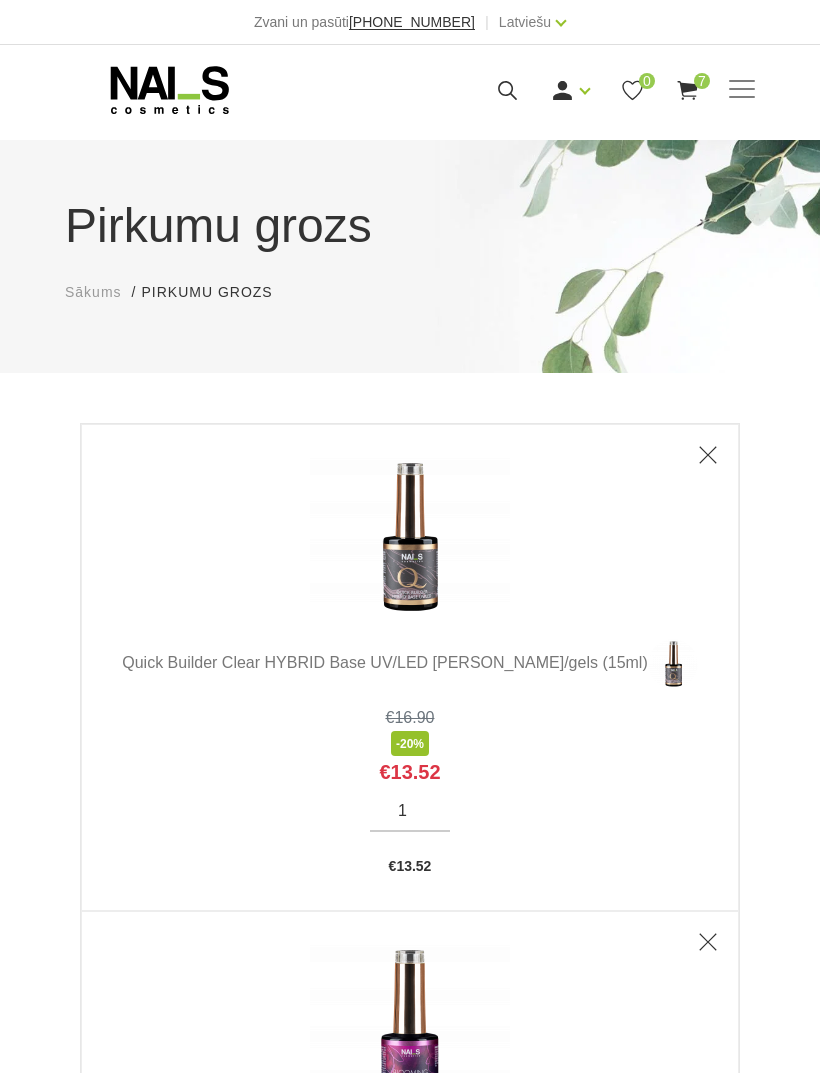 scroll, scrollTop: 0, scrollLeft: 0, axis: both 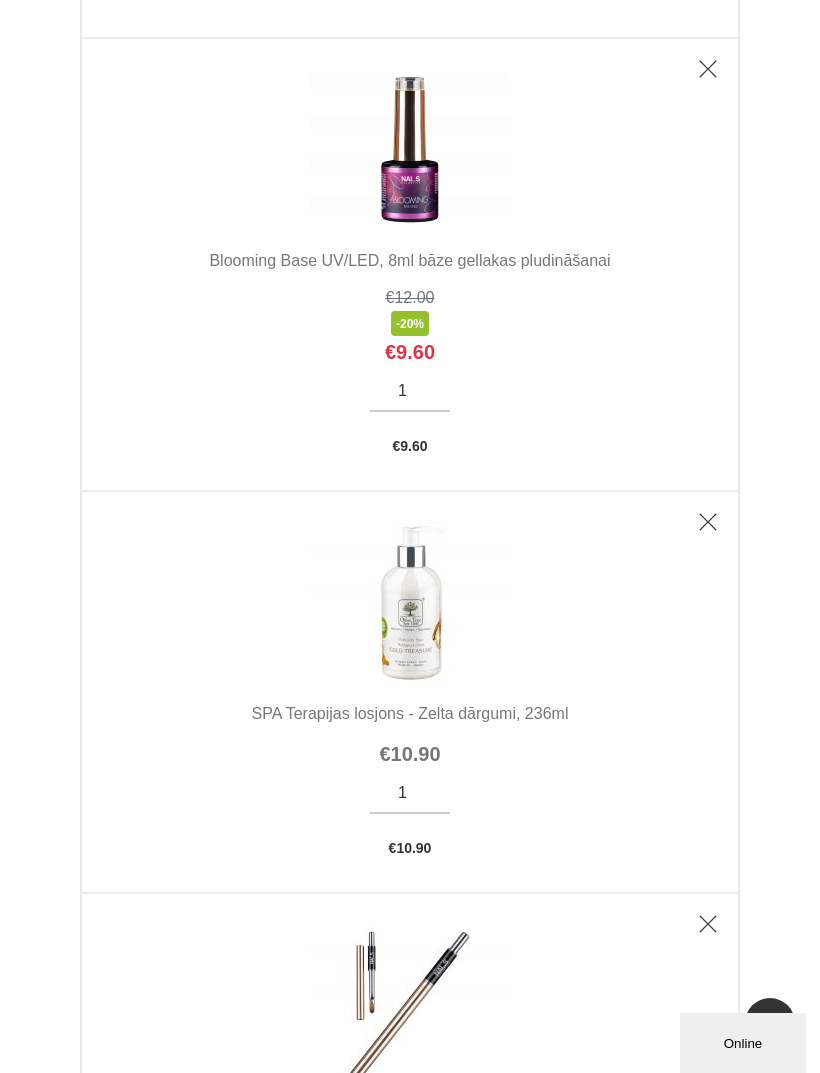 click 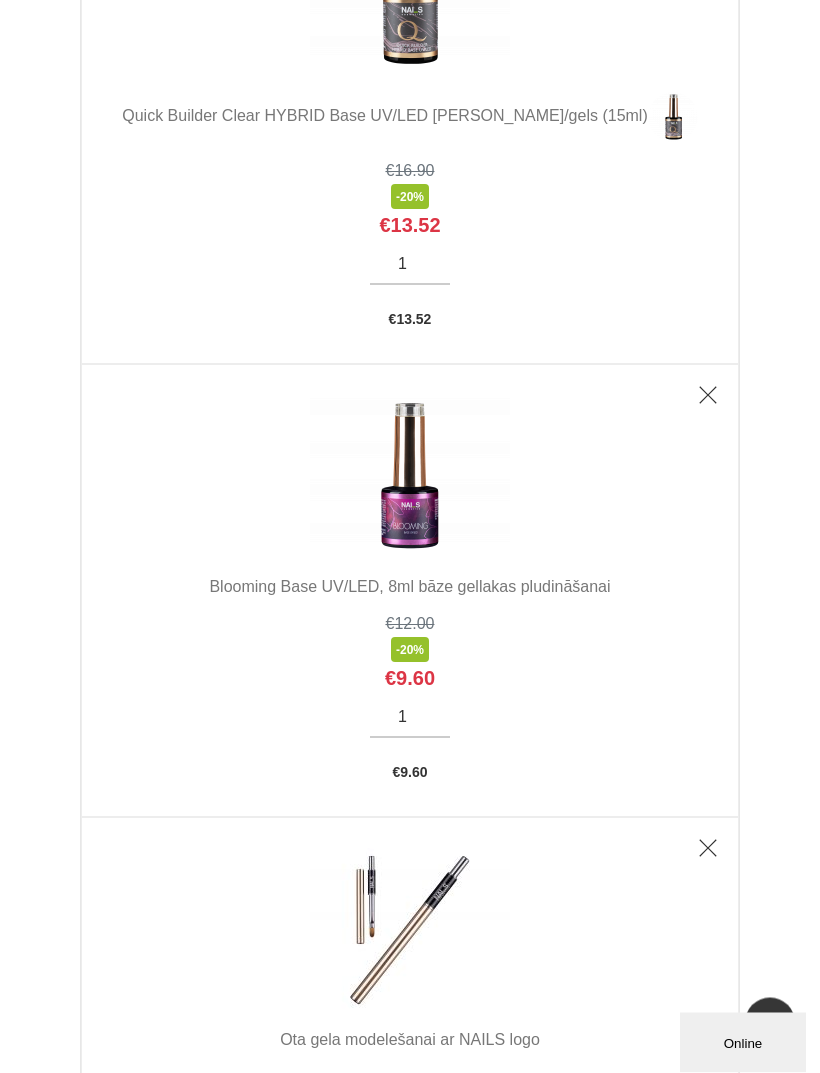 scroll, scrollTop: 0, scrollLeft: 0, axis: both 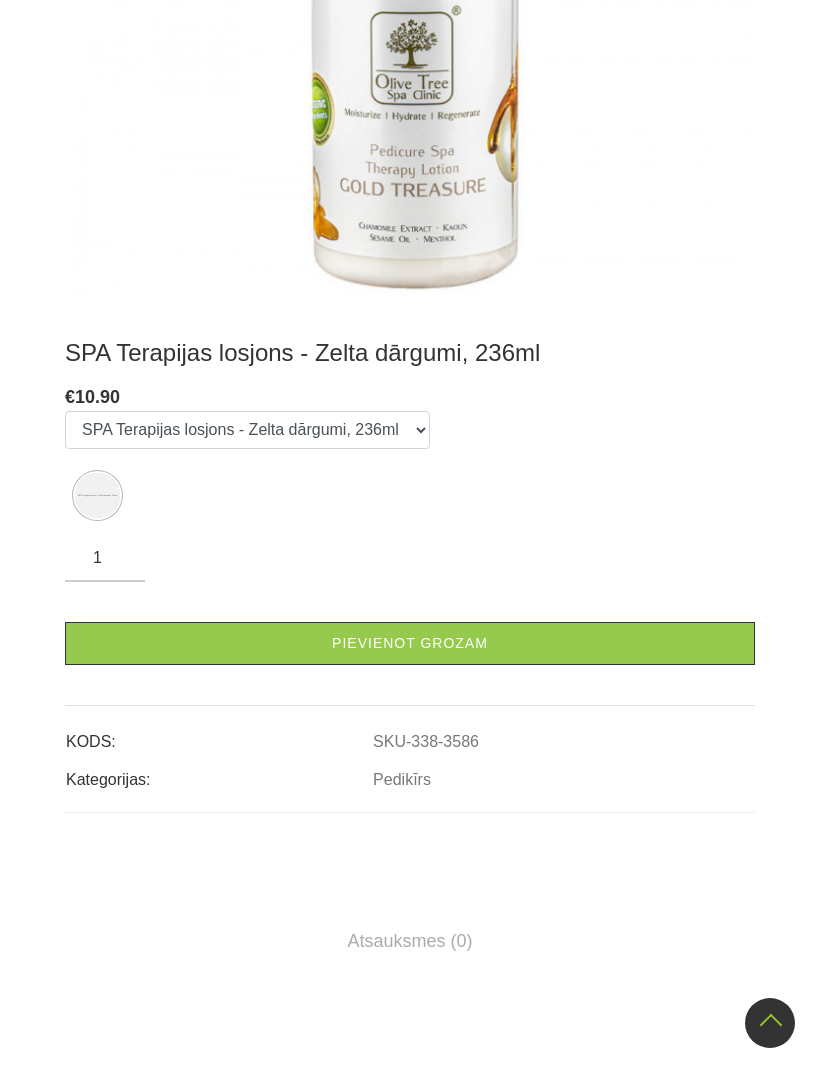 click on "Pievienot grozam" at bounding box center [410, 643] 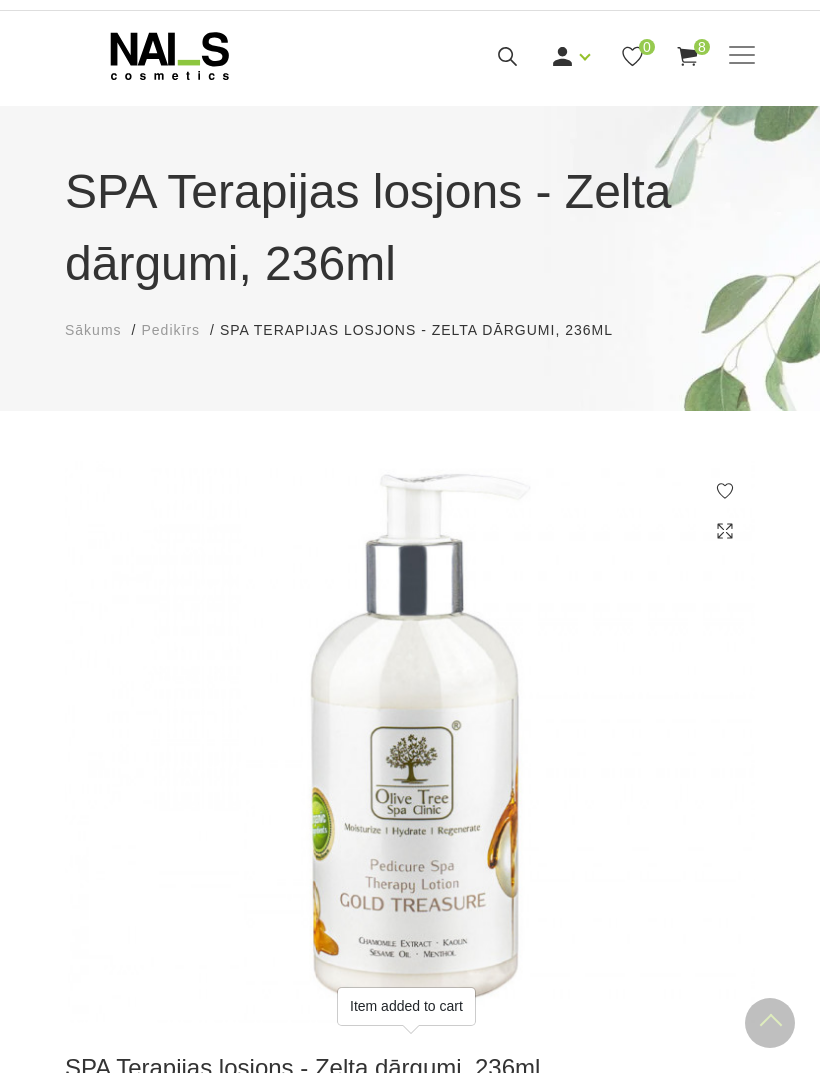 scroll, scrollTop: 0, scrollLeft: 0, axis: both 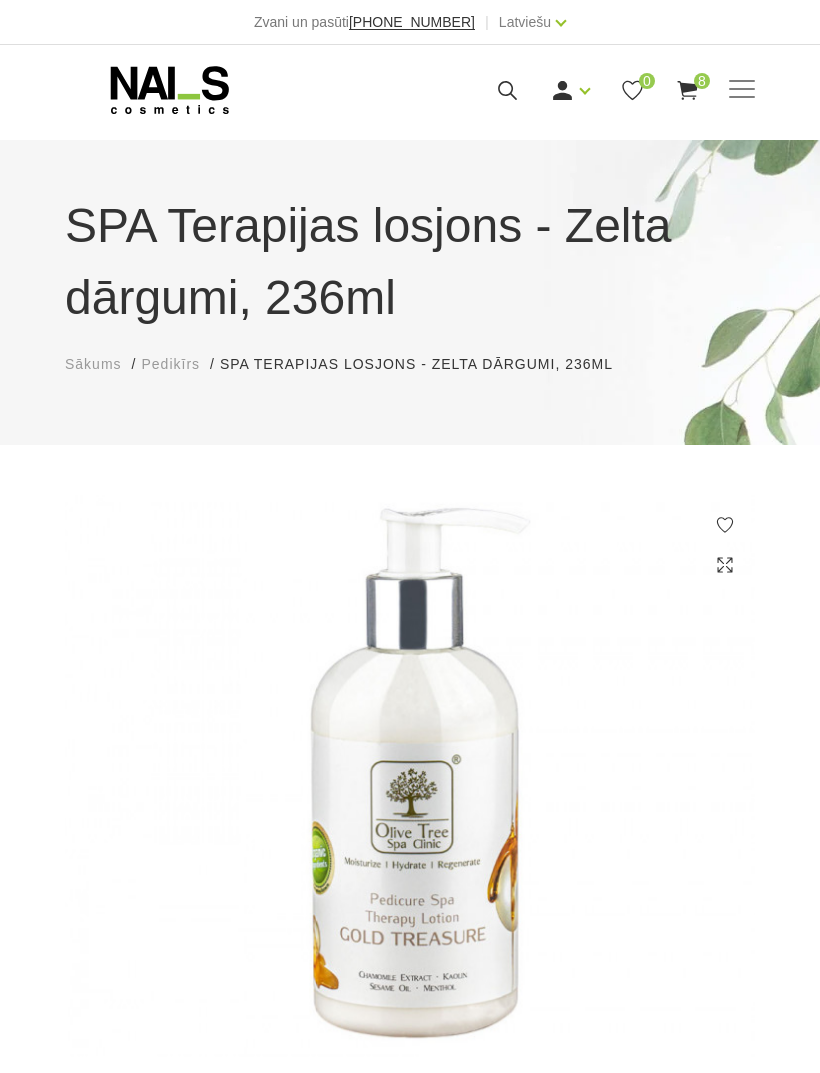 click 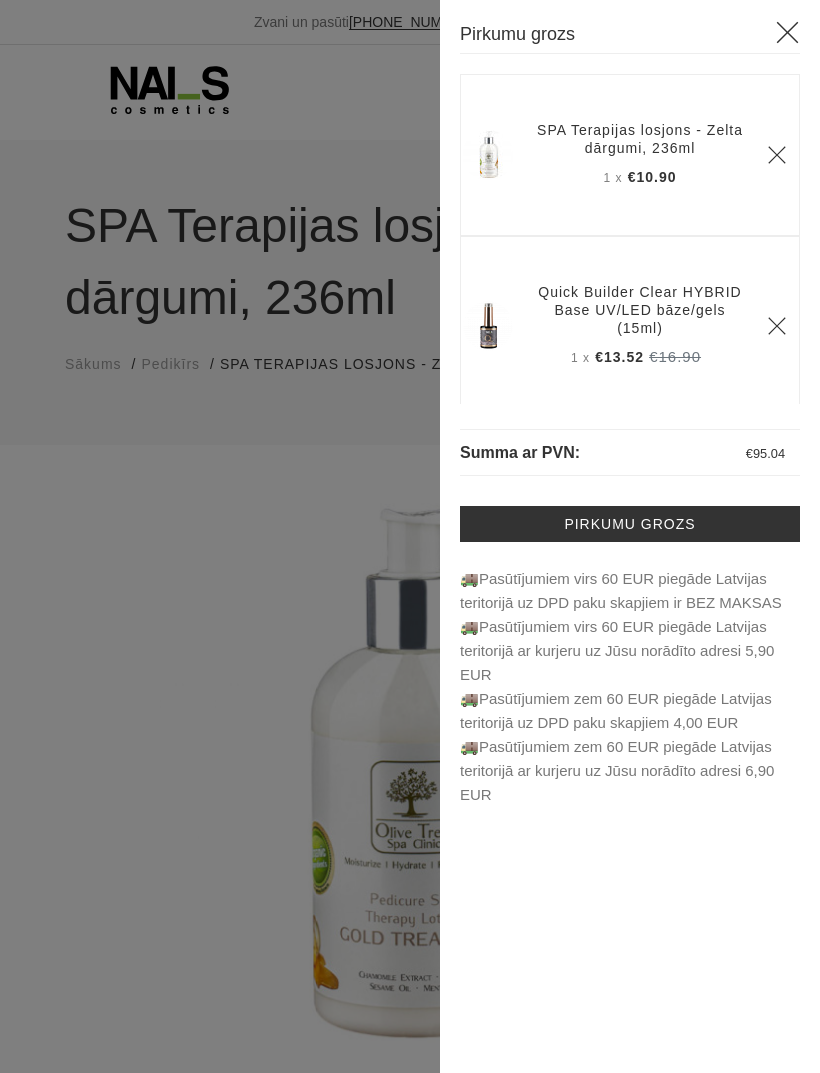 click at bounding box center [777, 155] 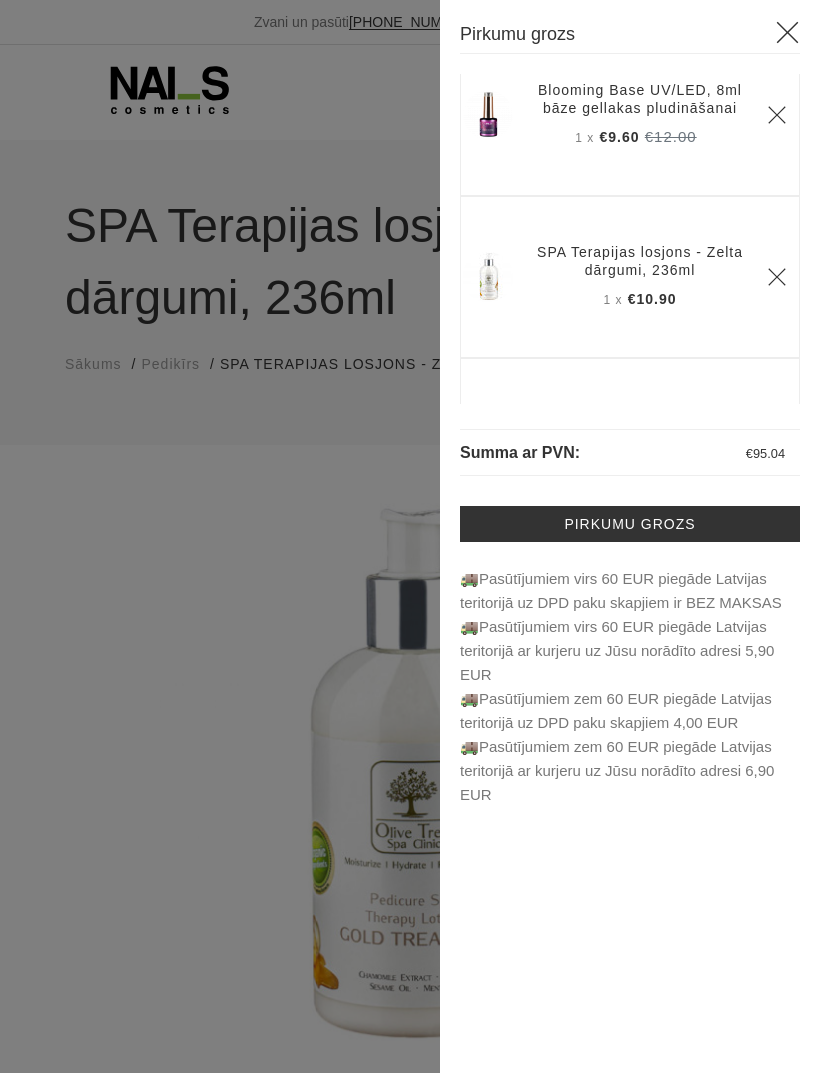 scroll, scrollTop: 225, scrollLeft: 0, axis: vertical 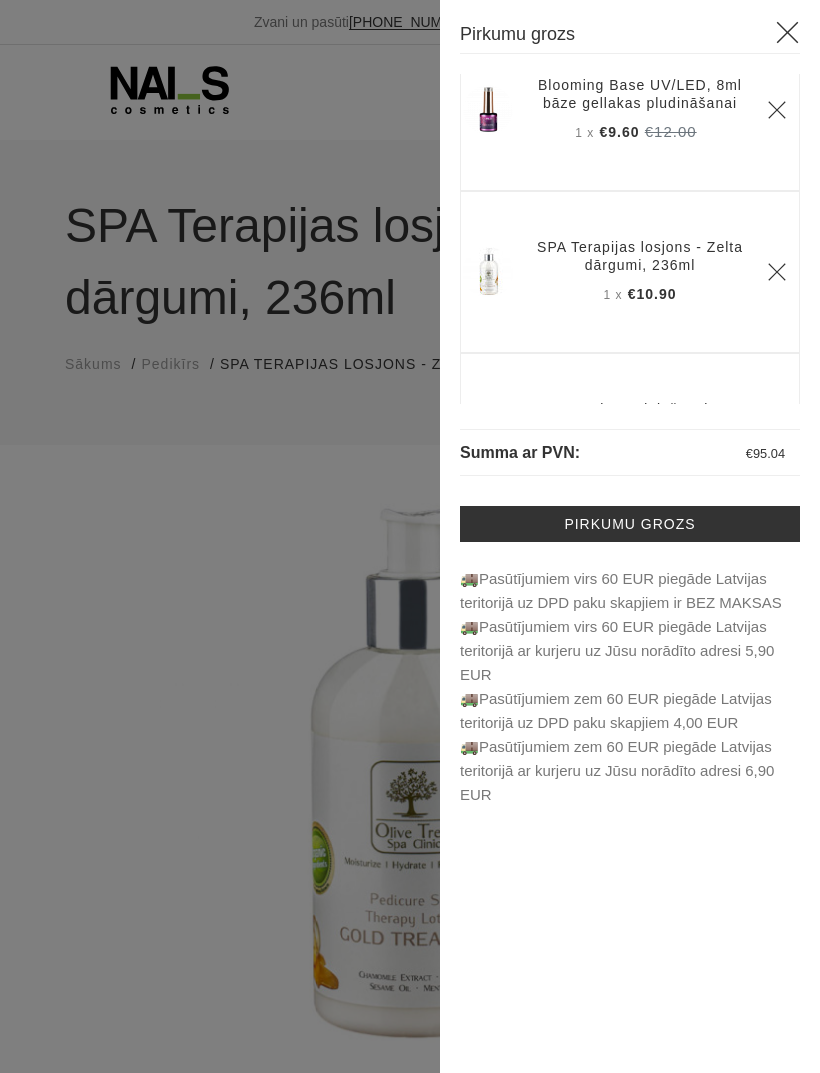 click 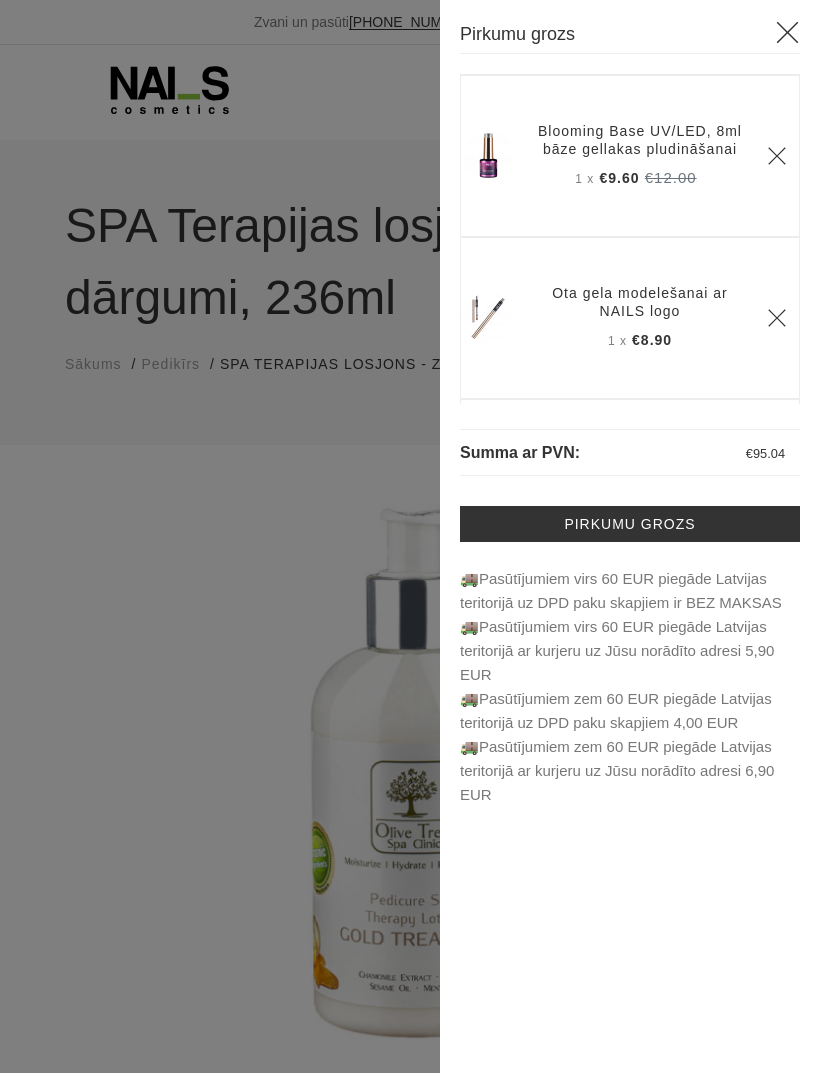 scroll, scrollTop: 165, scrollLeft: 0, axis: vertical 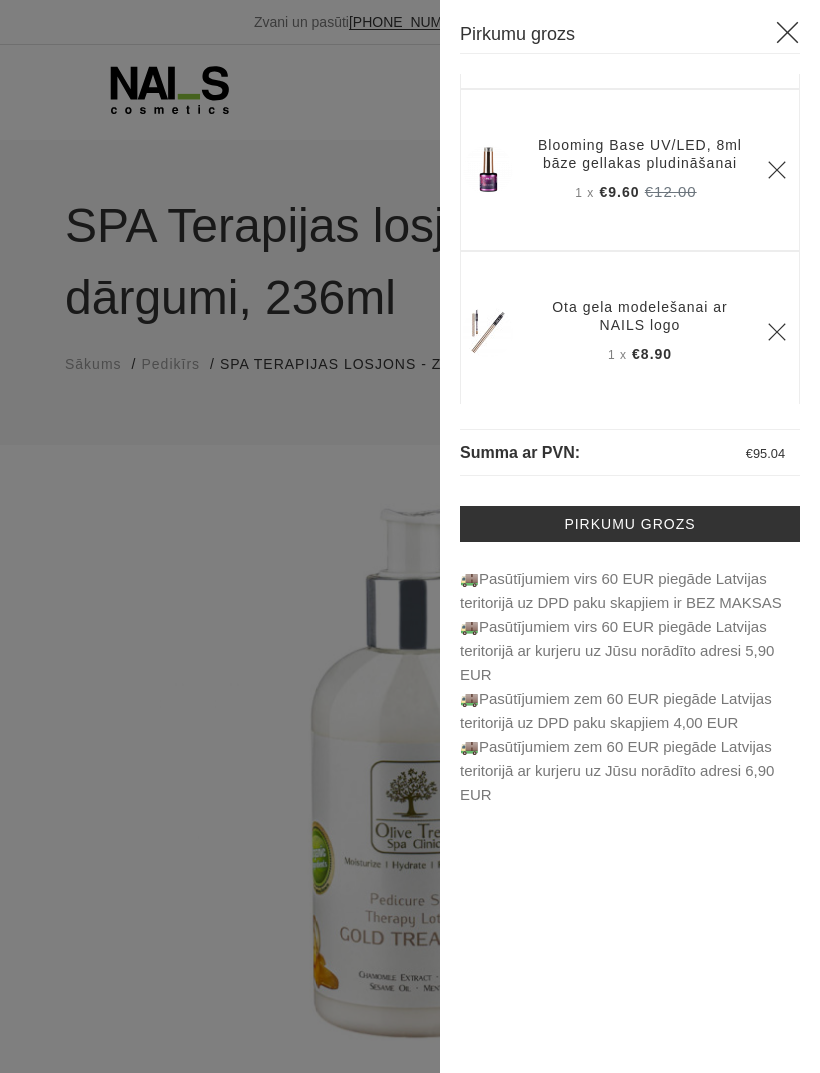 click at bounding box center (777, 170) 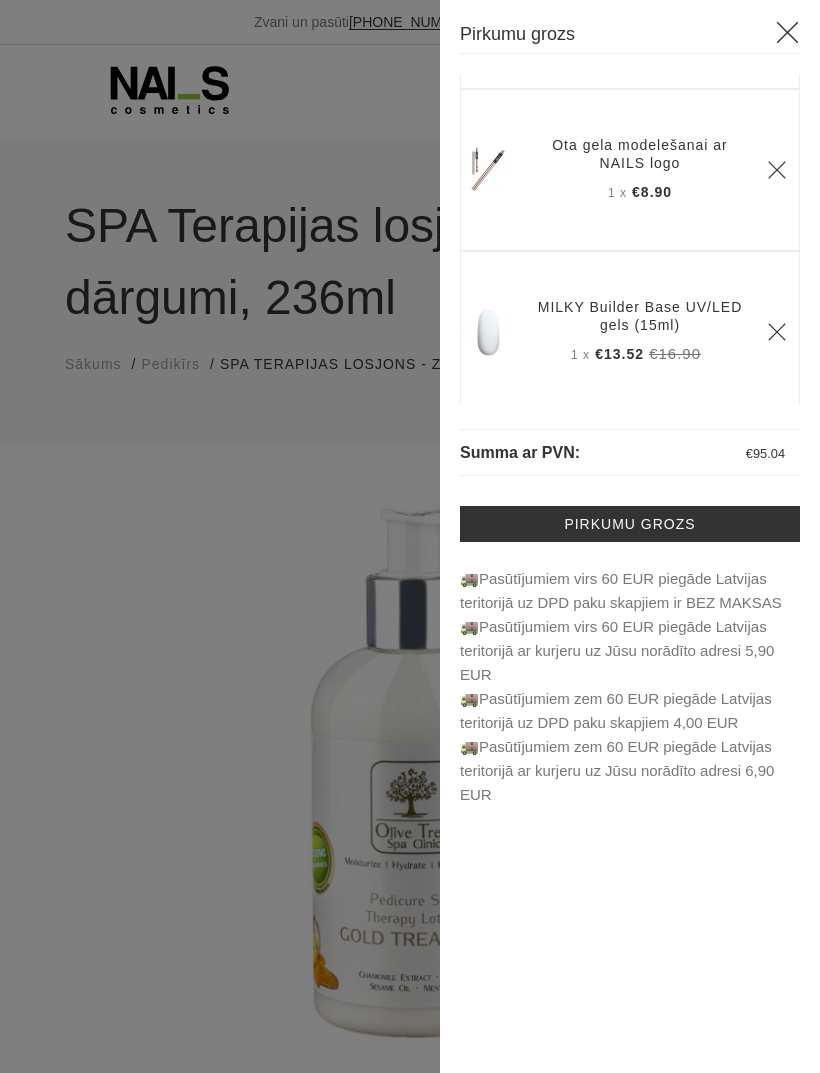 click on "Pirkumu grozs" at bounding box center [630, 524] 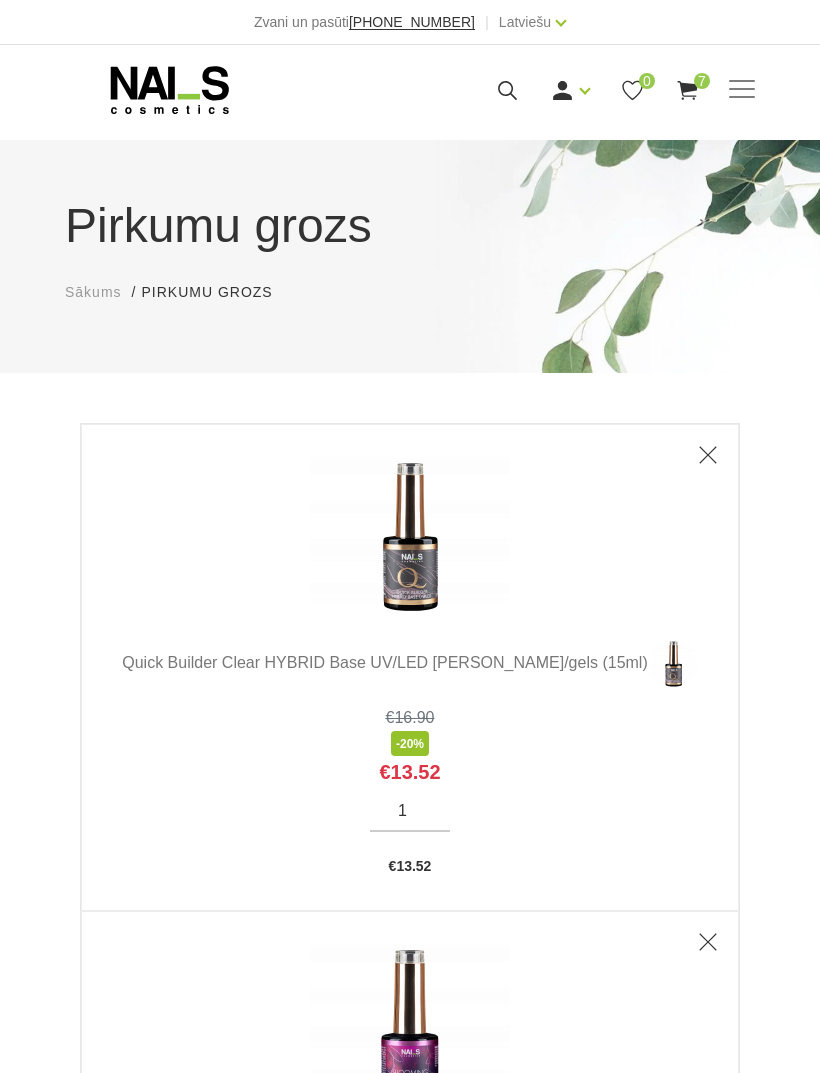 scroll, scrollTop: 0, scrollLeft: 0, axis: both 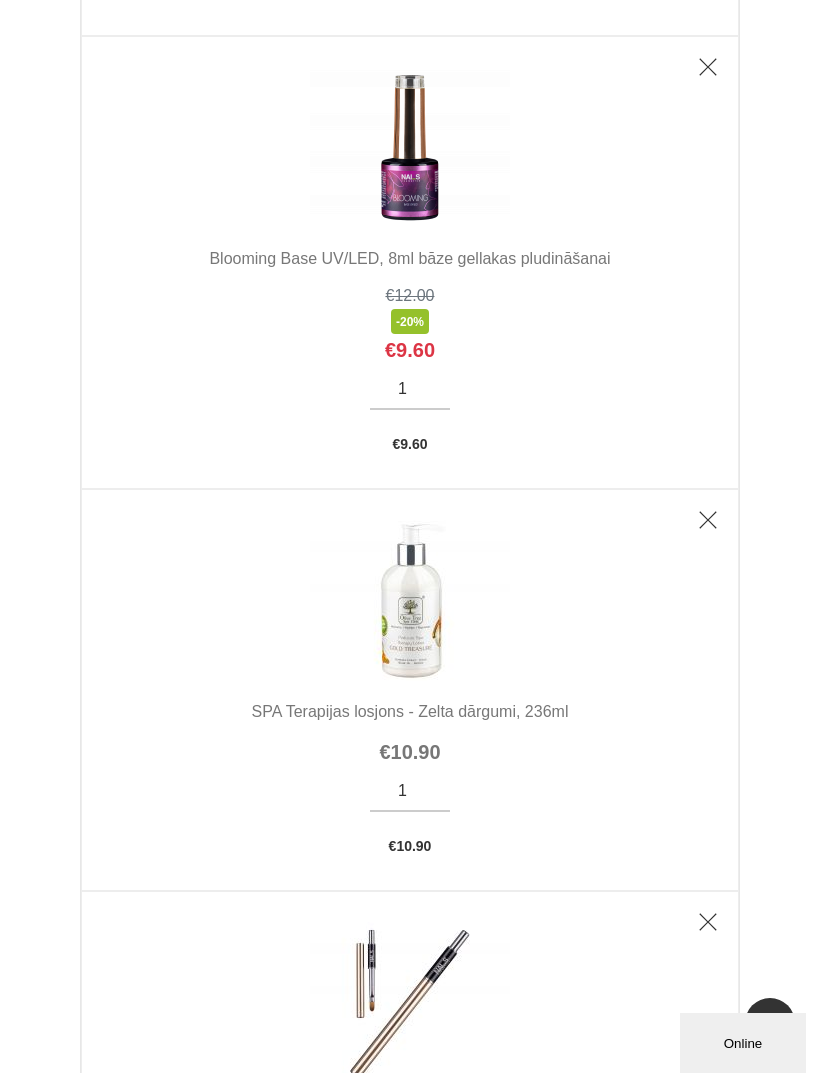 click 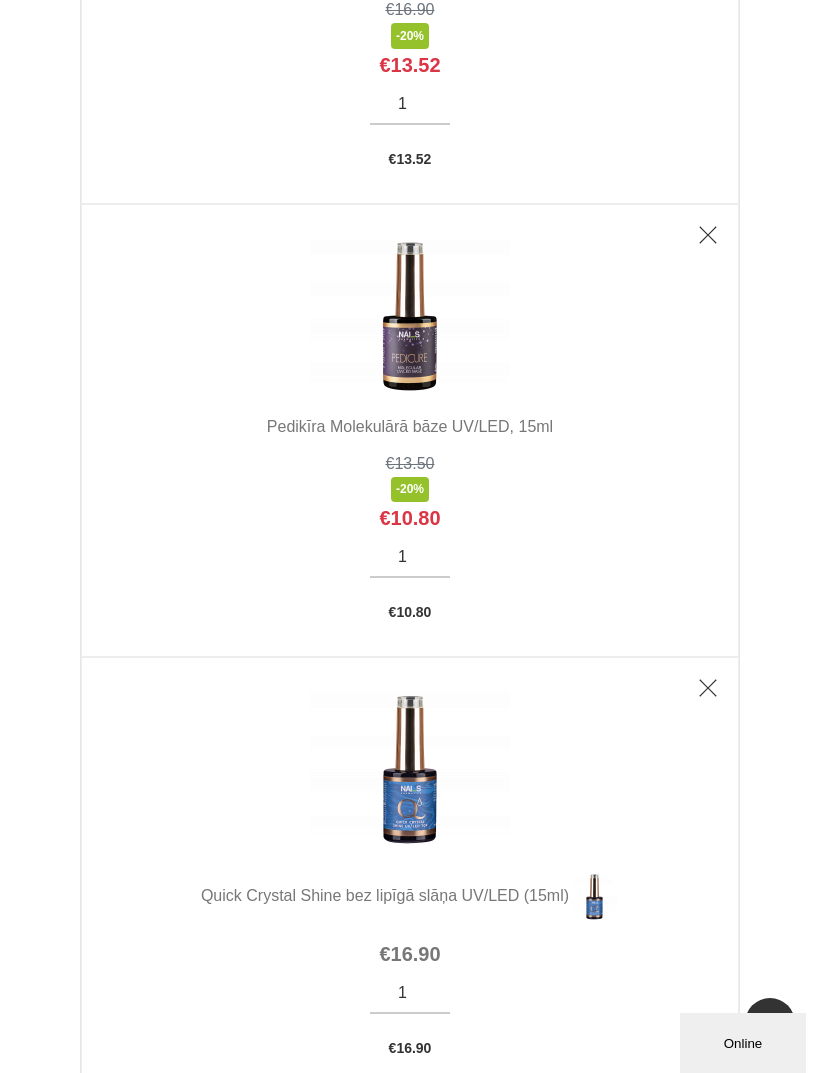scroll, scrollTop: 2126, scrollLeft: 0, axis: vertical 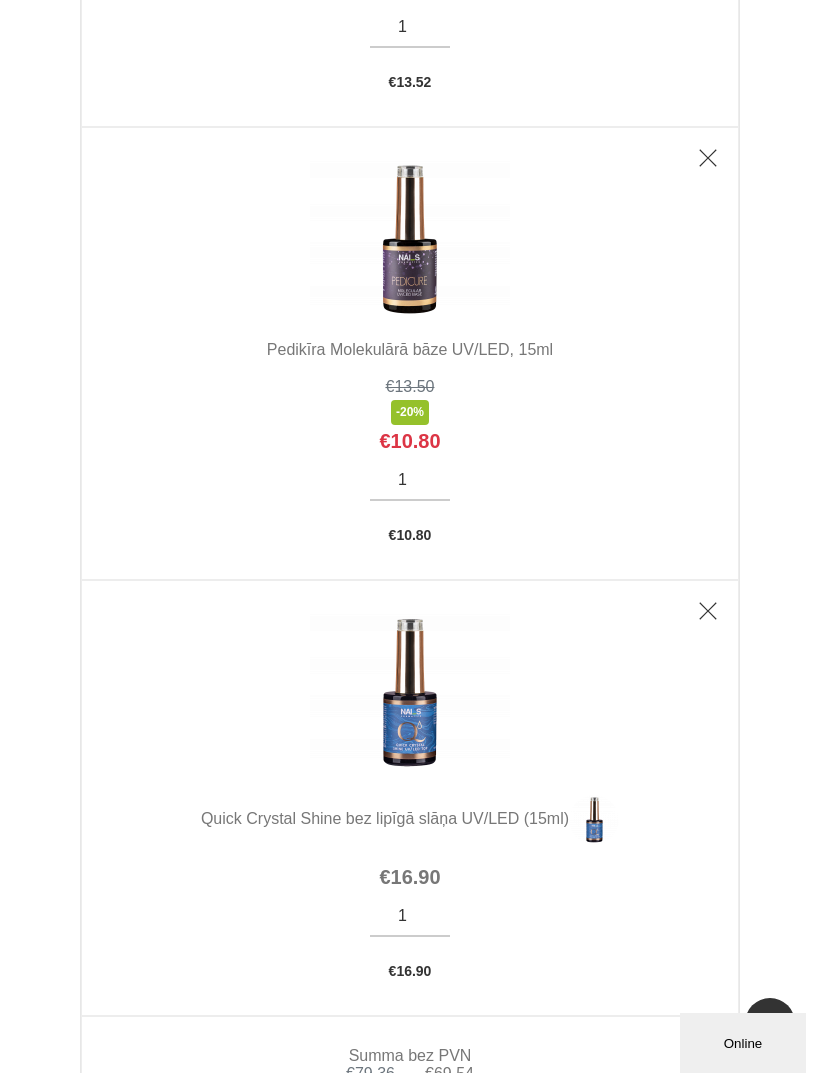 click on "Pedikīra Molekulārā bāze UV/LED, 15ml" at bounding box center [410, 350] 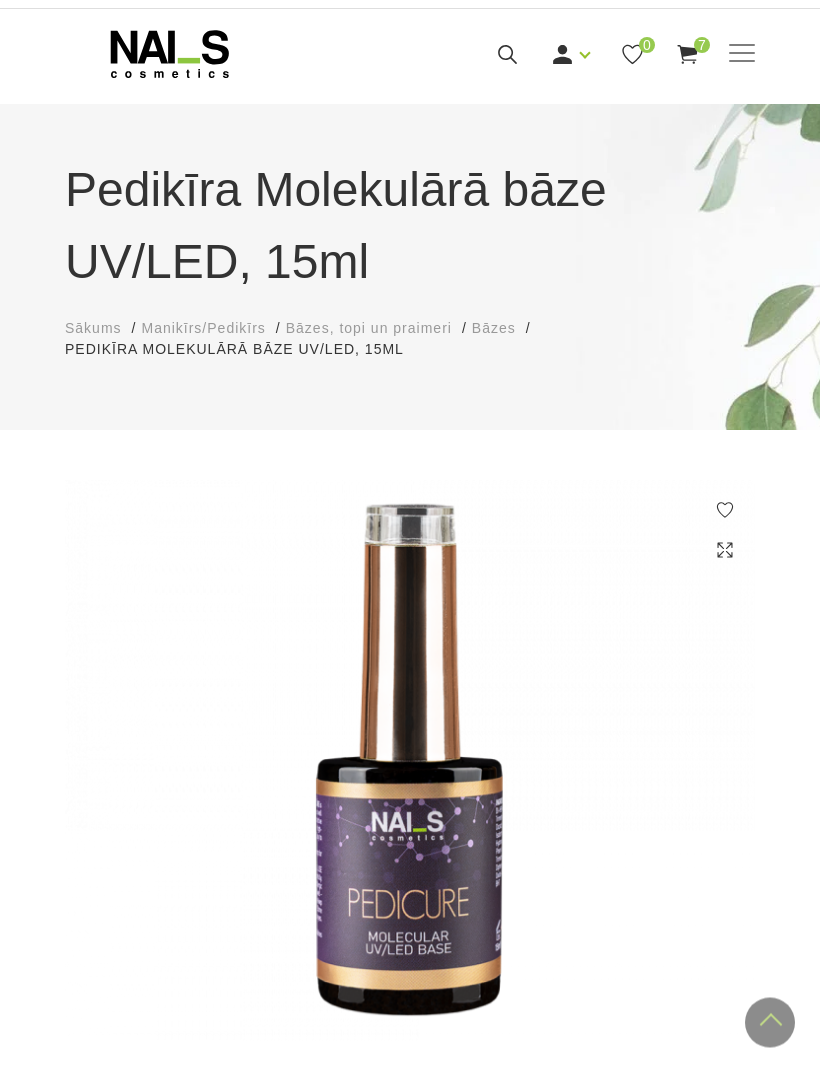 scroll, scrollTop: 0, scrollLeft: 0, axis: both 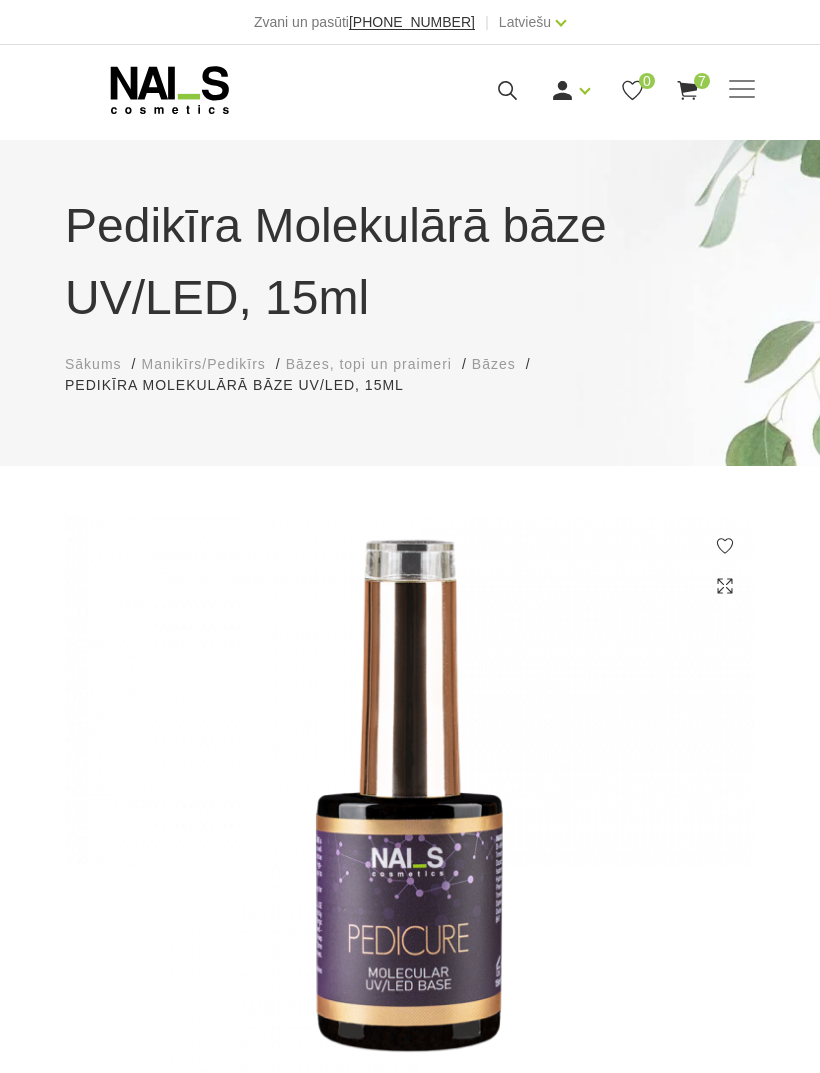 click 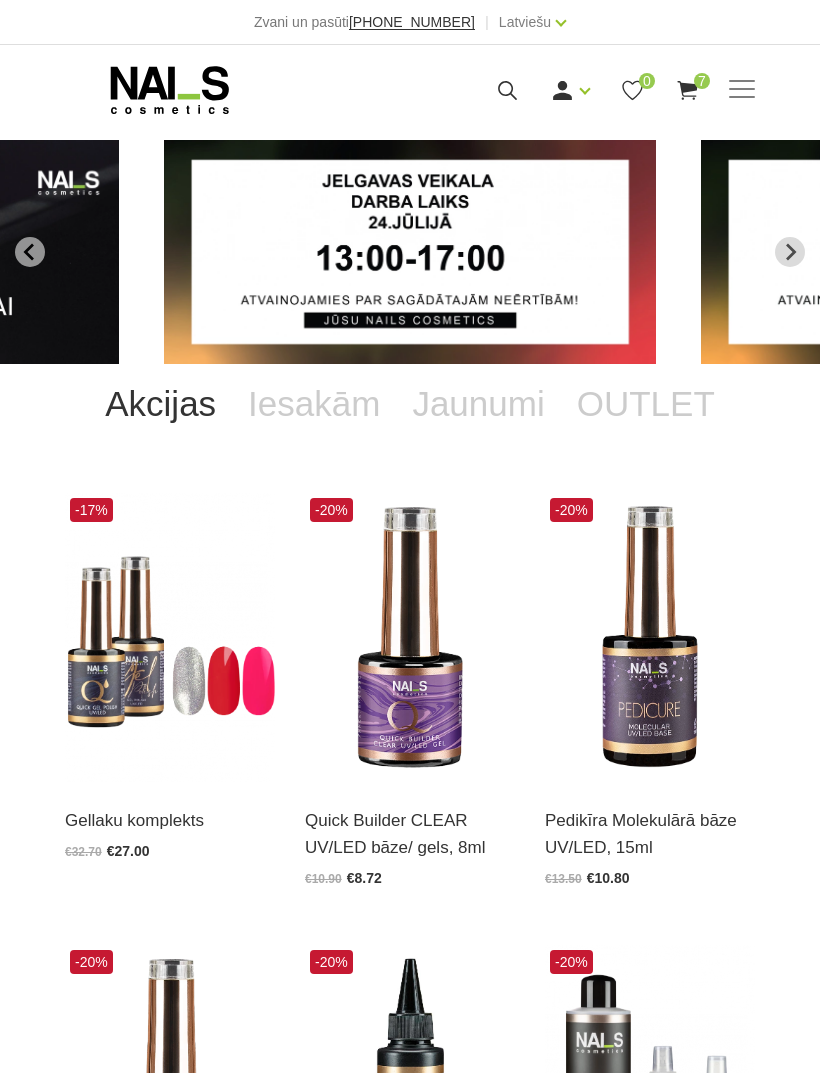 scroll, scrollTop: 0, scrollLeft: 0, axis: both 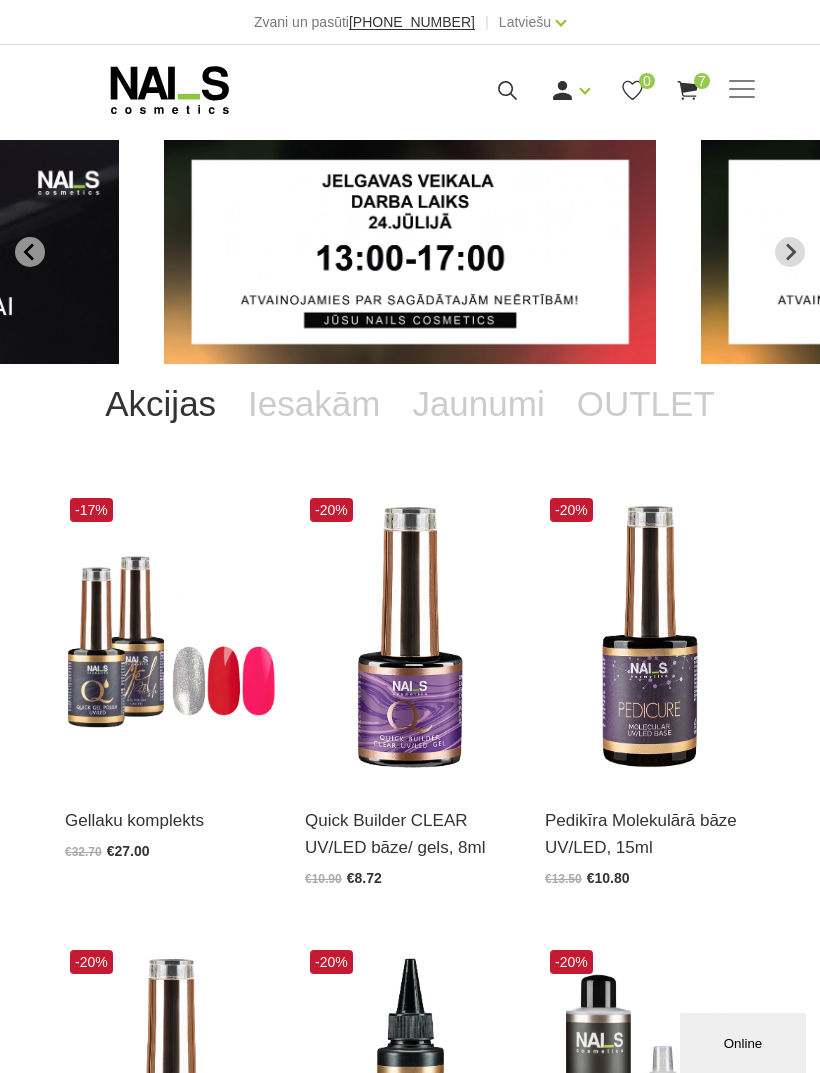 click on "7" at bounding box center (702, 81) 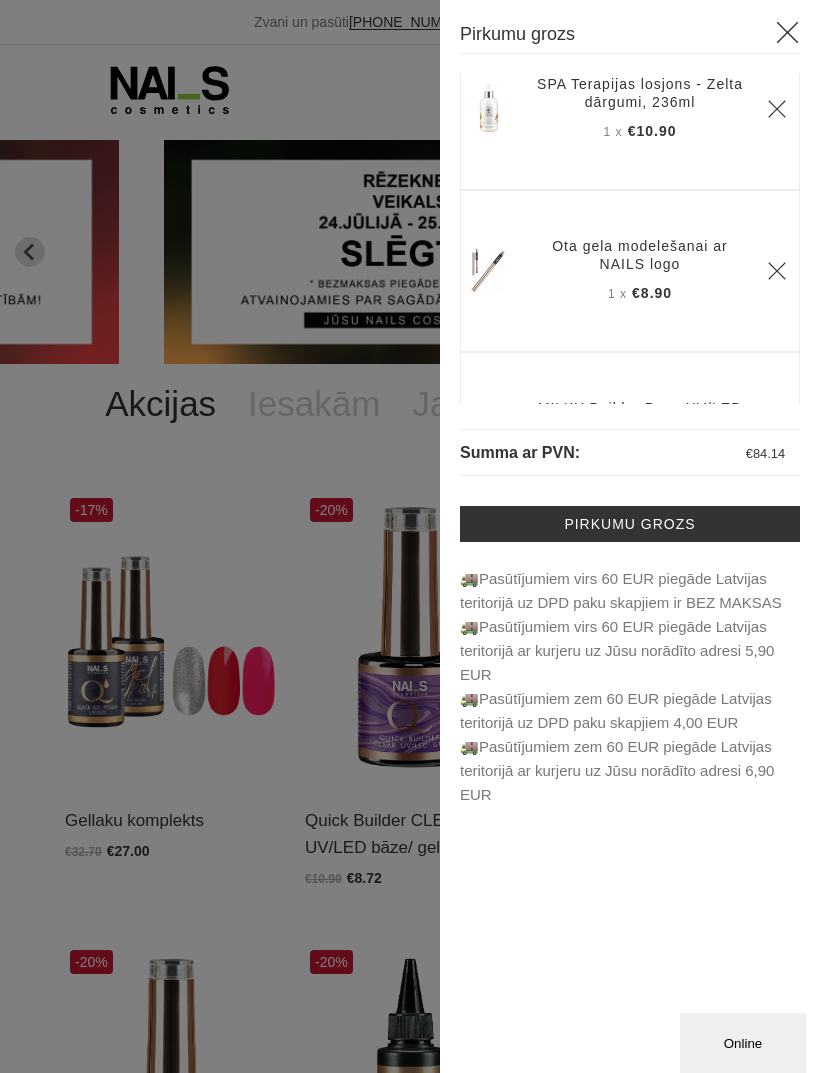 scroll, scrollTop: 391, scrollLeft: 0, axis: vertical 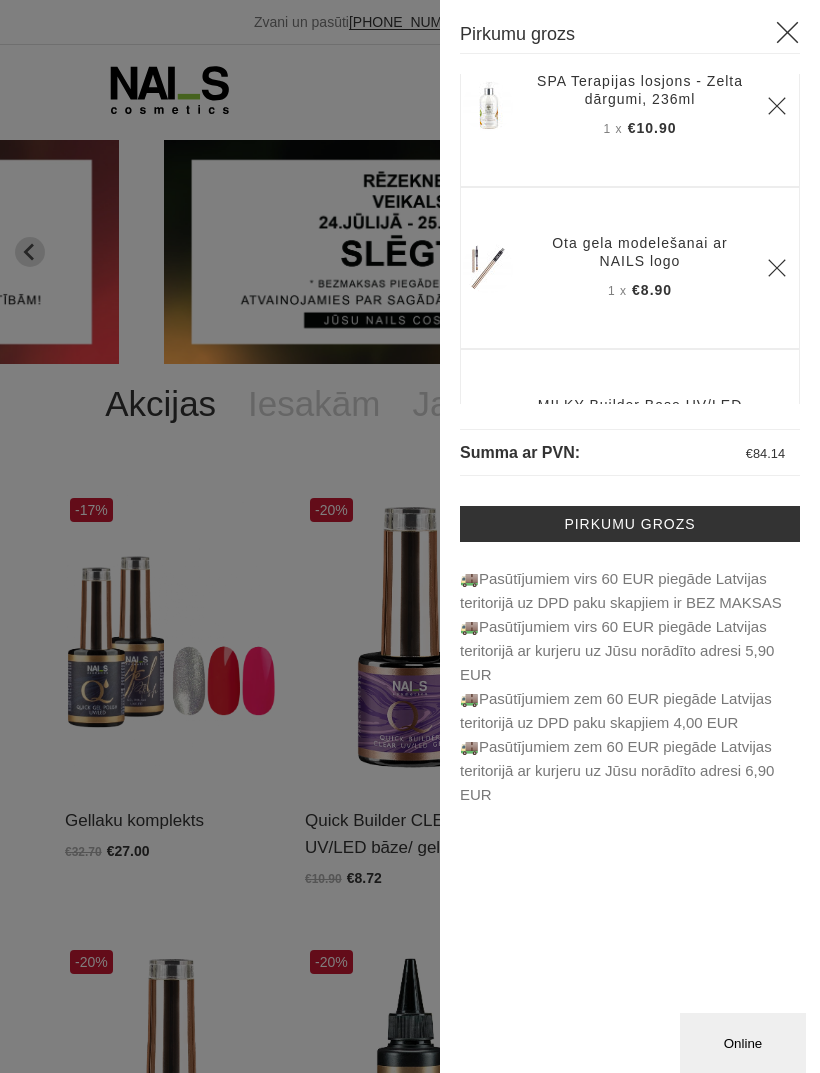 click 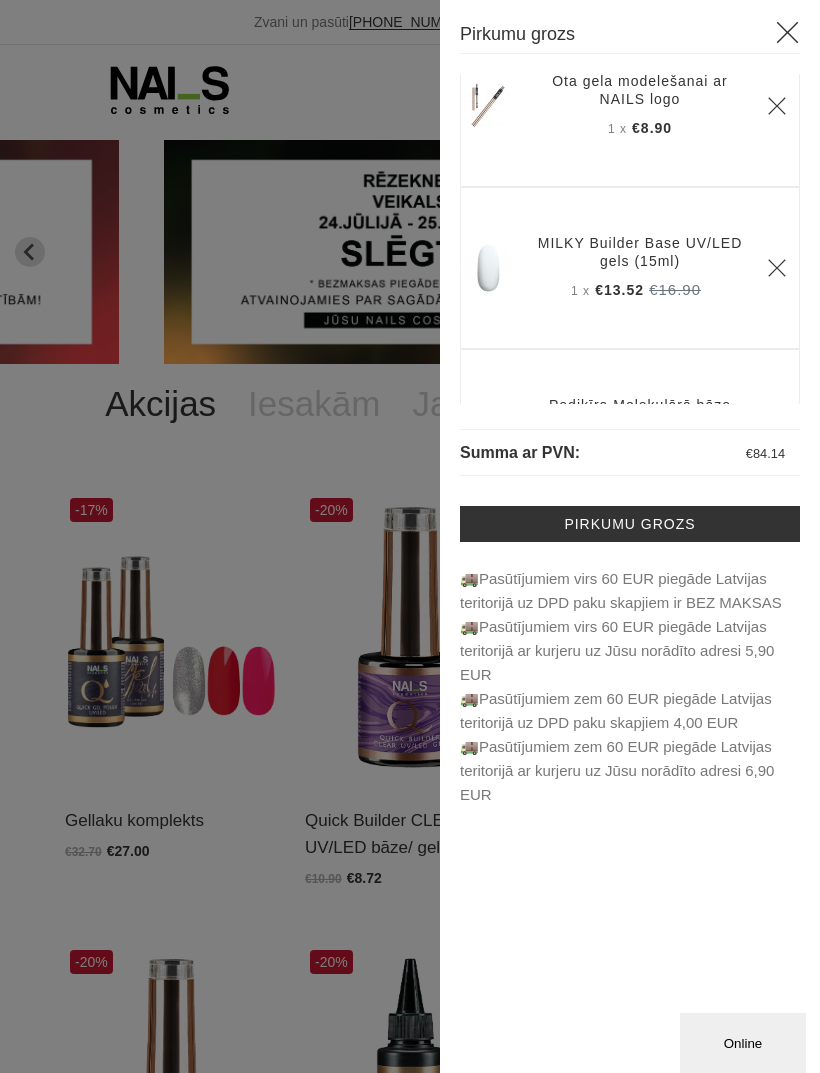 click at bounding box center [410, 536] 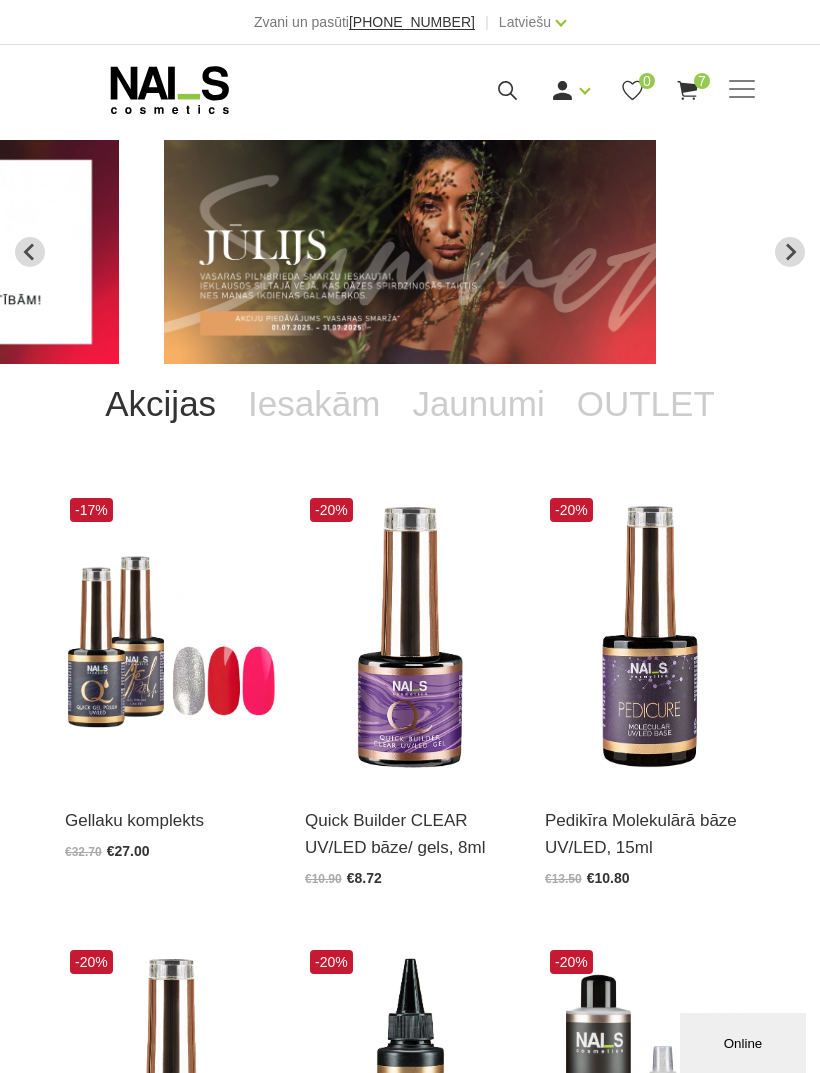 click on "Ienākt" at bounding box center [525, 123] 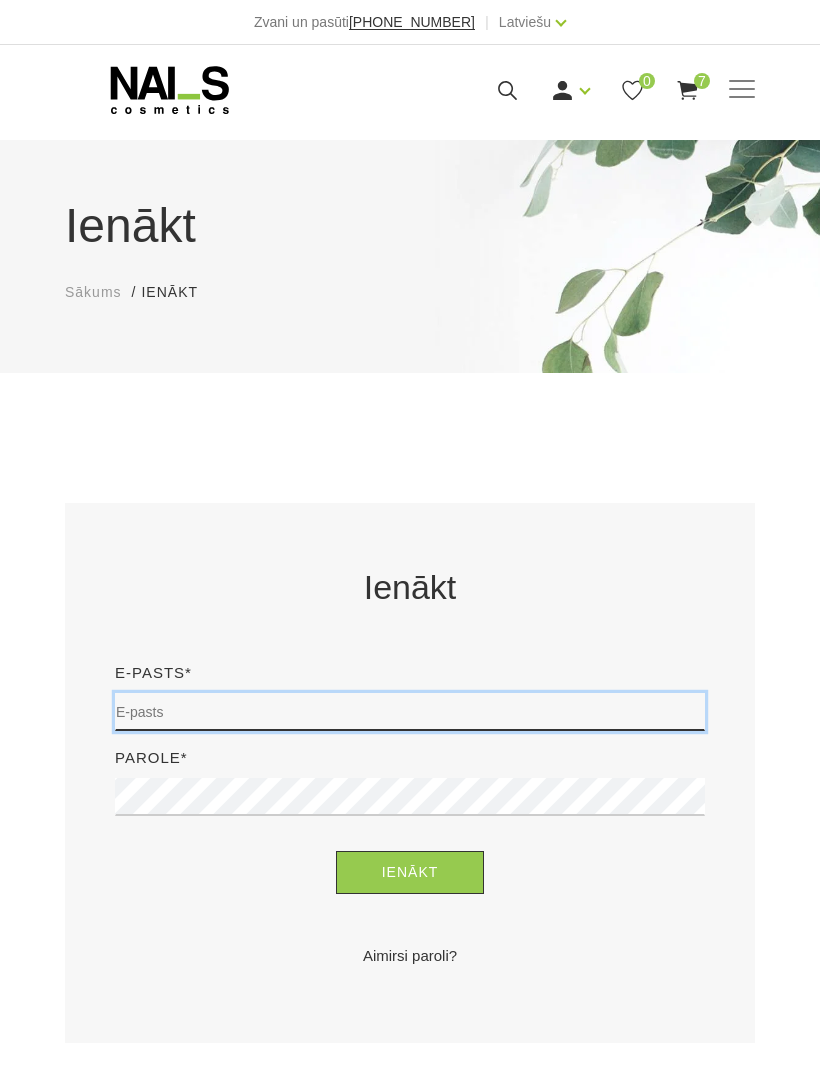 scroll, scrollTop: 23, scrollLeft: 0, axis: vertical 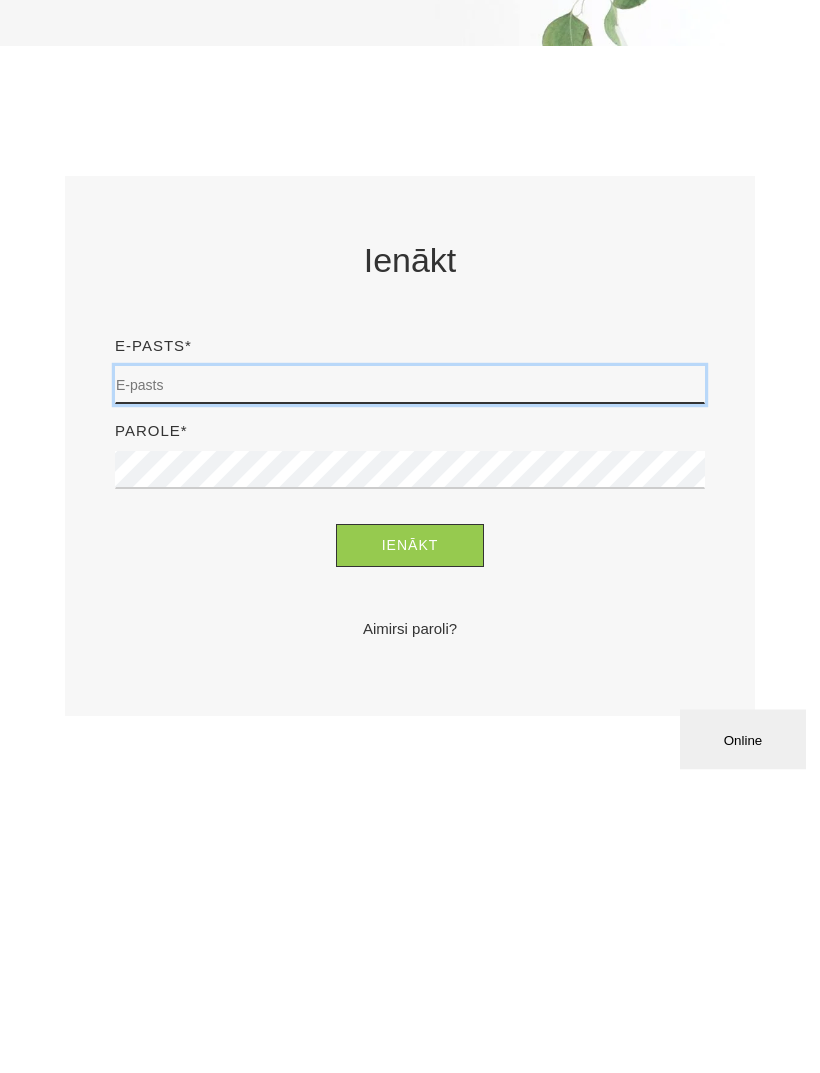 type on "kristacica@inbox.lv" 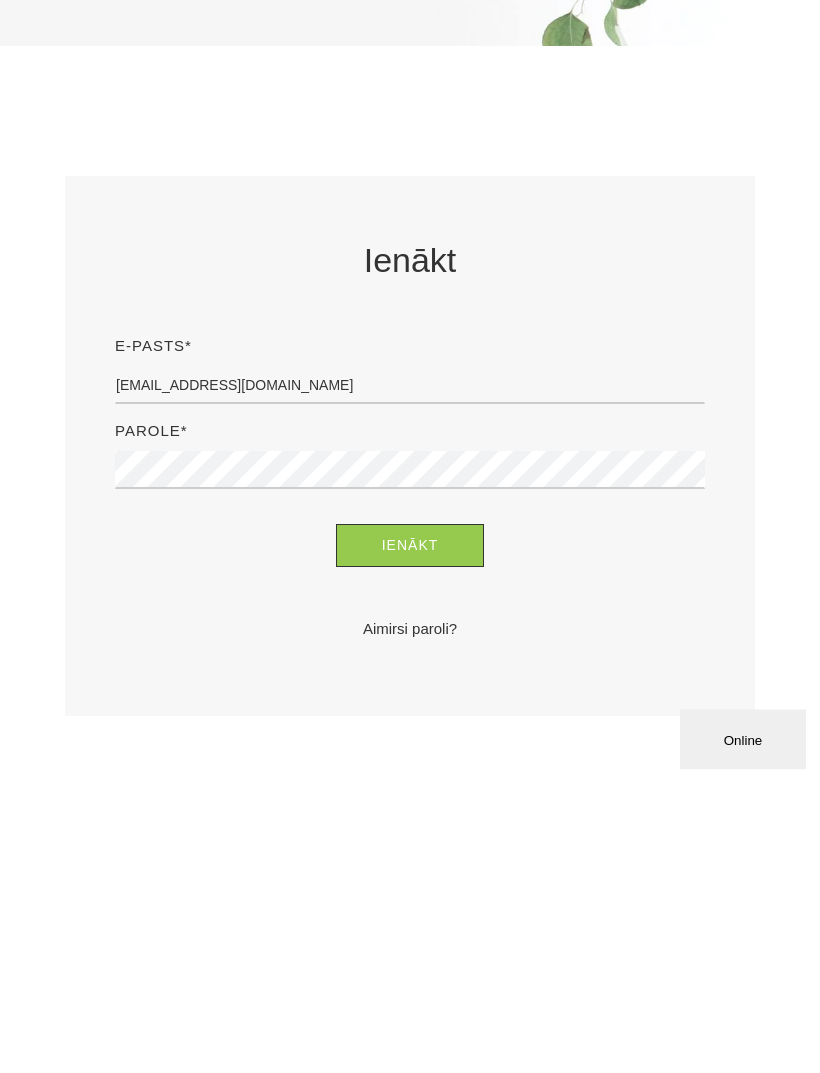 click on "Ienākt" at bounding box center [410, 849] 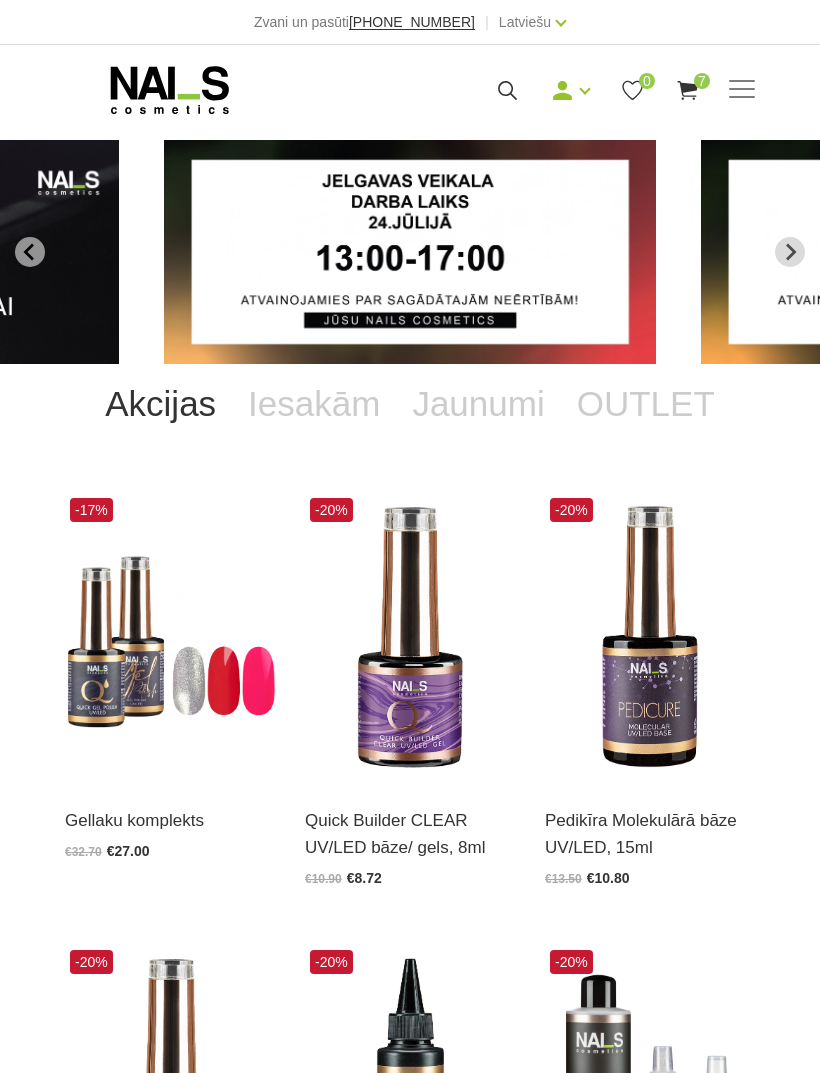 scroll, scrollTop: 0, scrollLeft: 0, axis: both 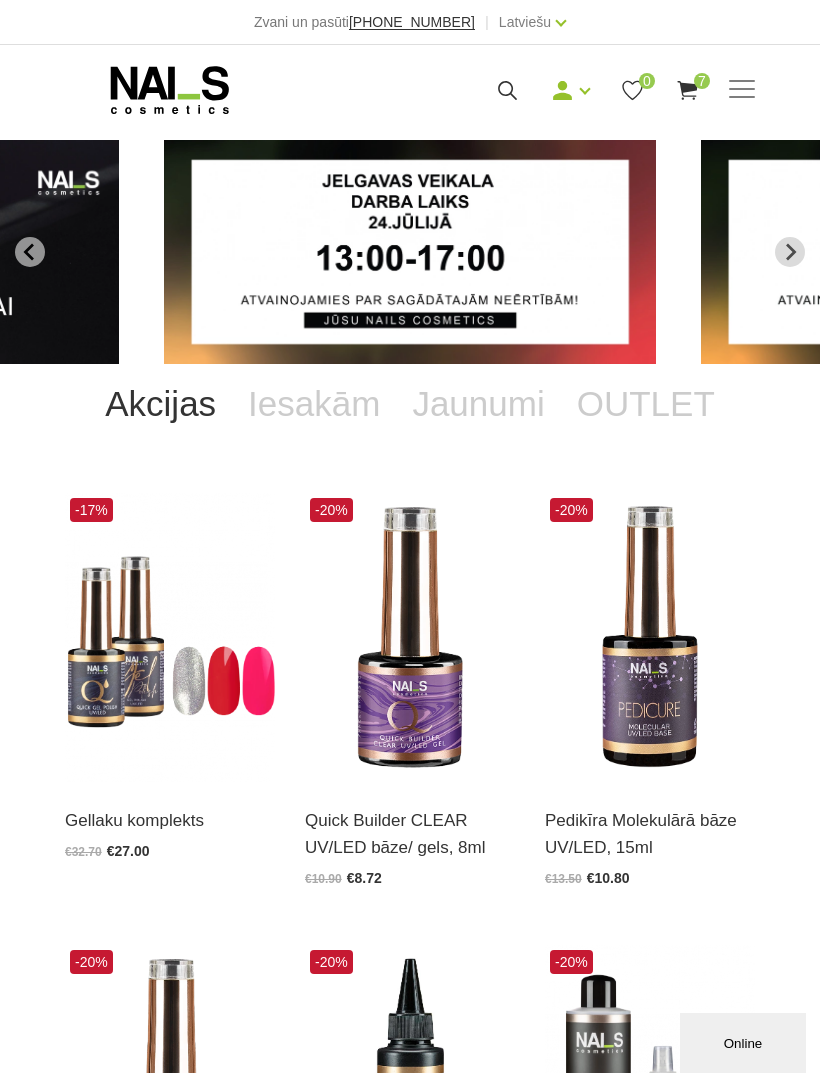 click 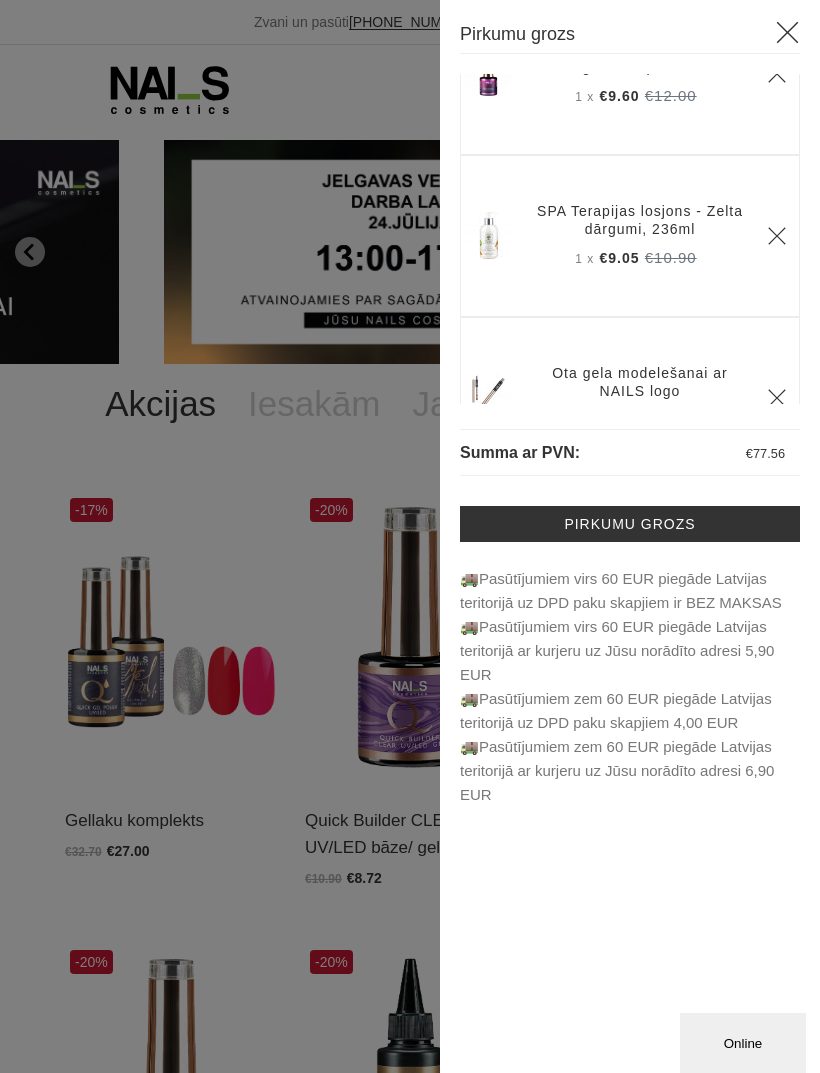 scroll, scrollTop: 266, scrollLeft: 0, axis: vertical 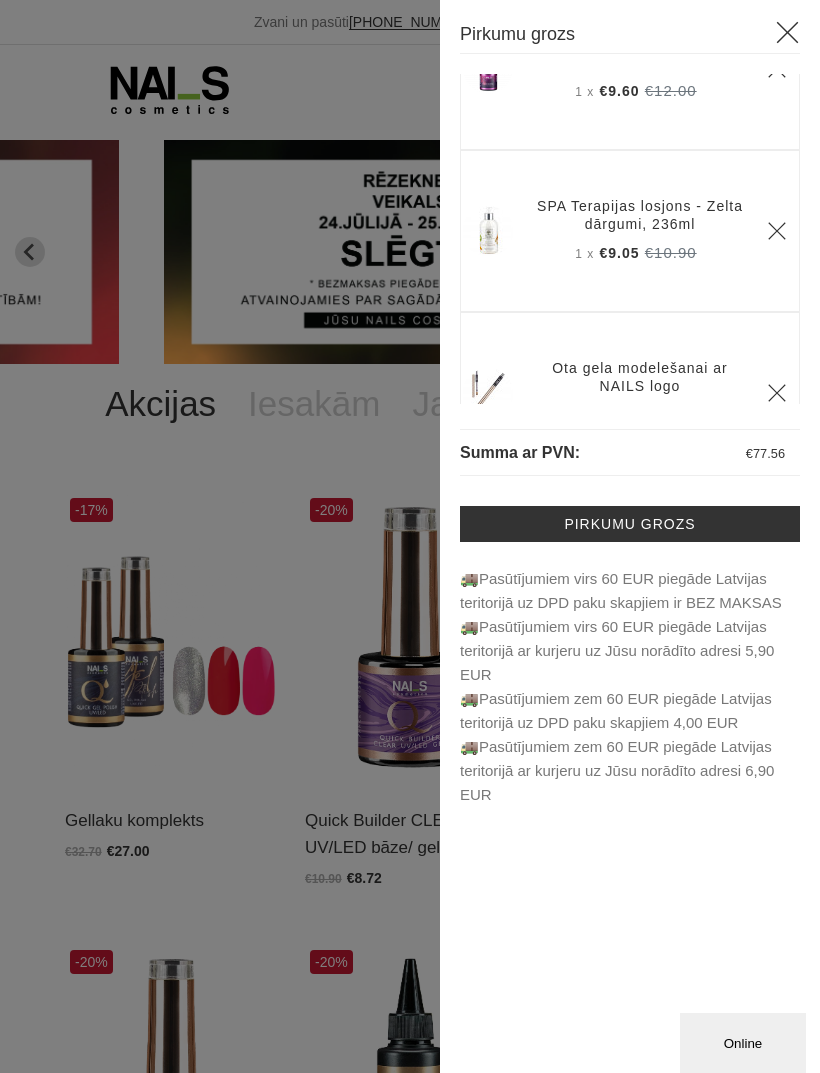 click 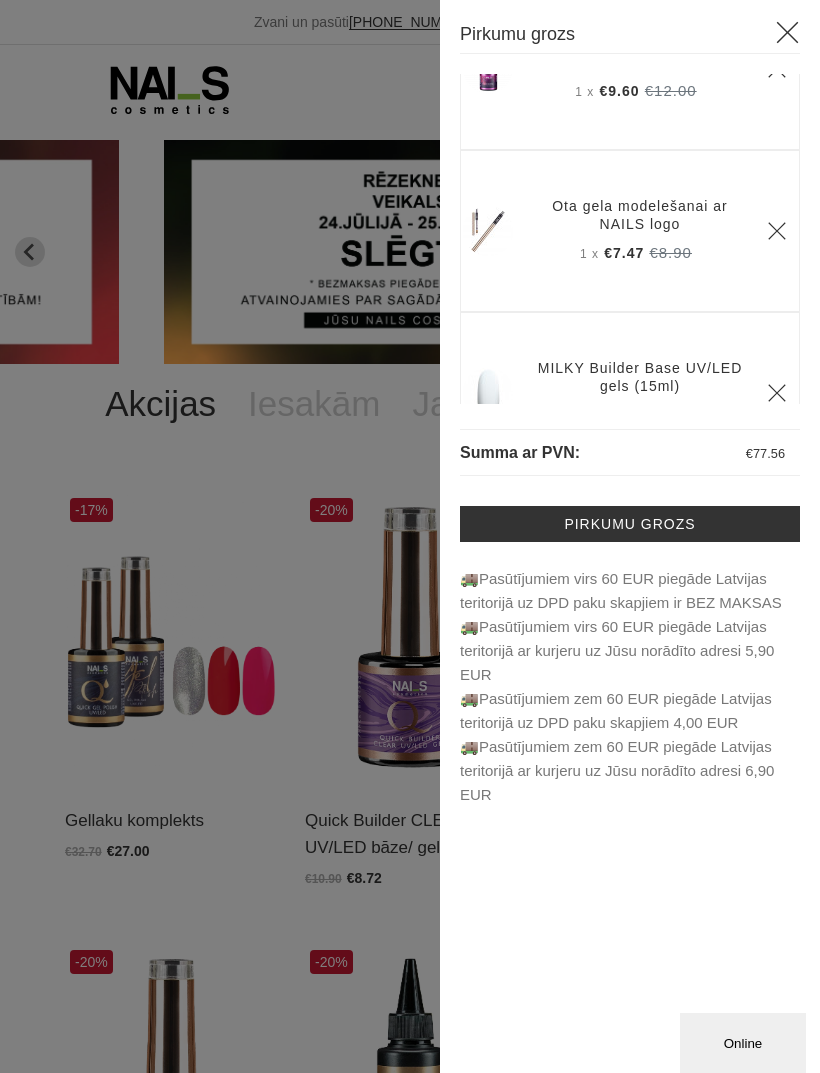 click on "Pirkumu grozs" at bounding box center (630, 524) 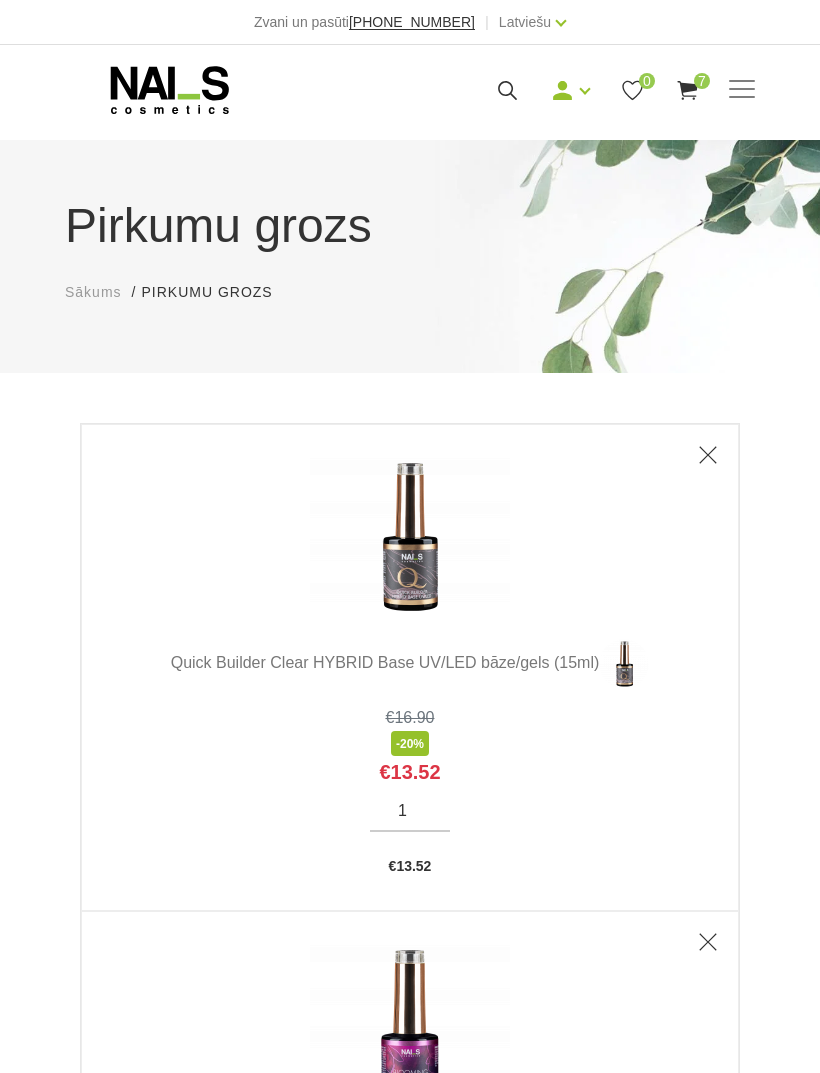 scroll, scrollTop: 0, scrollLeft: 0, axis: both 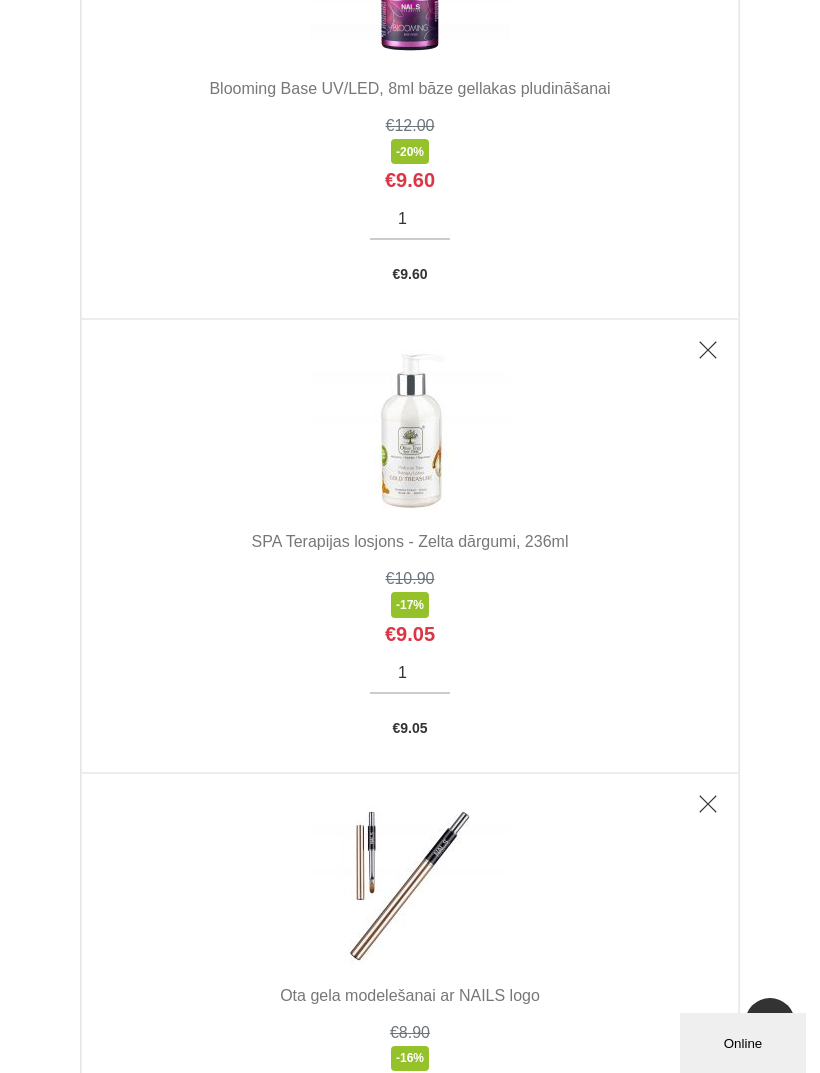 click at bounding box center (708, 350) 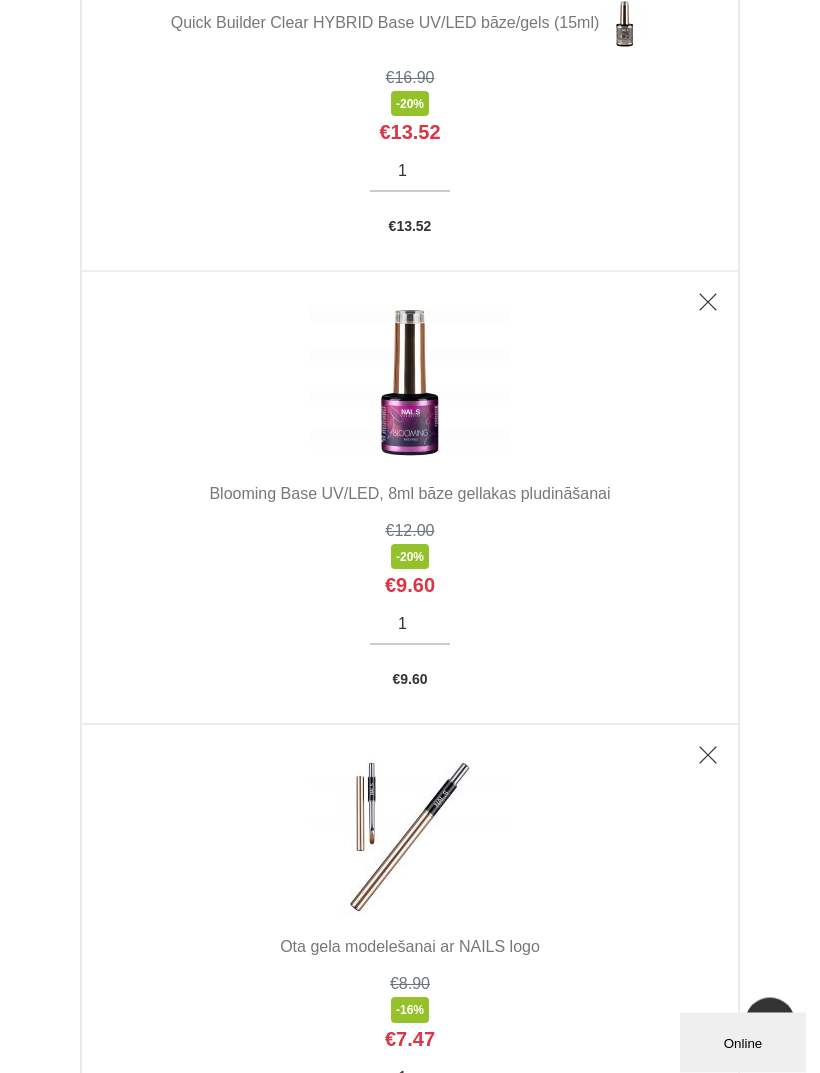 scroll, scrollTop: 617, scrollLeft: 0, axis: vertical 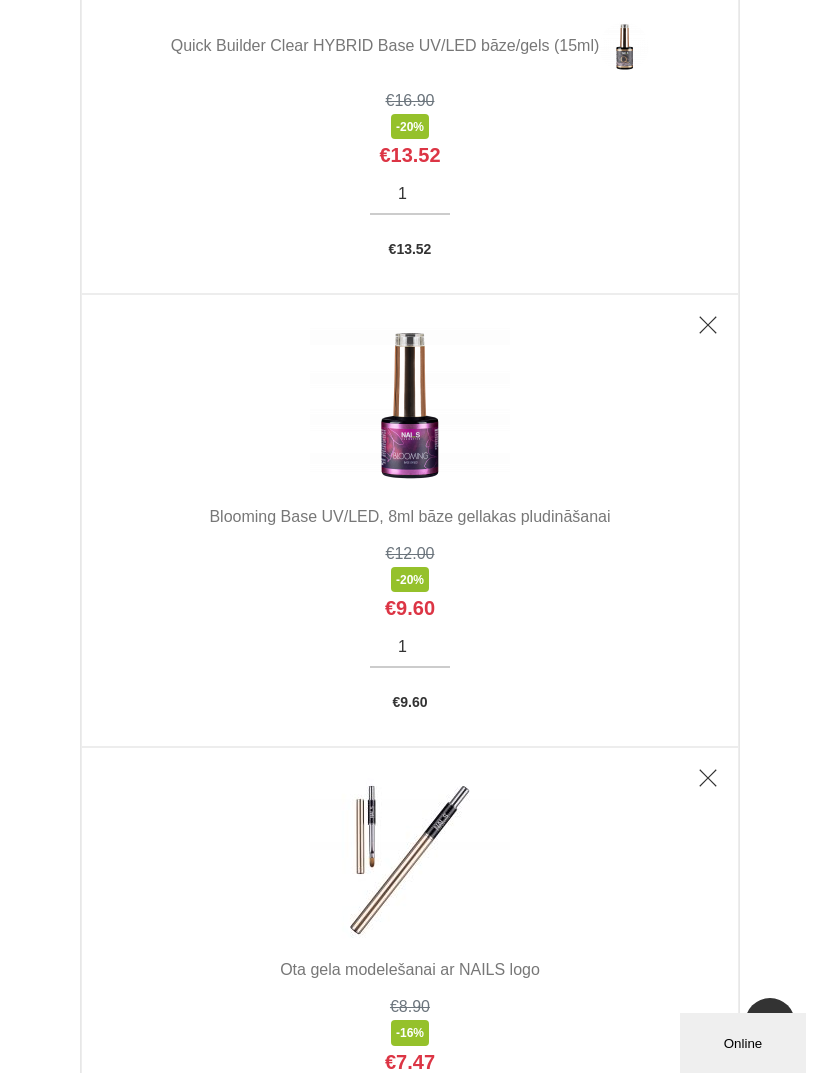 click 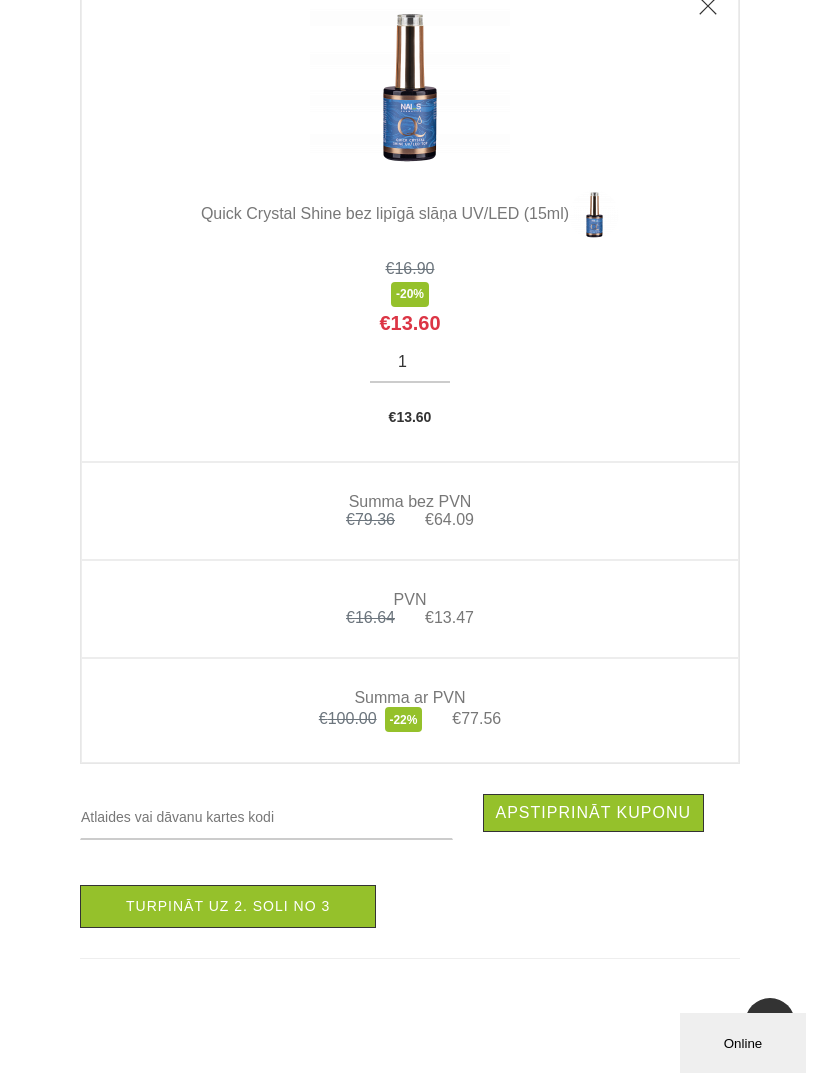 scroll, scrollTop: 2564, scrollLeft: 0, axis: vertical 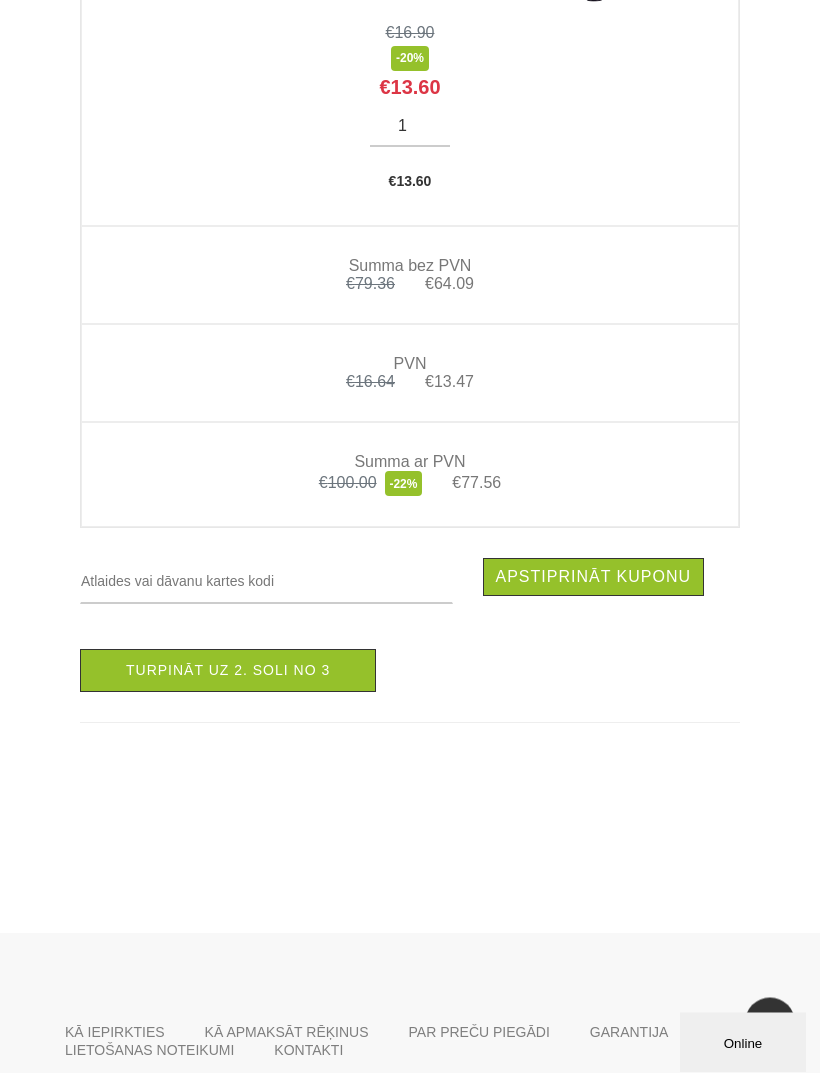 click on "Turpināt uz 2. soli no 3" at bounding box center [228, 671] 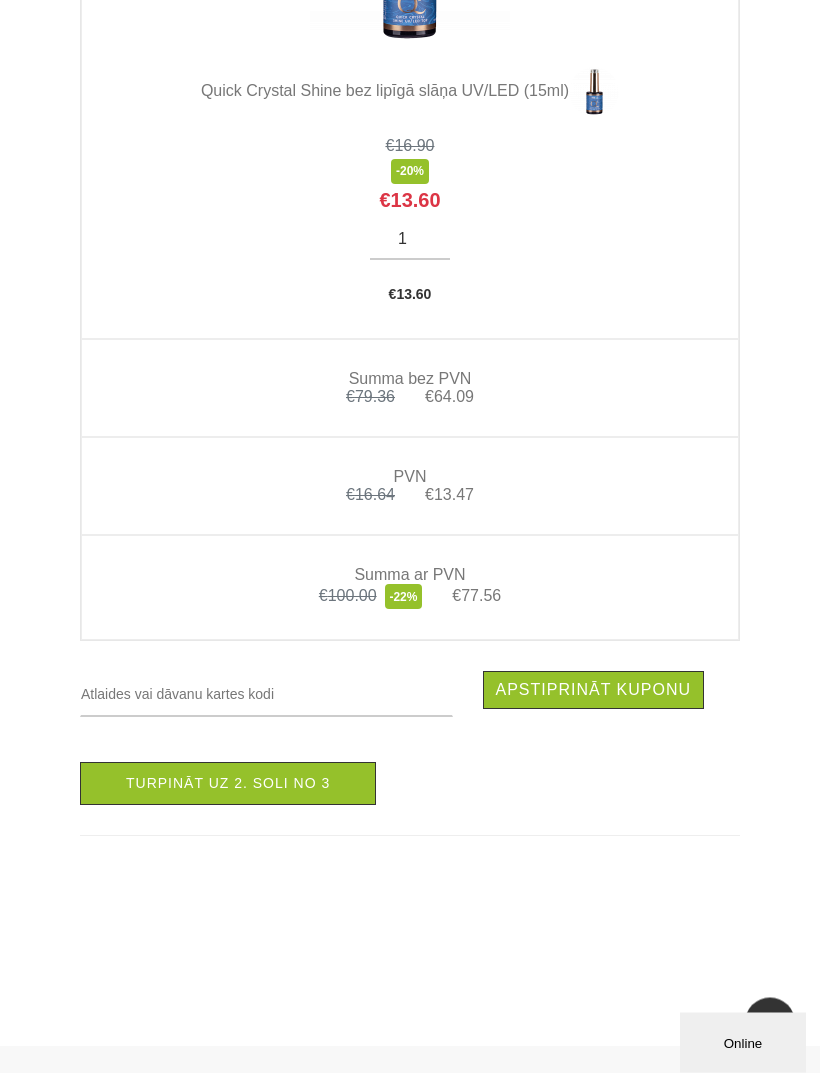 scroll, scrollTop: 2453, scrollLeft: 0, axis: vertical 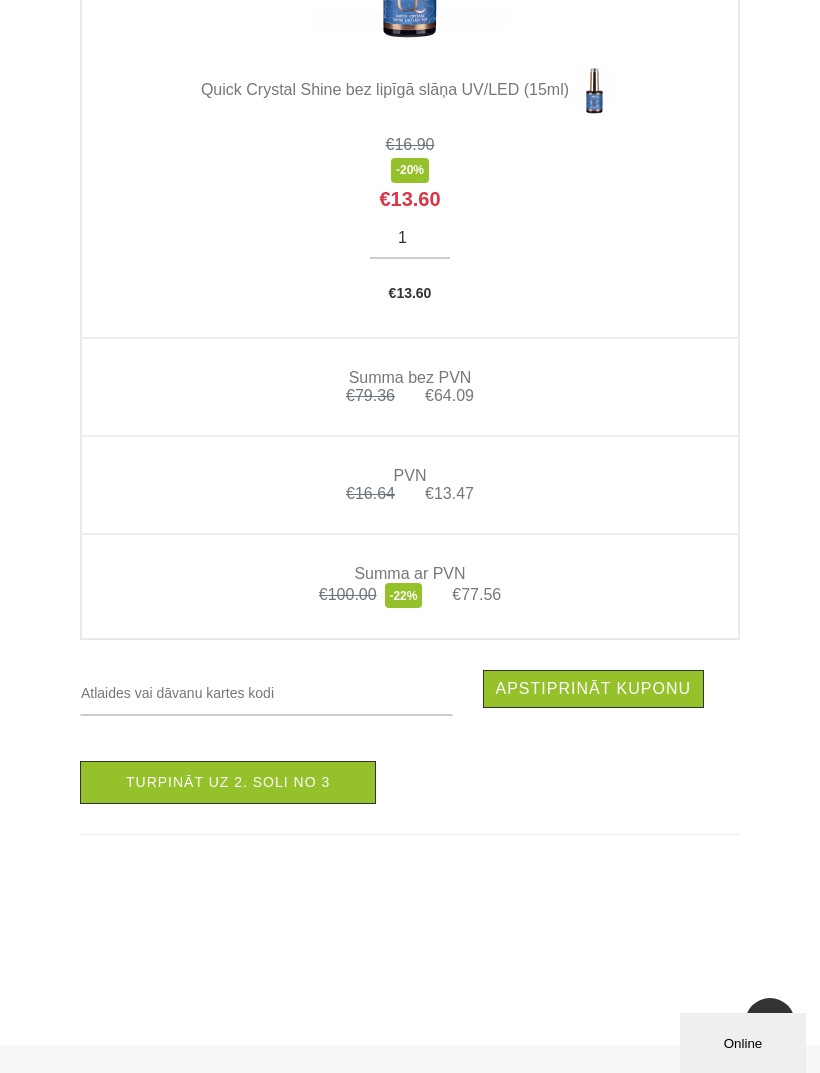 click on "Turpināt uz 2. soli no 3" at bounding box center (228, 782) 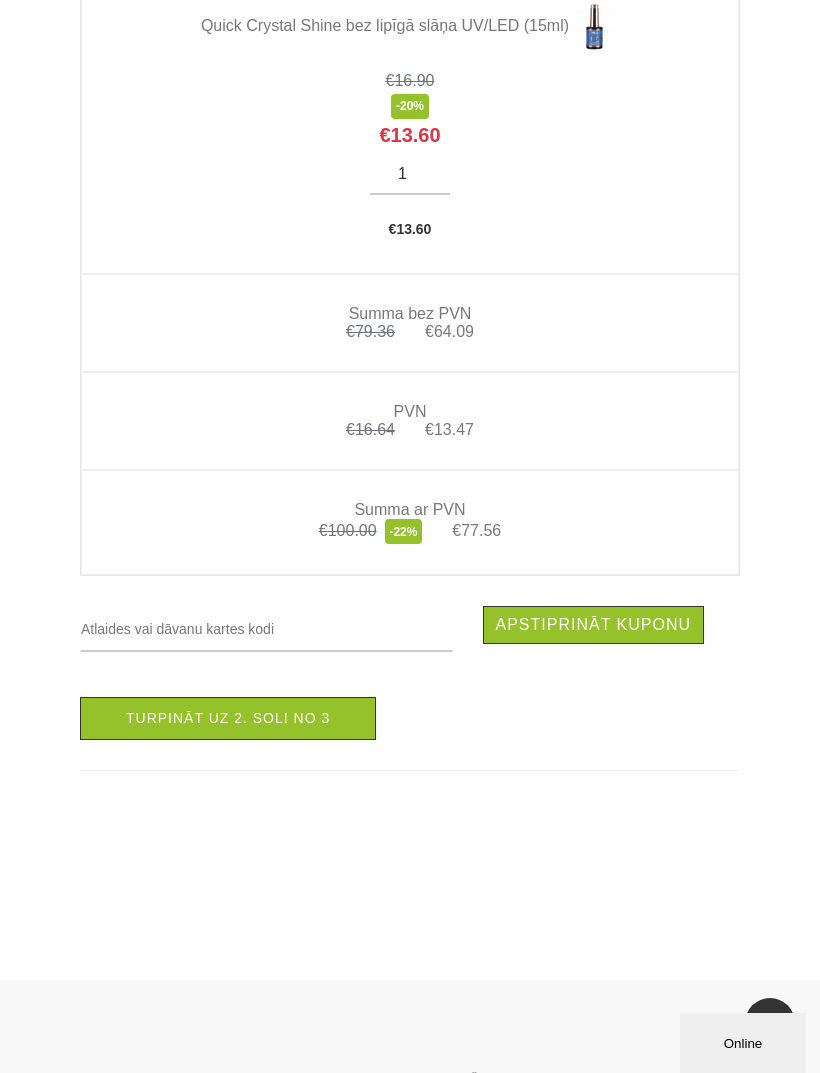 click on "Online" at bounding box center (743, 1043) 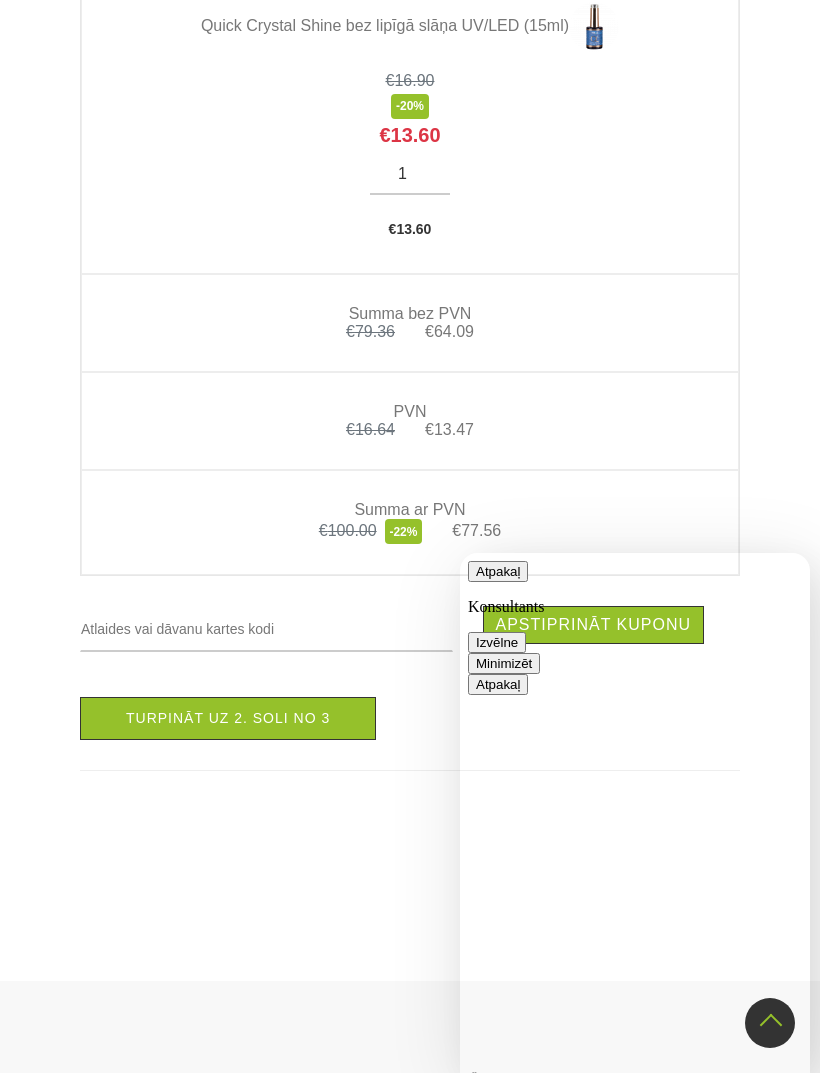 click on "Atpakaļ  Konsultants  Izvēlne Minimizēt" at bounding box center [635, 617] 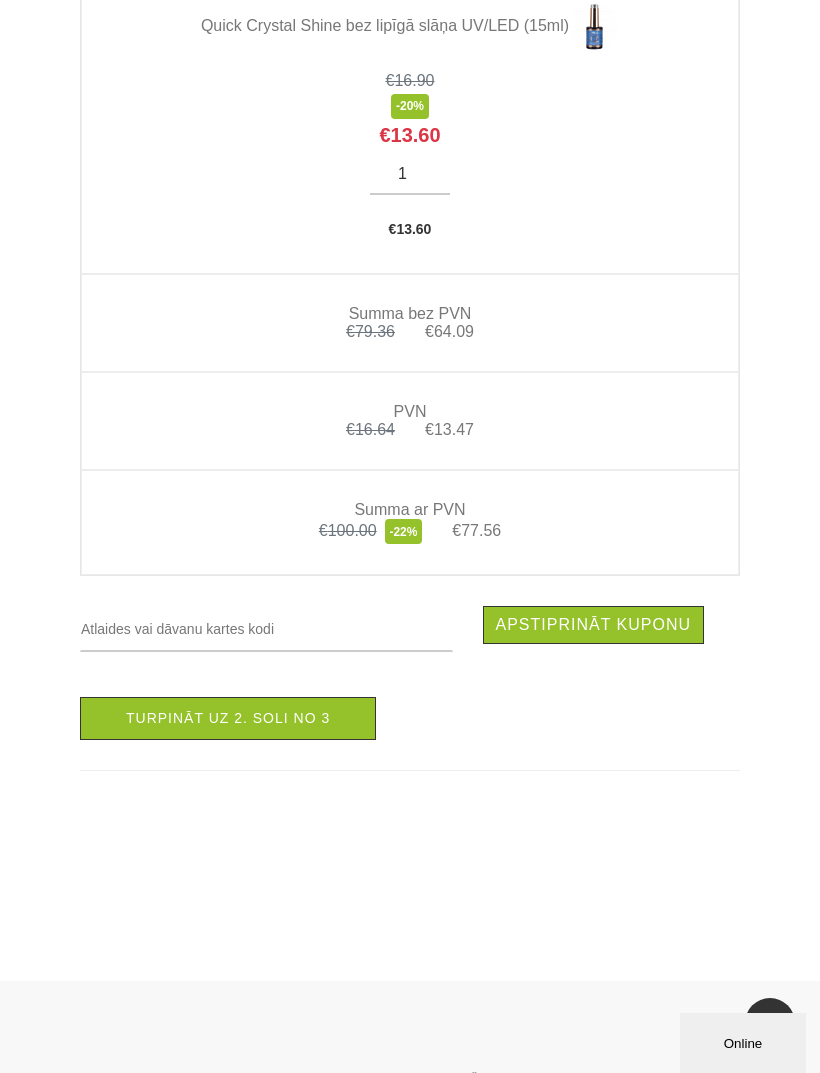 click on "Produkts Cena Daudzums Kopā   Quick Builder Clear HYBRID Base UV/LED bāze/gels (15ml)
€16.90
-20%
€13.52
1 € 13.52 Ota gela modelešanai ar NAILS logo
€8.90
-16%
€7.47
1 € 7.47 MILKY Builder Base UV/LED gels (15ml)
€16.90
-20%
€13.52
1 € 13.52 Pedikīra Molekulārā bāze UV/LED, 15ml
€13.50
-20%
€10.80
1 € 10.80 Quick Crystal Shine bez lipīgā slāņa UV/LED (15ml)
€16.90
-20%
€13.60
1 € 13.60
Summa bez PVN
€ 79.36 € 64.09
PVN
€ 16.64 € 13.47
Summa ar PVN
€ 100.00 -22% € 77.56 Apstiprināt kuponu Atcelt kuponu" at bounding box center [410, -622] 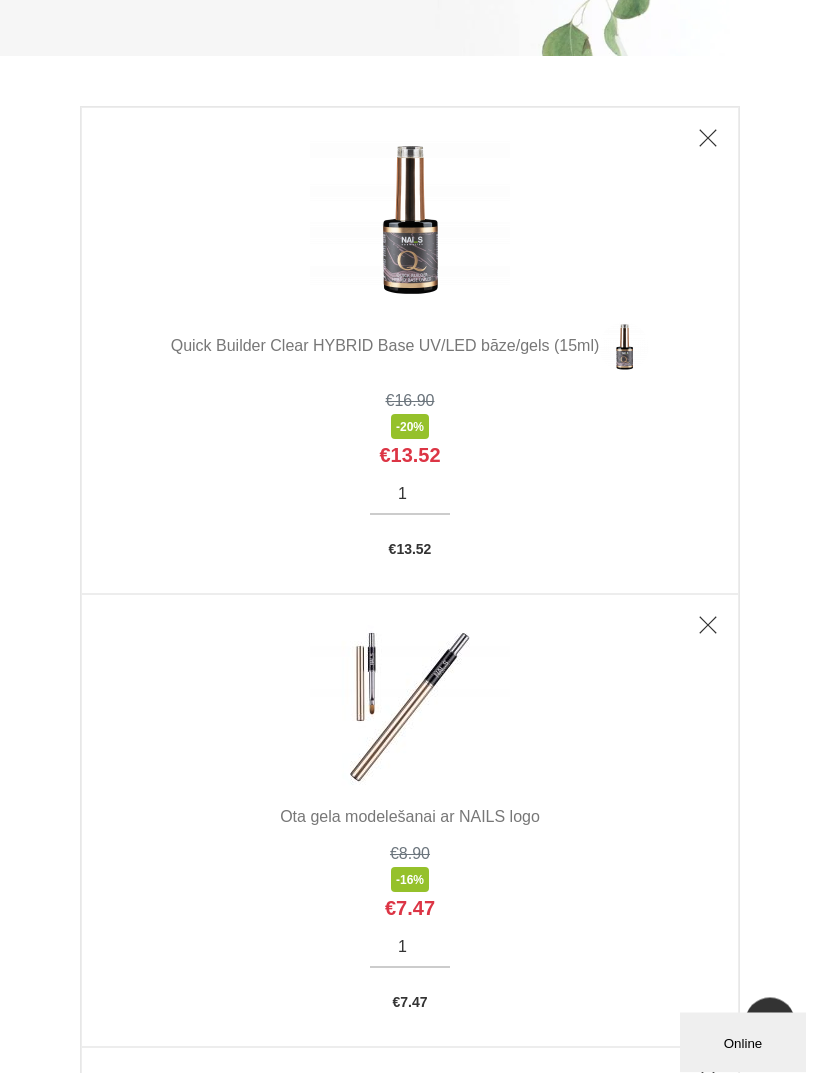 scroll, scrollTop: 0, scrollLeft: 0, axis: both 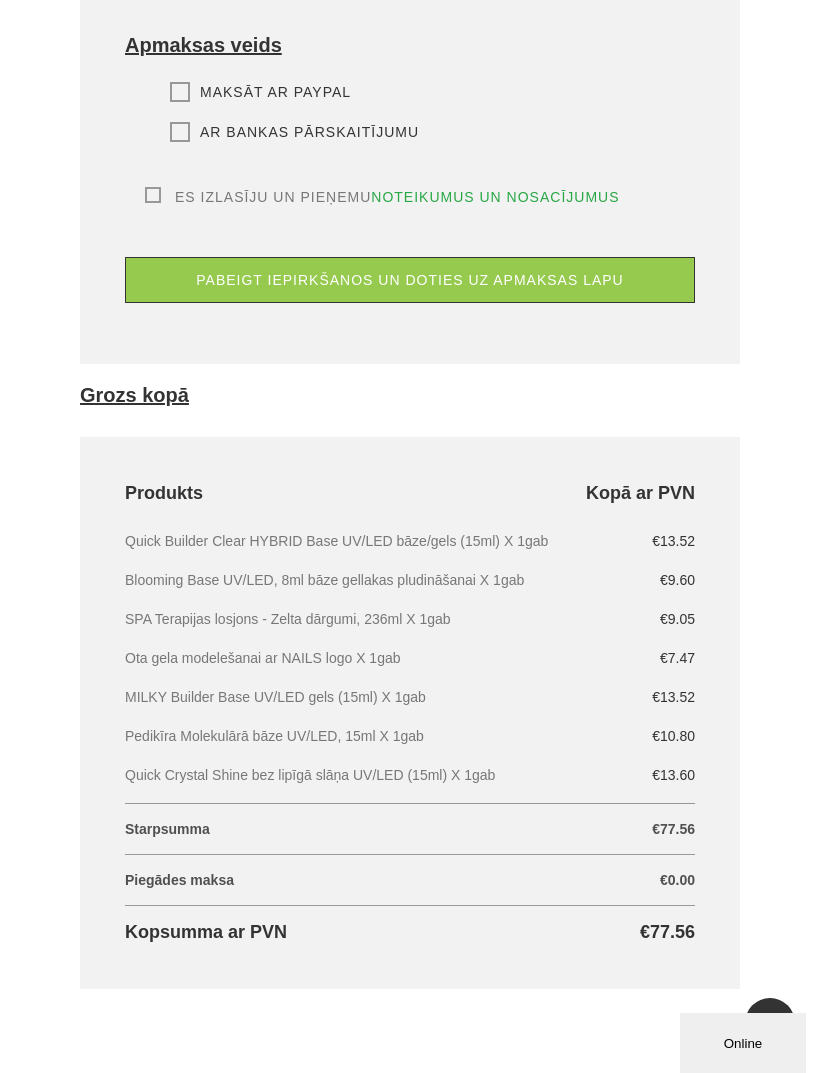 click on "€9.05" at bounding box center (677, 619) 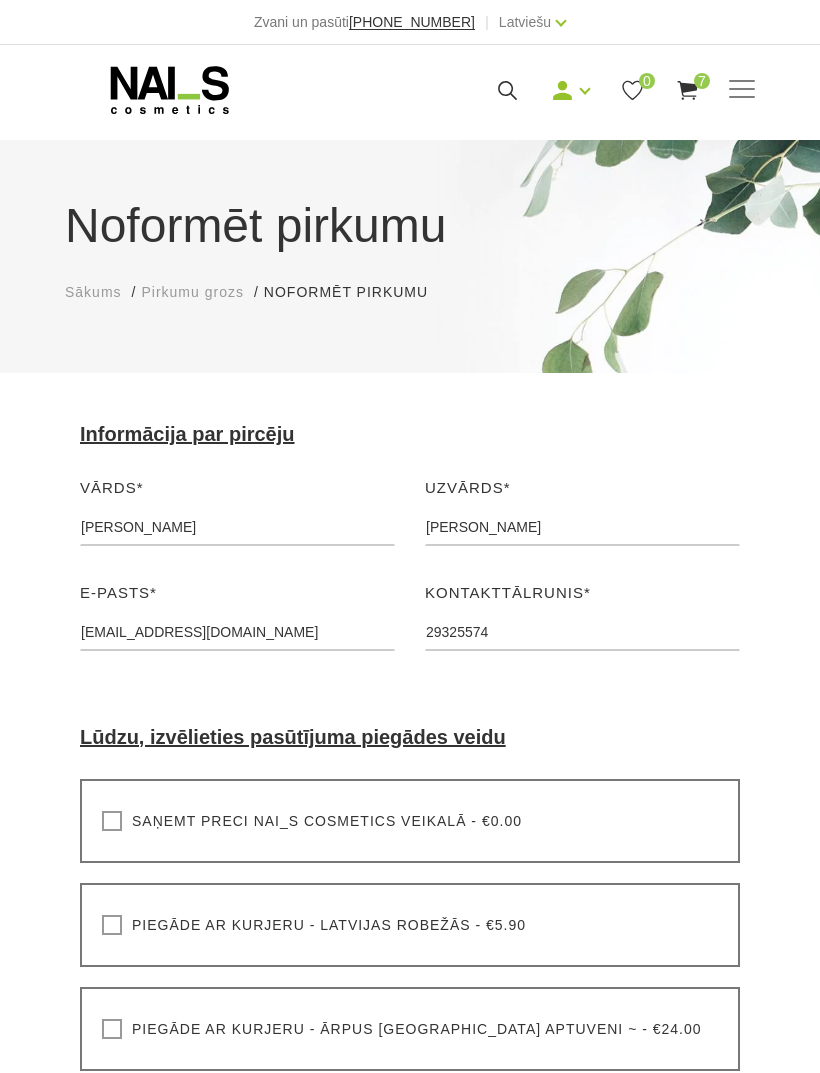 scroll, scrollTop: 0, scrollLeft: 0, axis: both 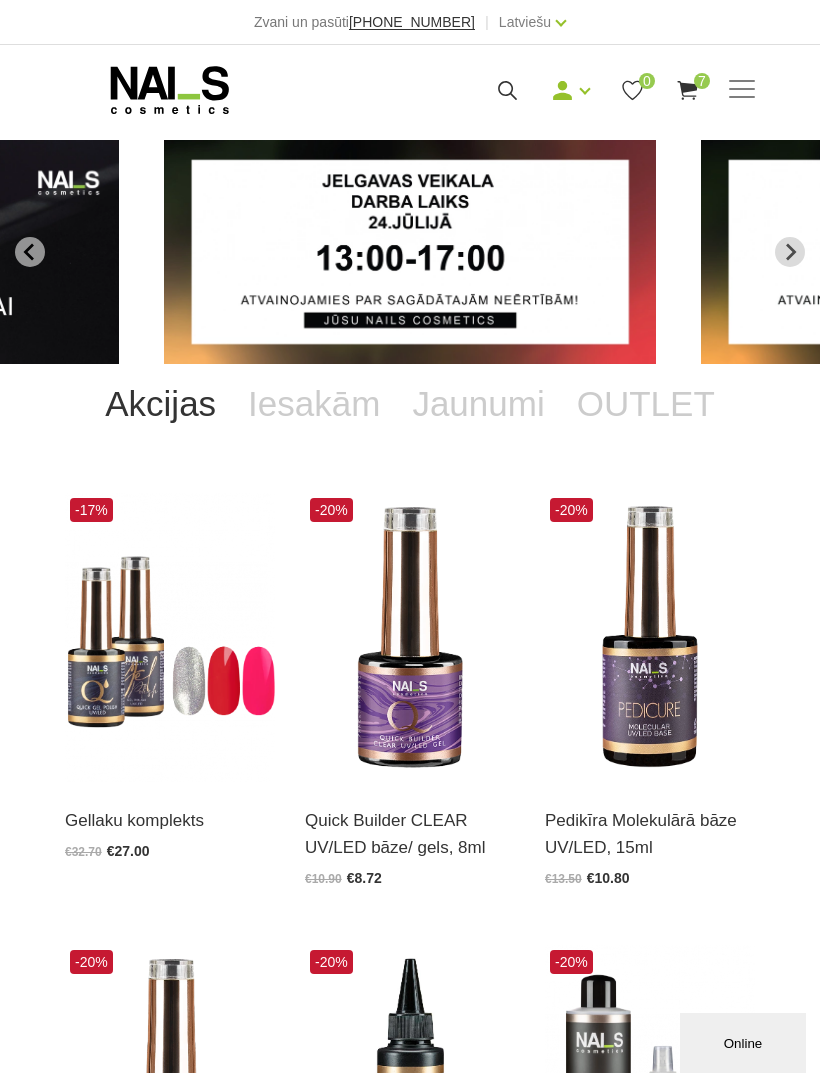 click on "7" at bounding box center [702, 81] 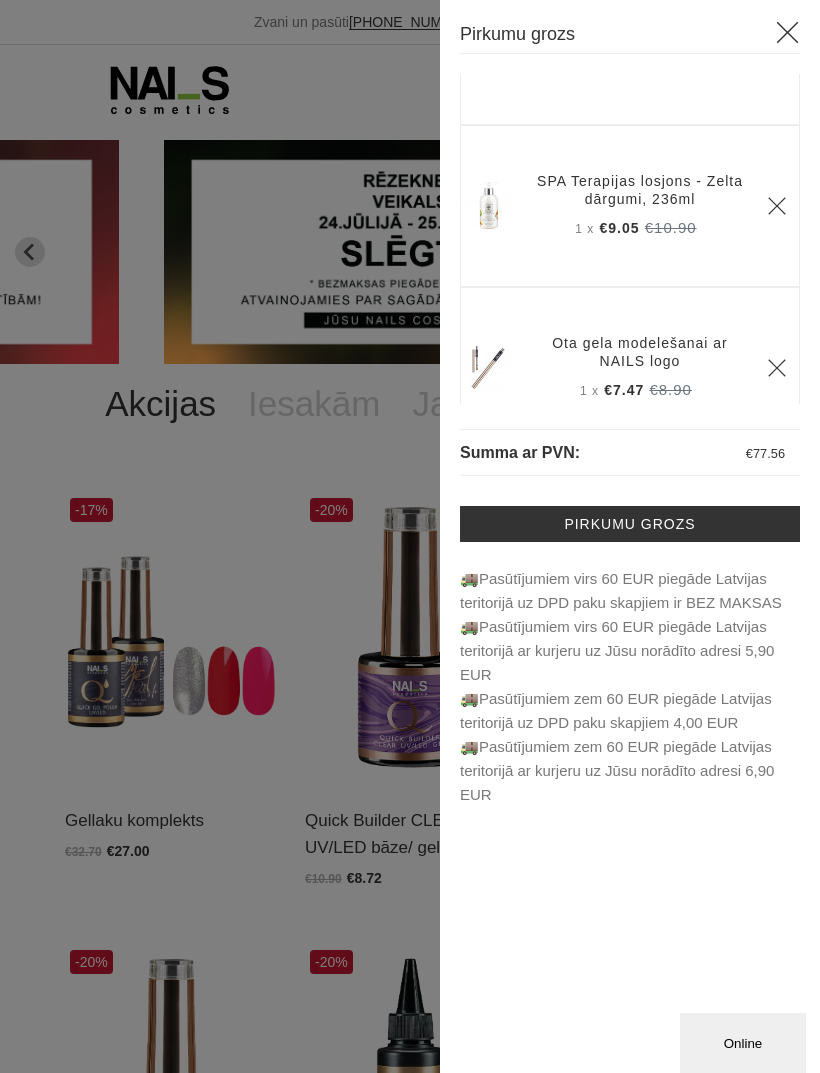 scroll, scrollTop: 311, scrollLeft: 0, axis: vertical 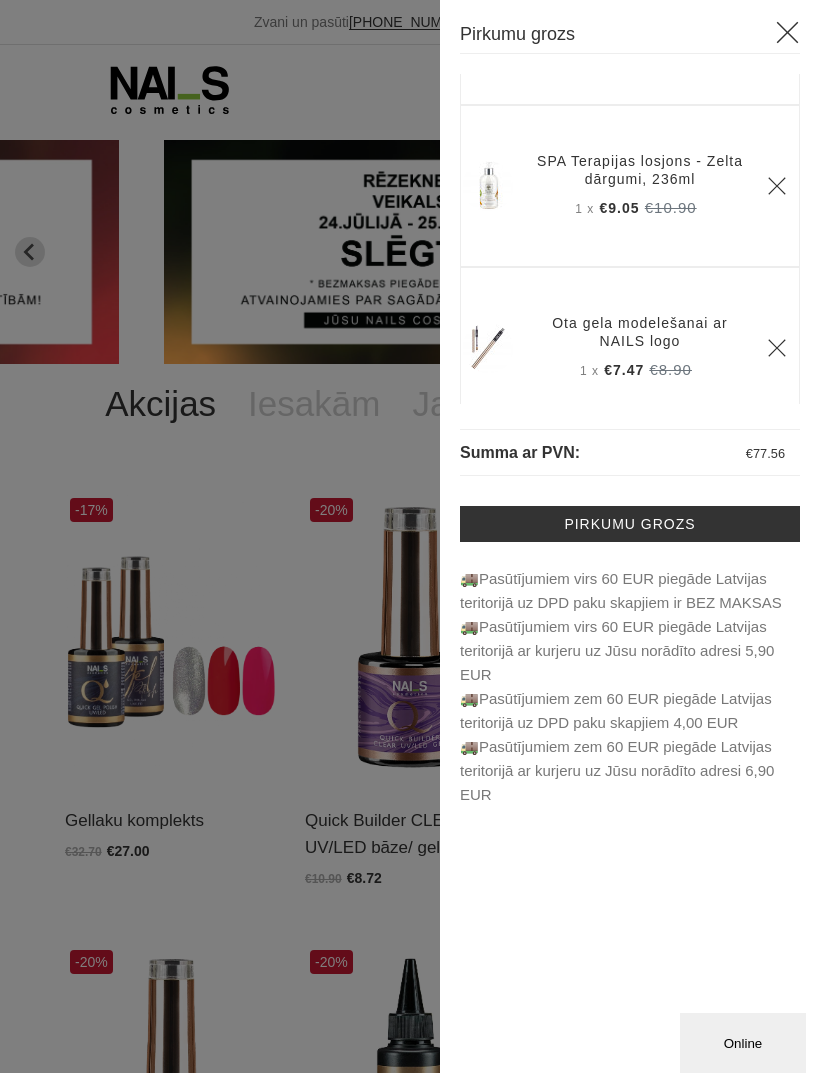click 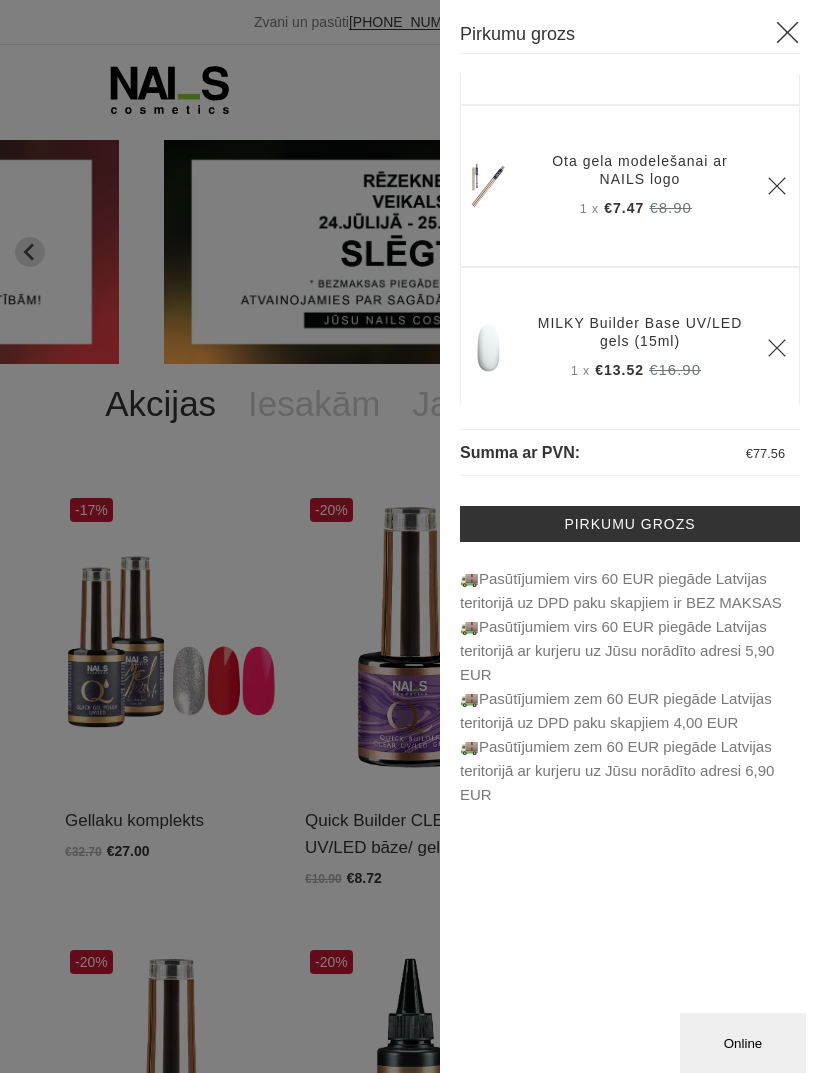click on "Pirkumu grozs" at bounding box center [630, 524] 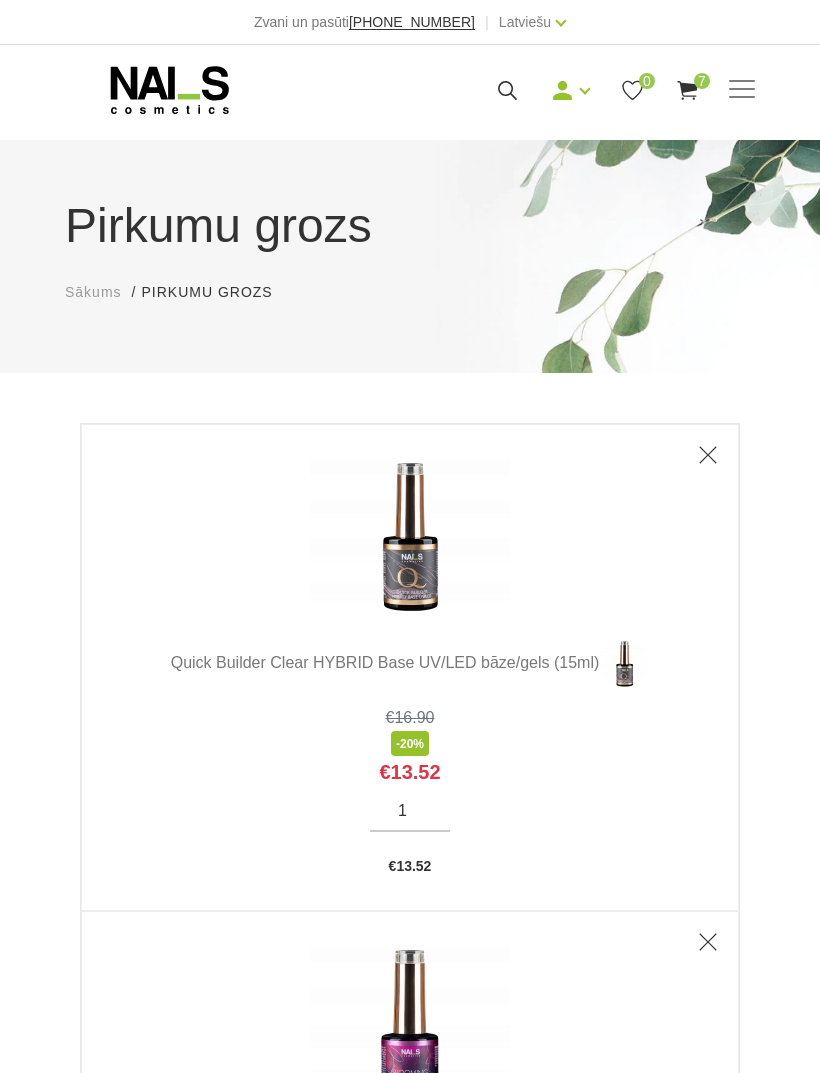 scroll, scrollTop: 0, scrollLeft: 0, axis: both 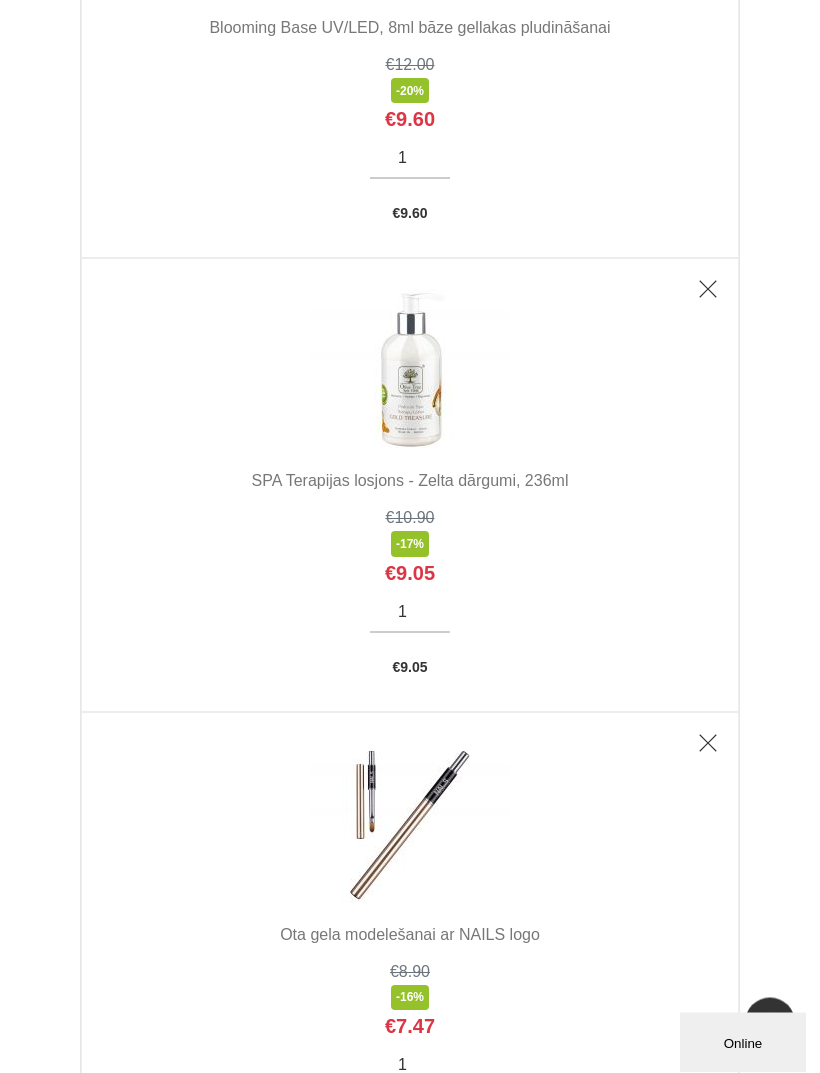 click 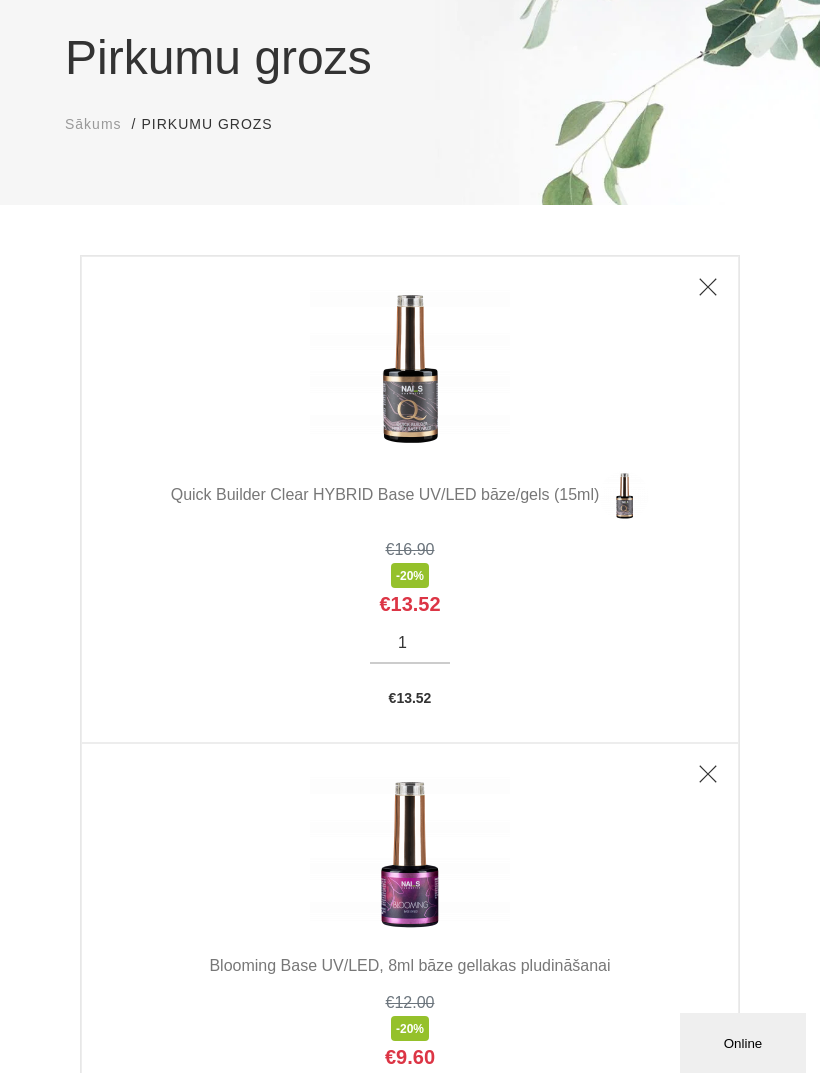 scroll, scrollTop: 167, scrollLeft: 0, axis: vertical 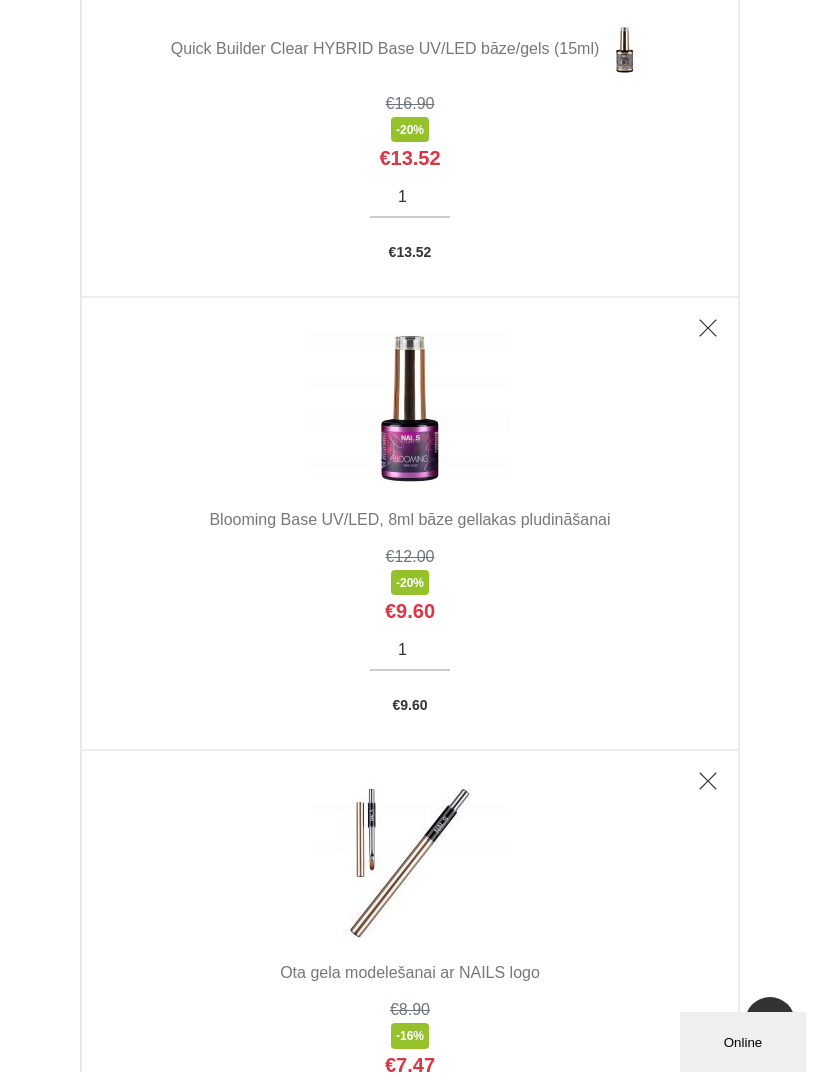 click 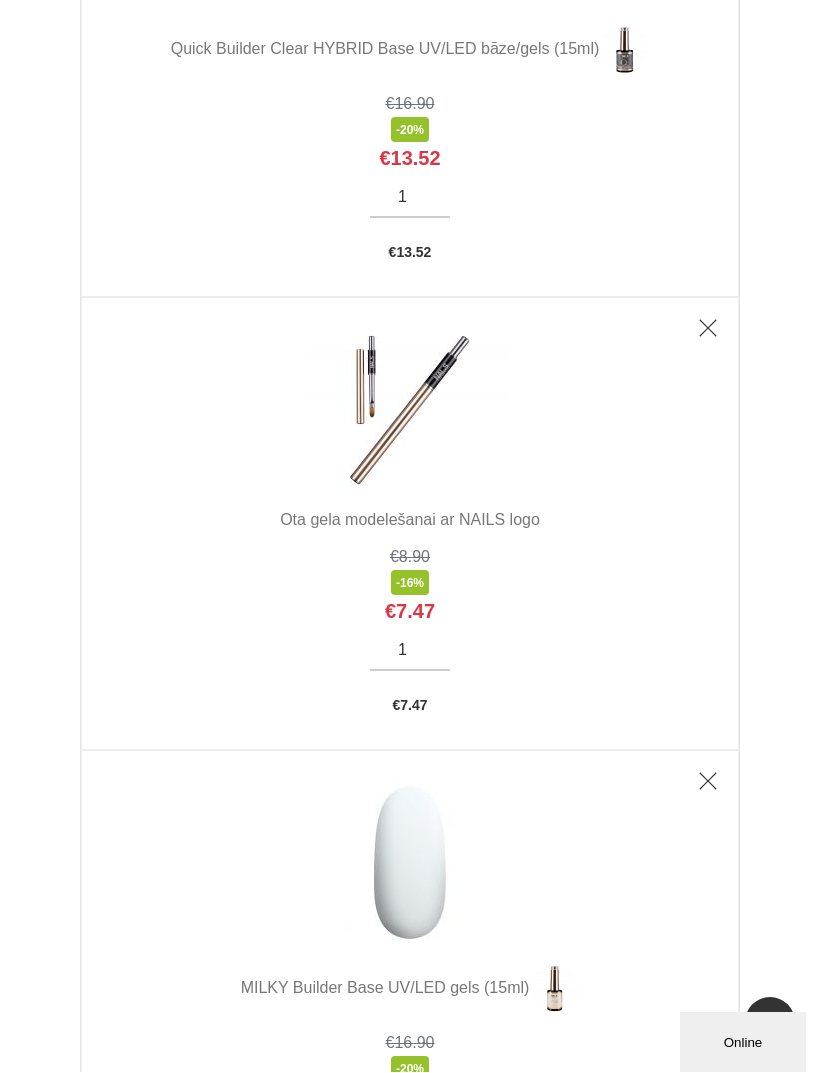 scroll, scrollTop: 614, scrollLeft: 0, axis: vertical 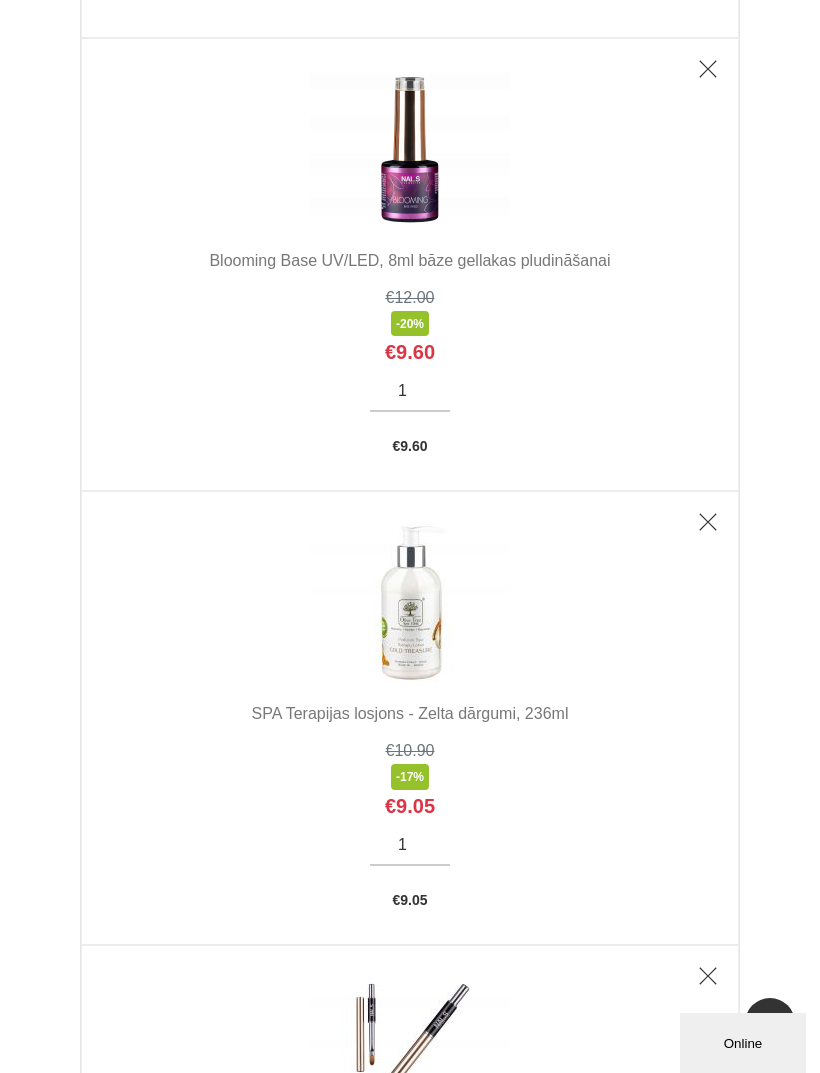click on "Online" at bounding box center [743, 1043] 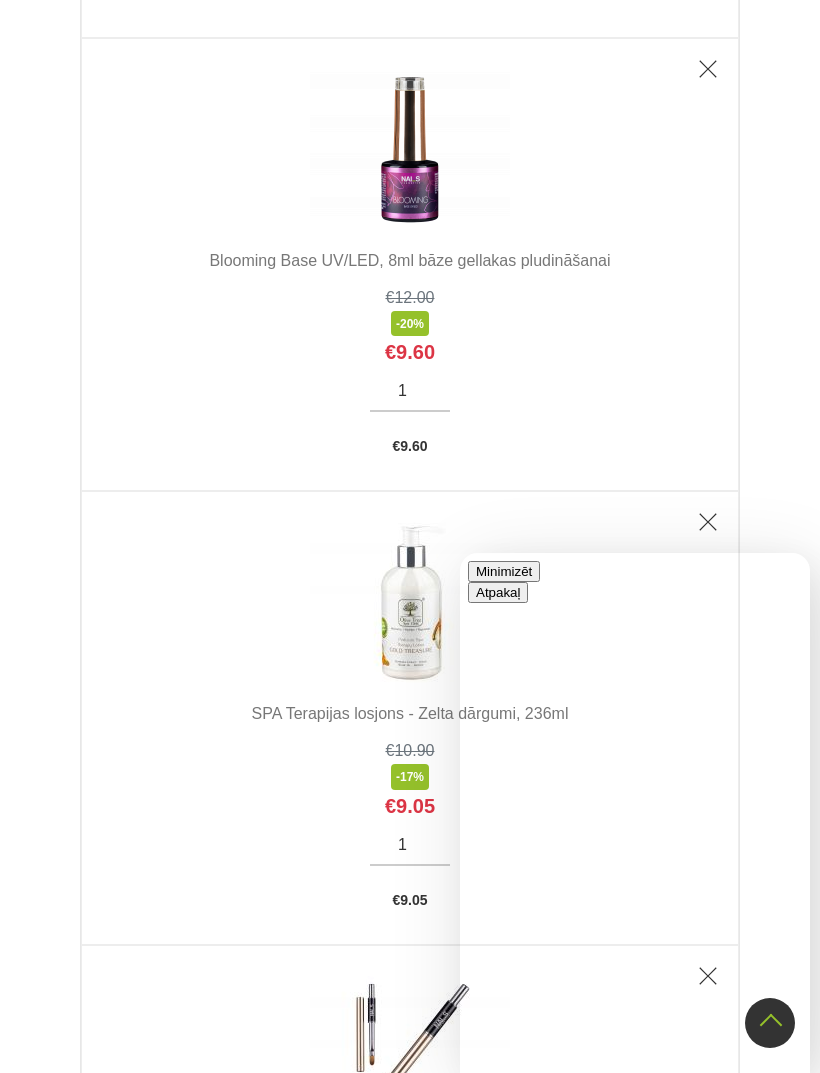 click on "Minimizēt" at bounding box center [504, 571] 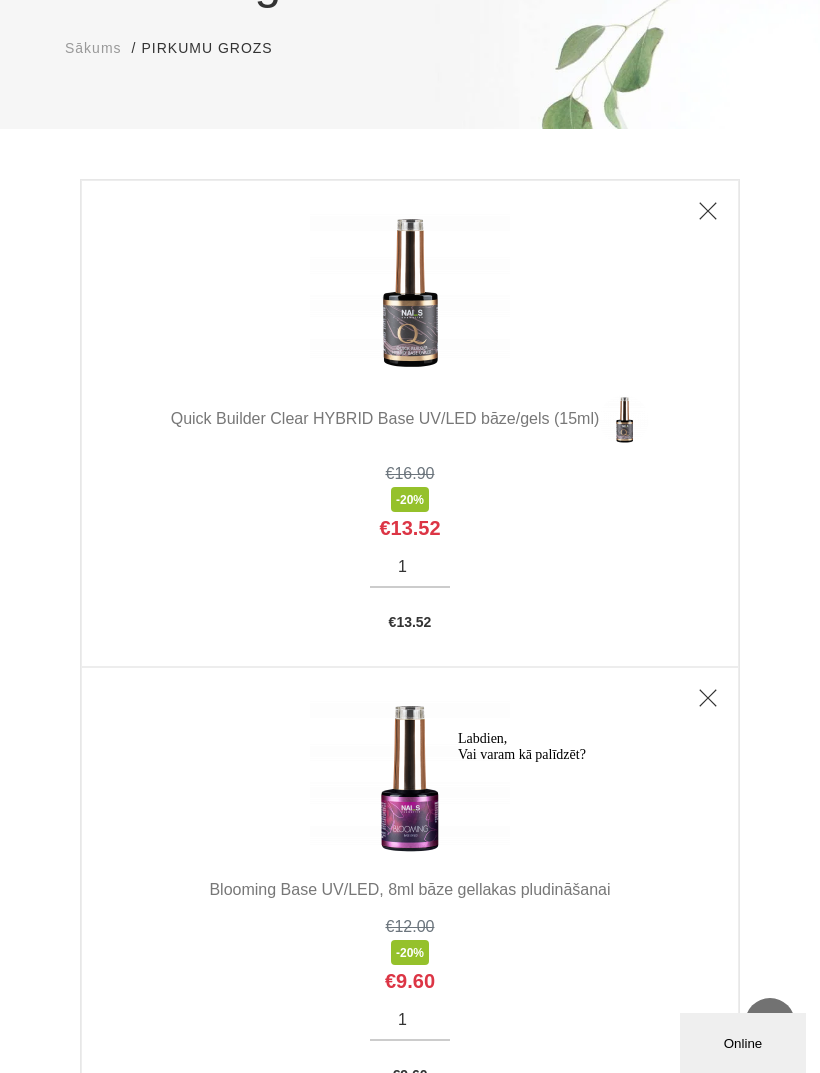 scroll, scrollTop: 0, scrollLeft: 0, axis: both 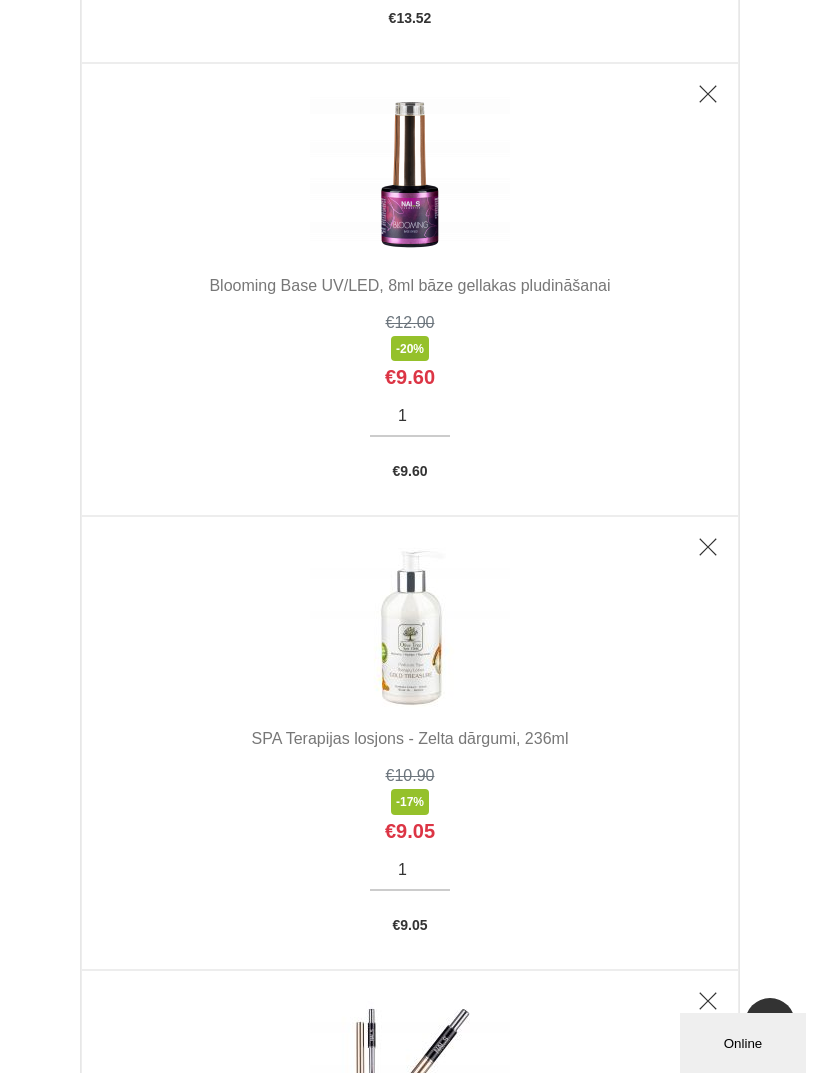 click 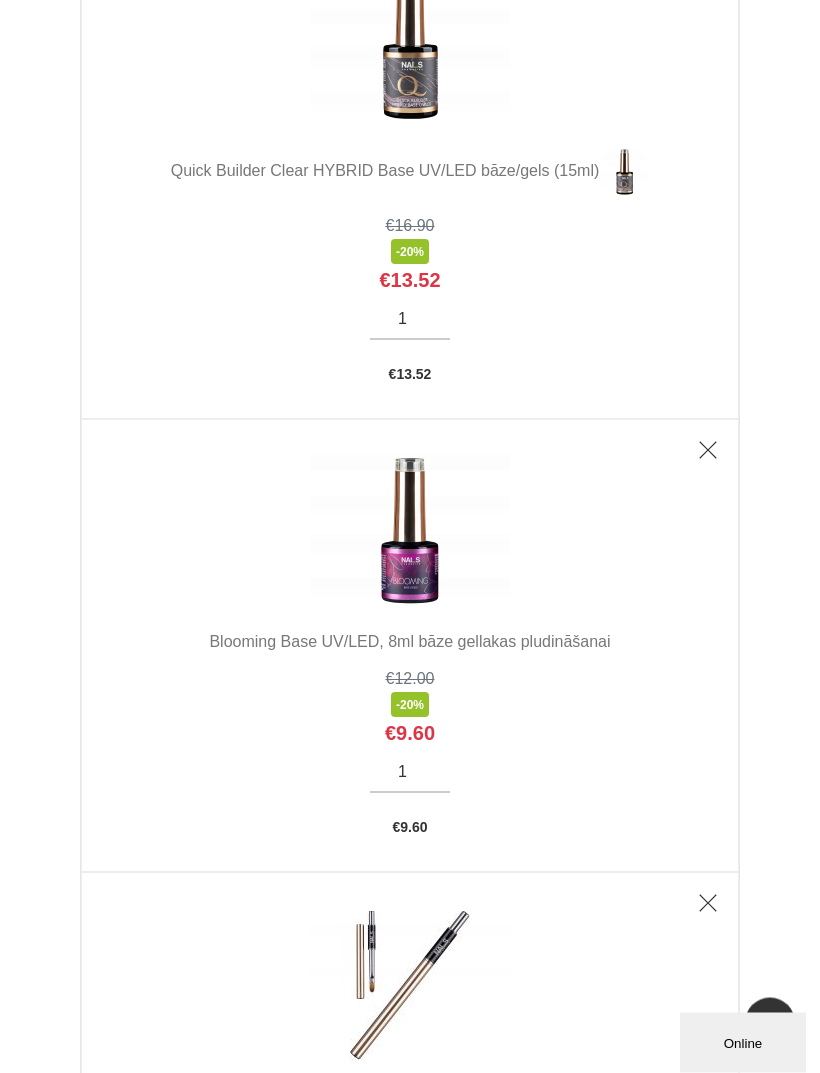 scroll, scrollTop: 484, scrollLeft: 0, axis: vertical 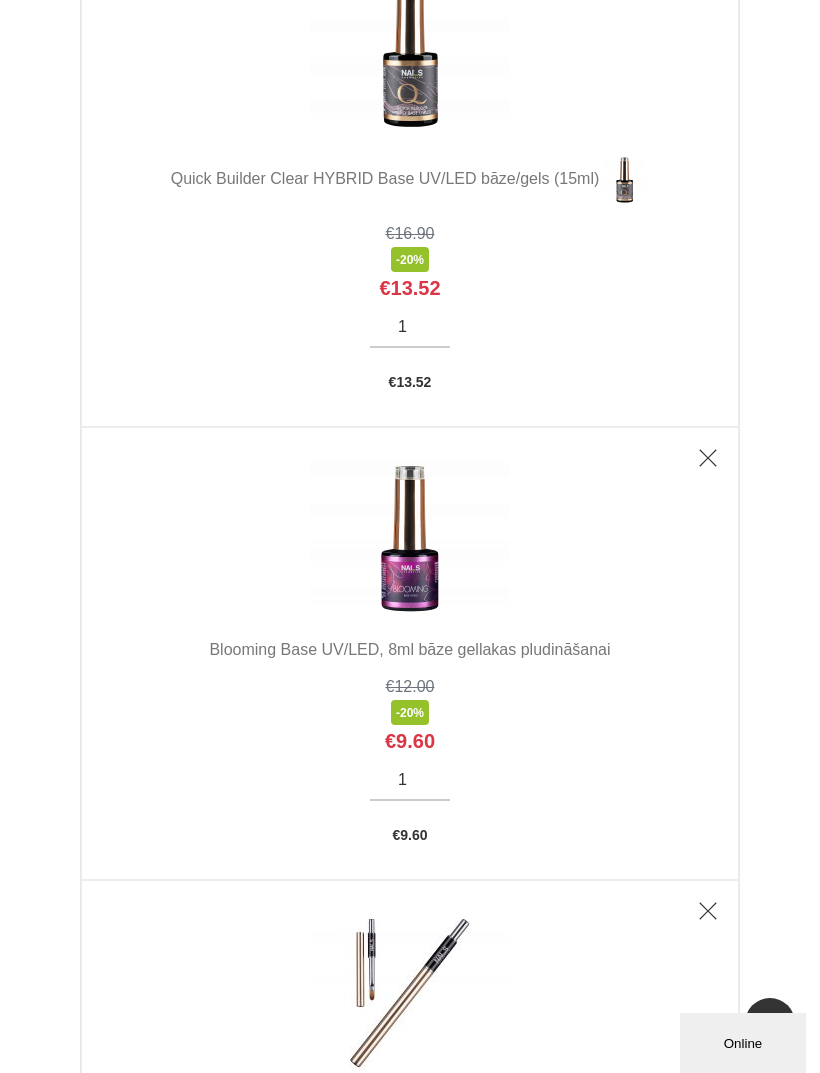 click at bounding box center (708, 458) 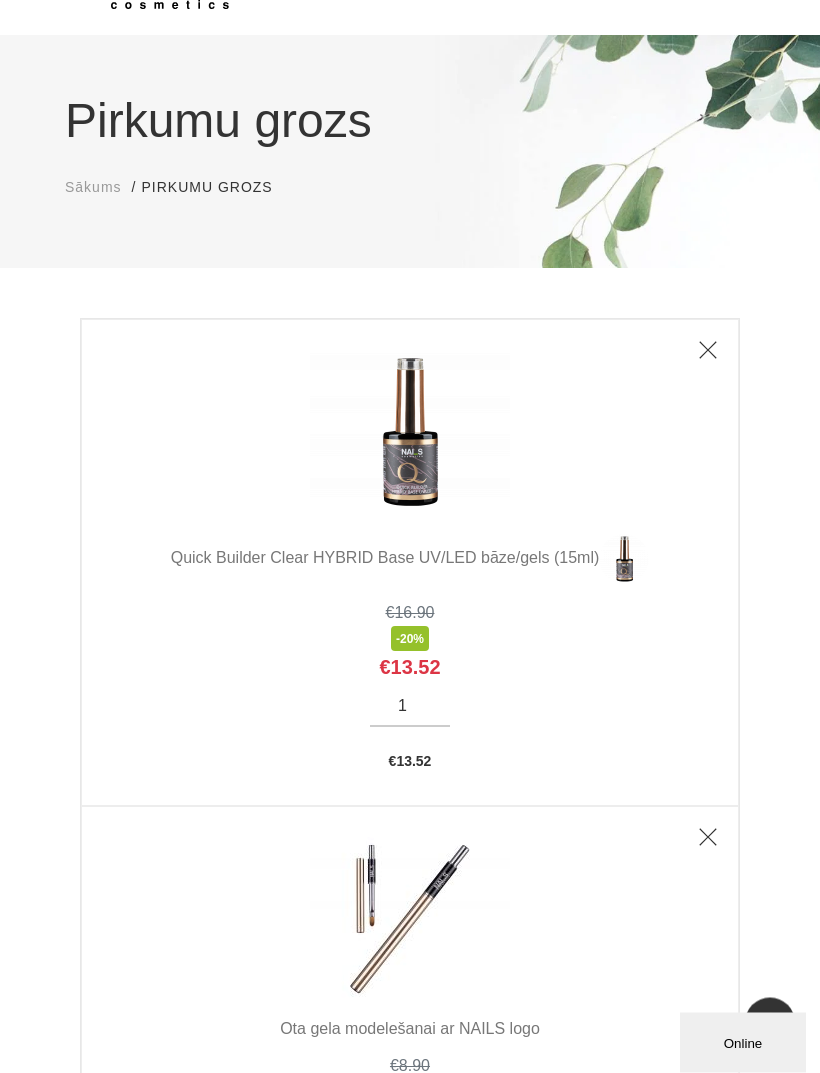 scroll, scrollTop: 0, scrollLeft: 0, axis: both 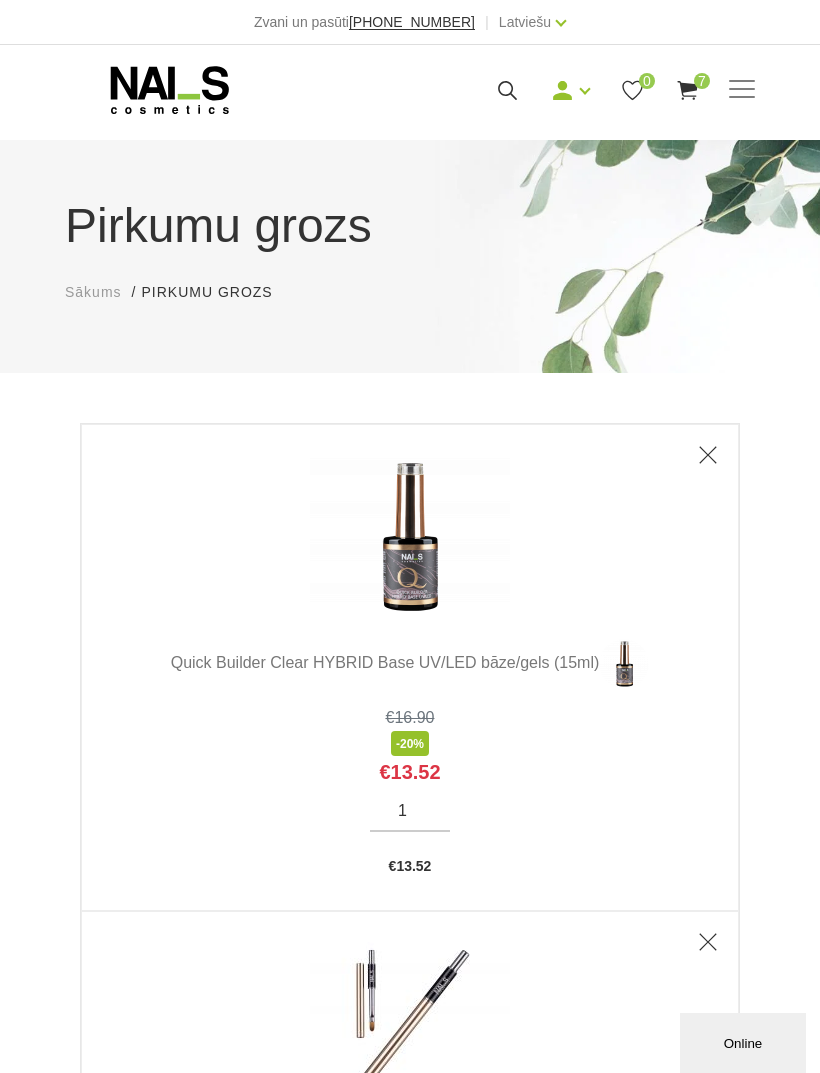 click on "Mani pasūtījumi" at bounding box center (525, 123) 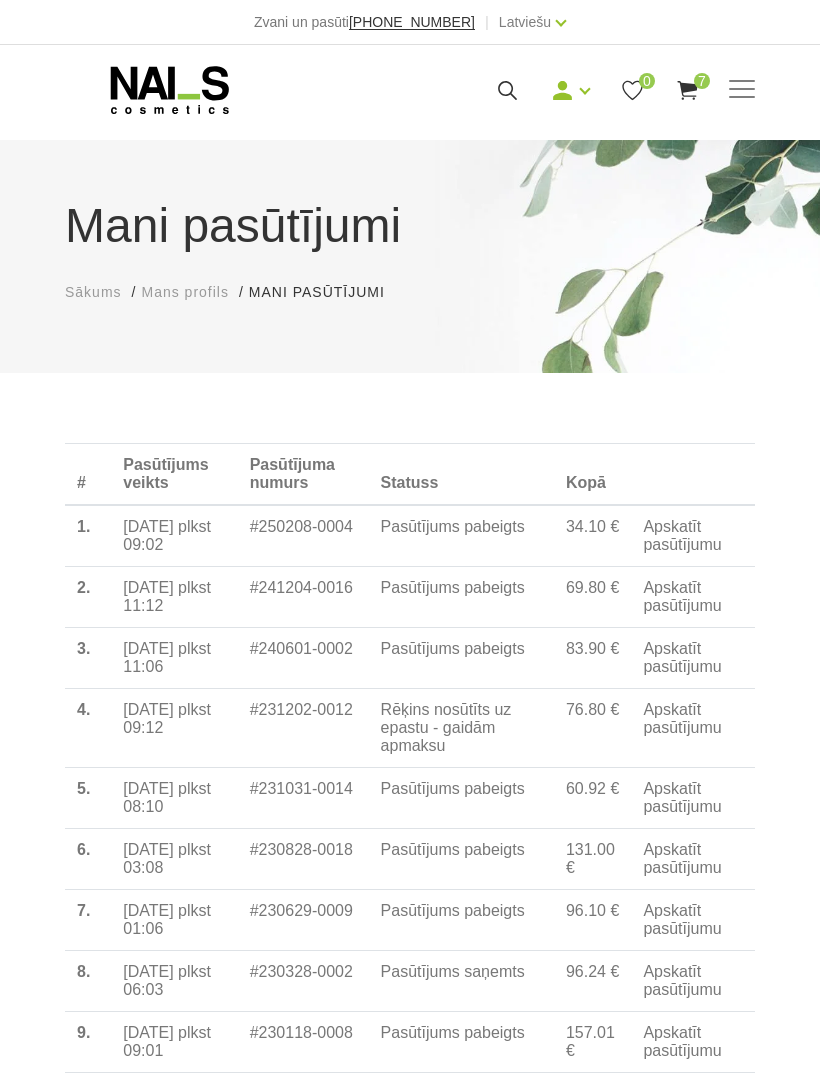scroll, scrollTop: 0, scrollLeft: 0, axis: both 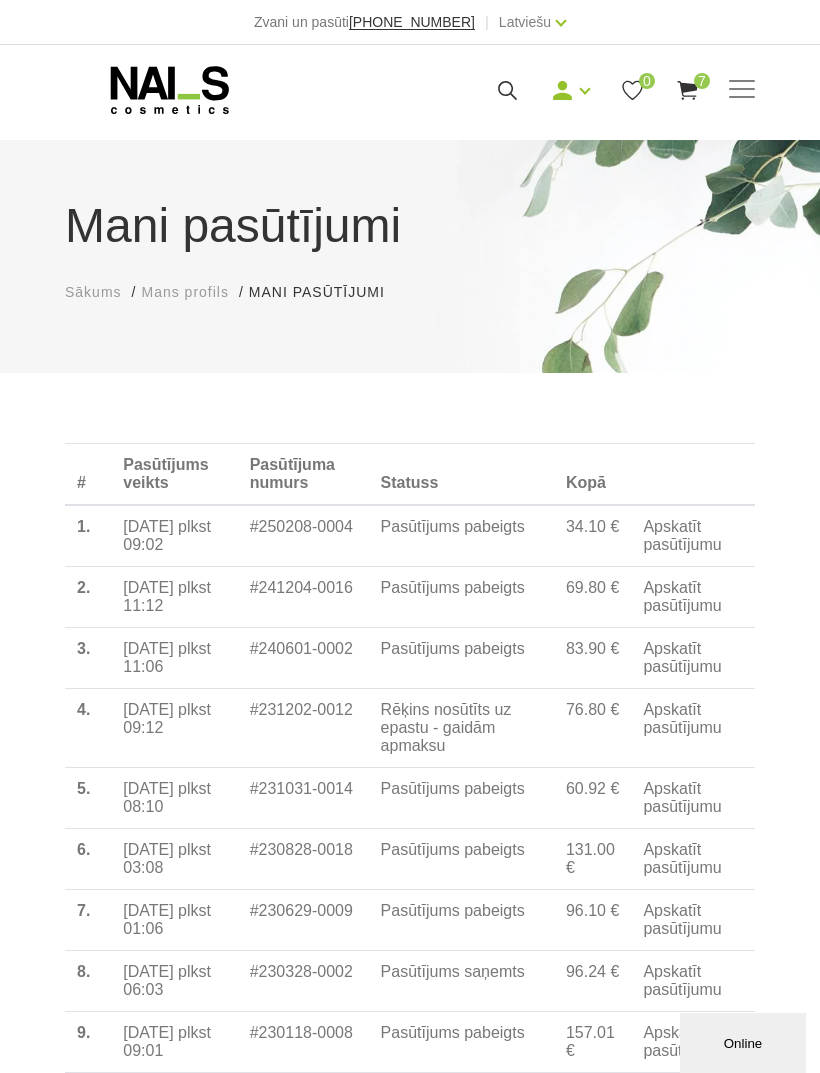 click on "Apskatīt pasūtījumu" at bounding box center [693, 536] 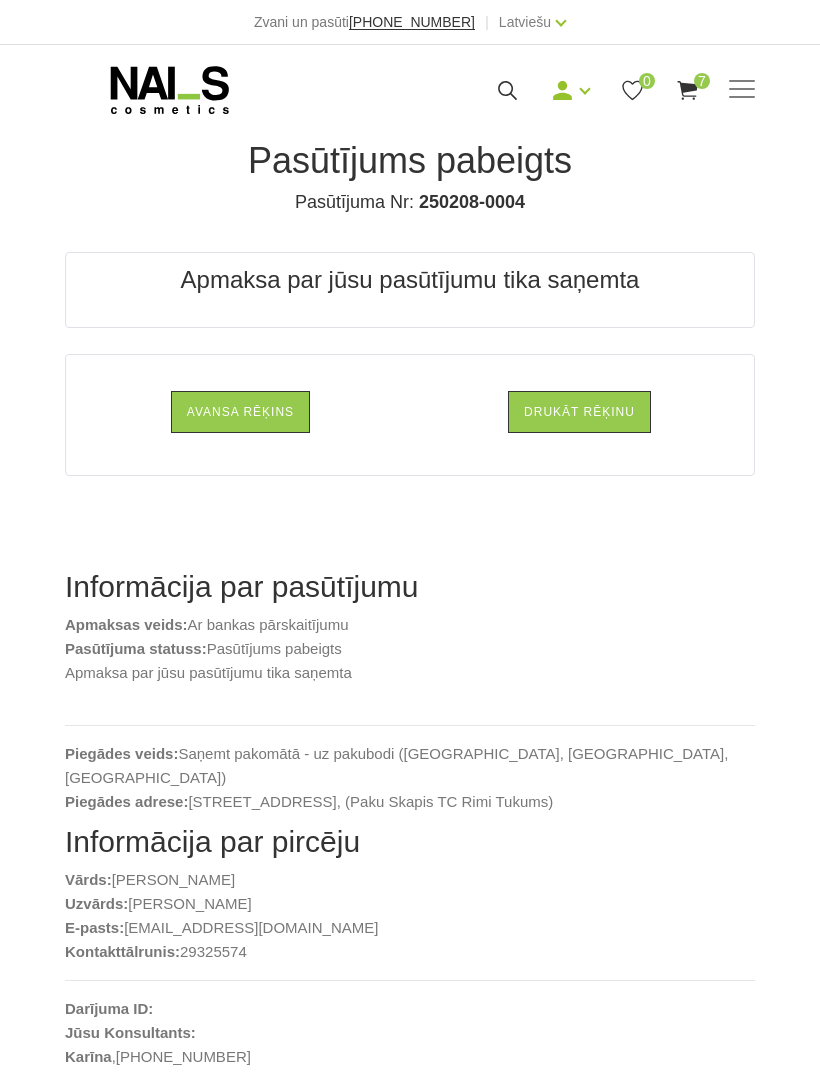 scroll, scrollTop: 0, scrollLeft: 0, axis: both 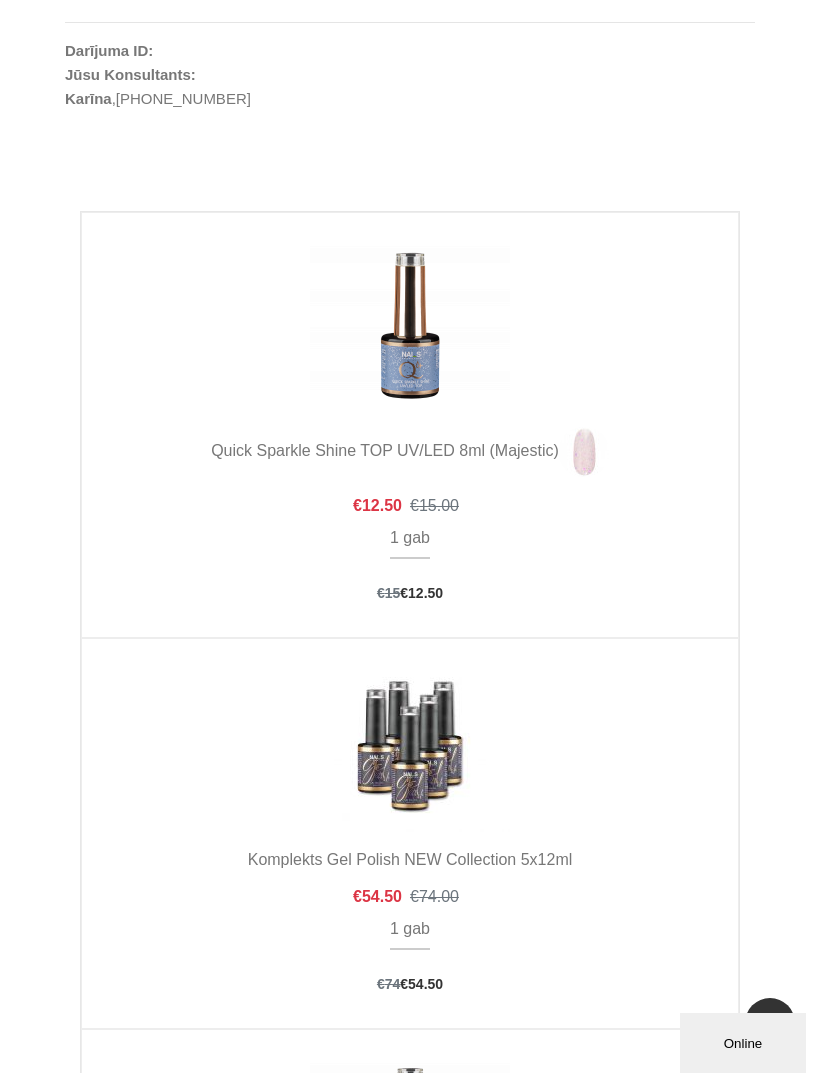 click on "Quick Sparkle Shine TOP UV/LED 8ml (Majestic)" at bounding box center [410, 452] 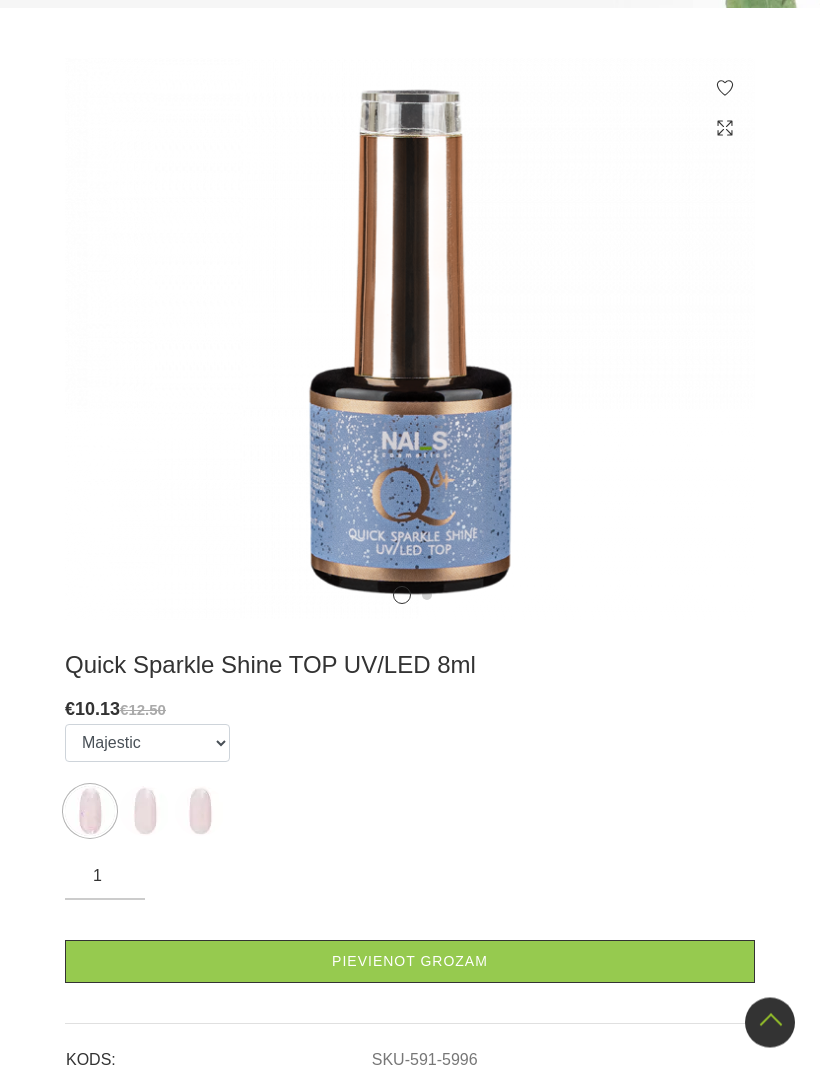 scroll, scrollTop: 458, scrollLeft: 0, axis: vertical 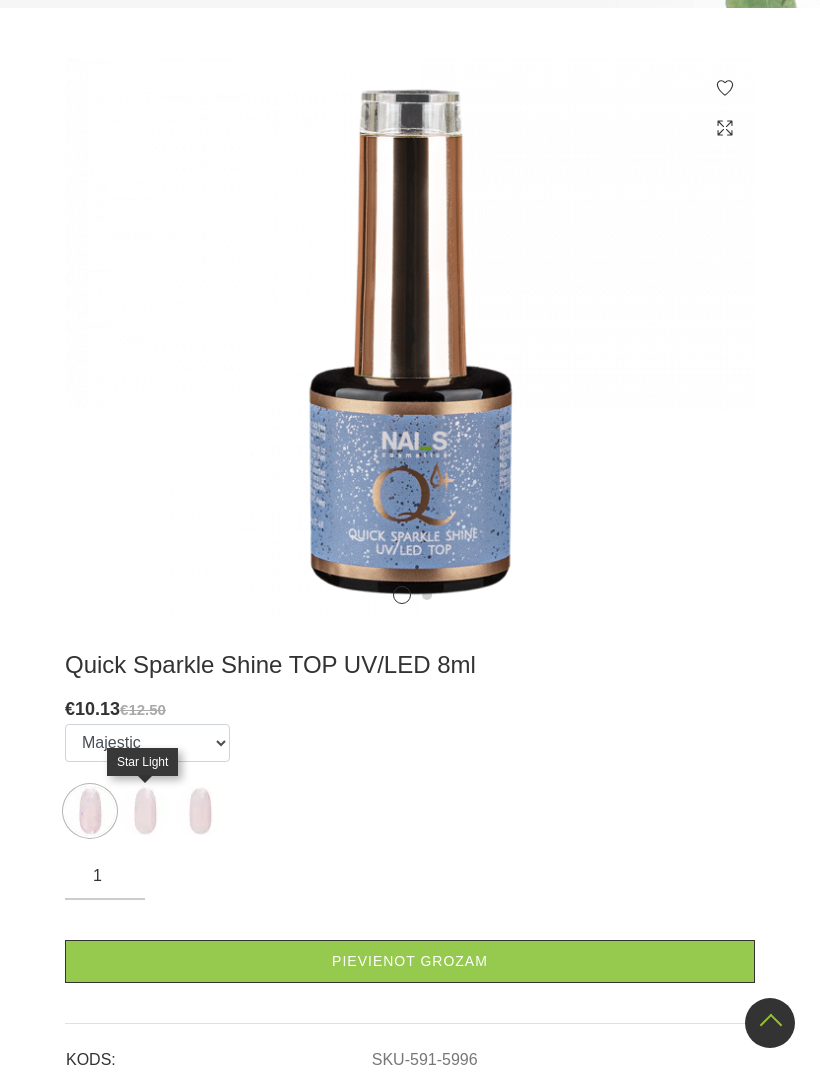 click at bounding box center [145, 811] 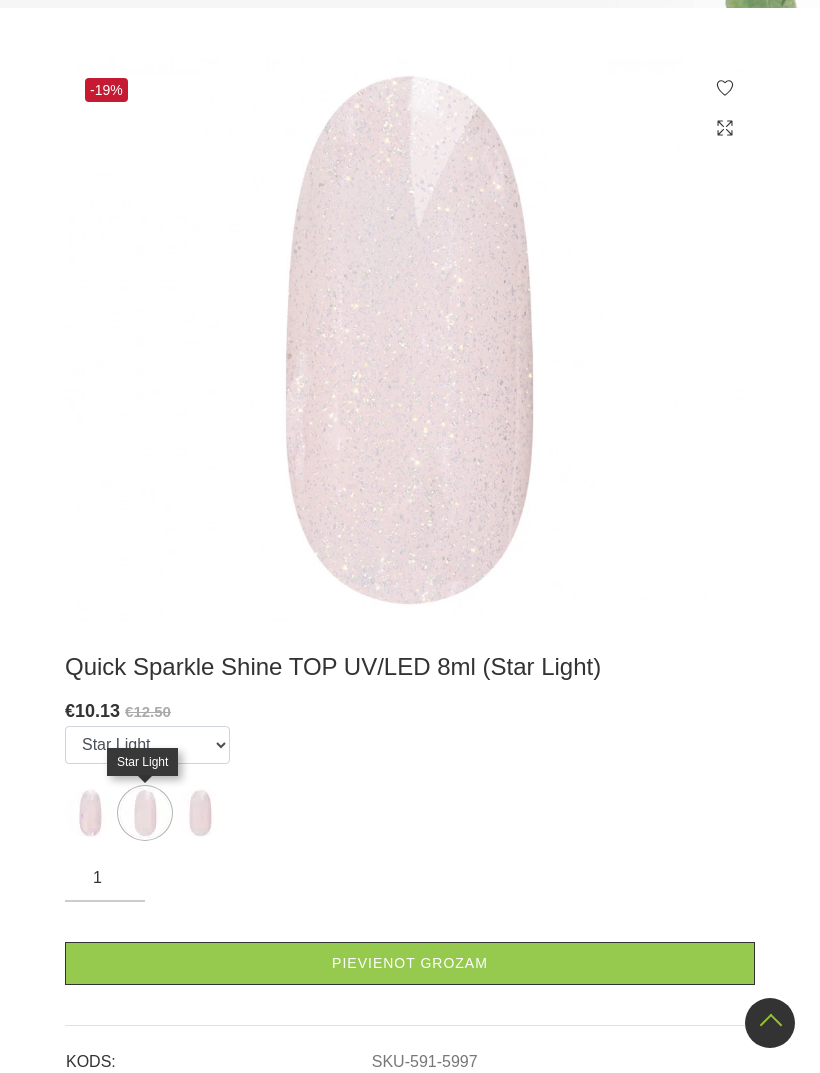 click at bounding box center [200, 813] 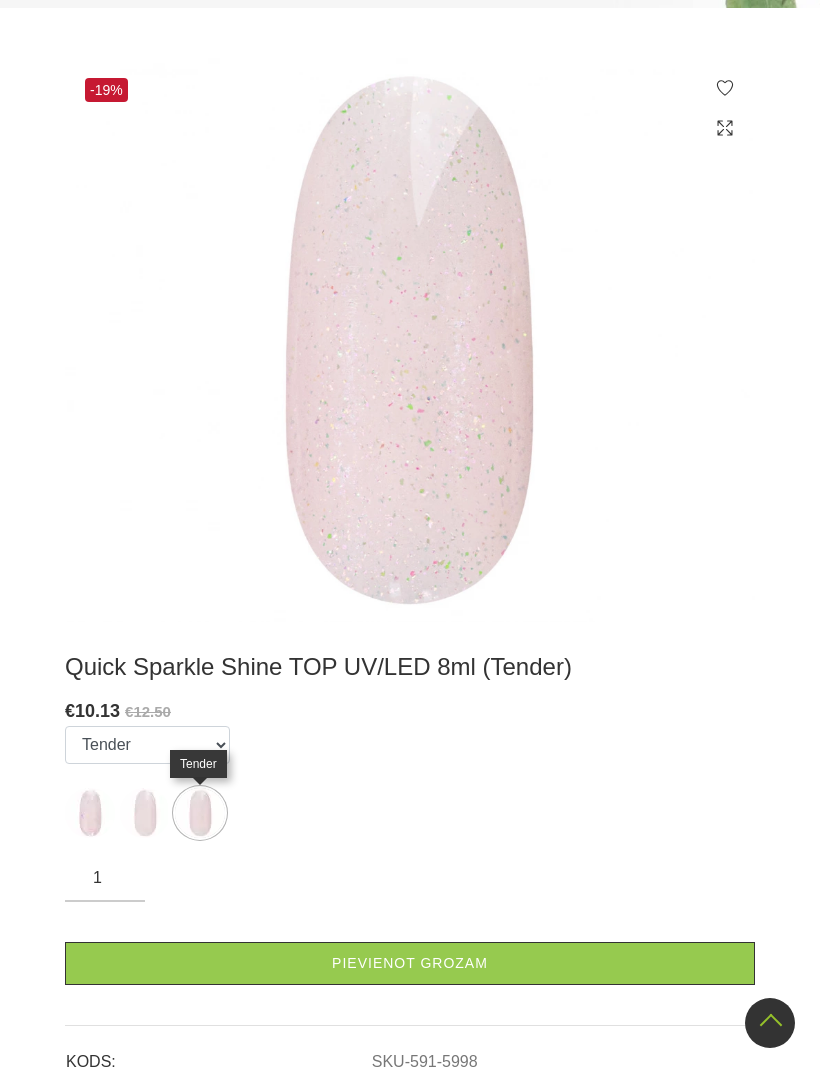 click at bounding box center (90, 813) 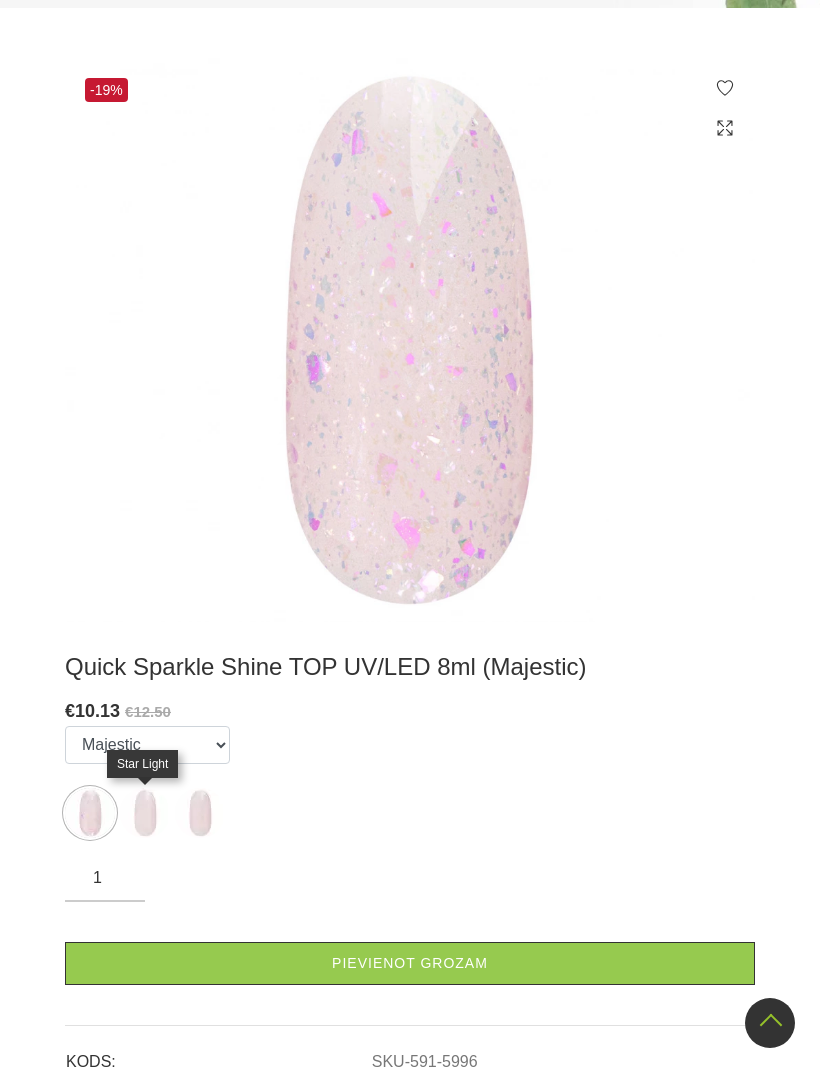 click at bounding box center (145, 813) 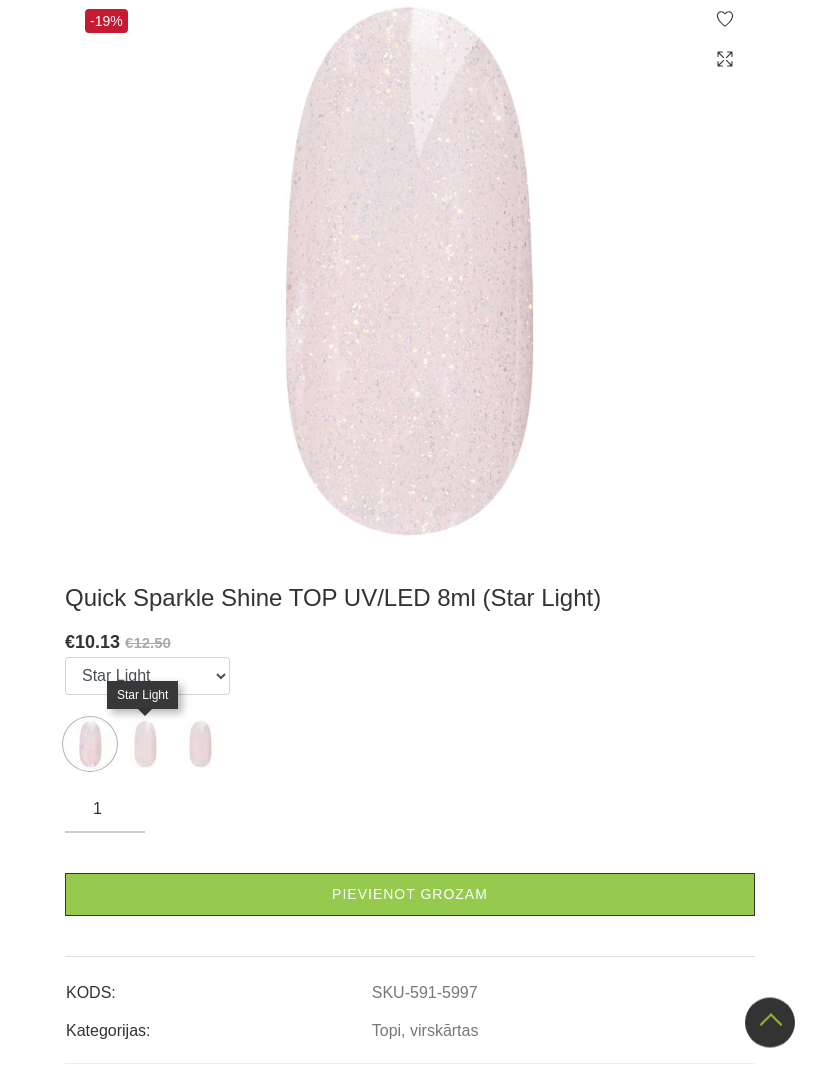 scroll, scrollTop: 525, scrollLeft: 0, axis: vertical 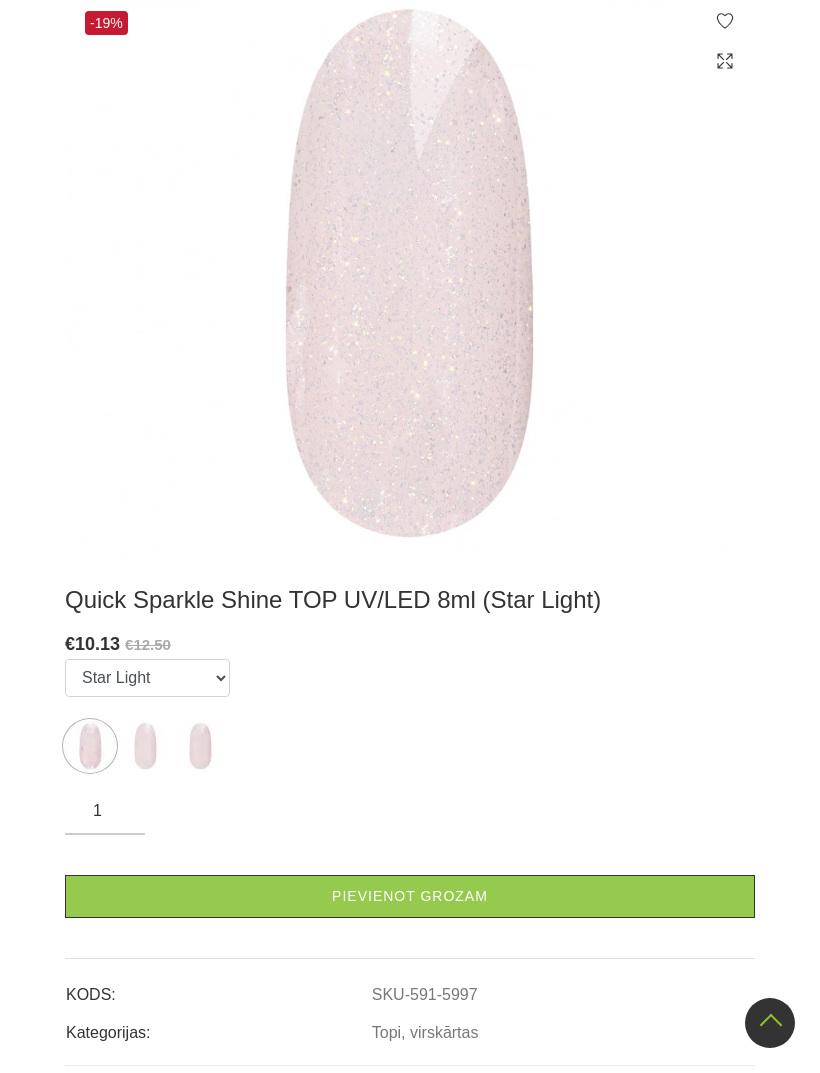 click on "Pievienot grozam" at bounding box center (410, 896) 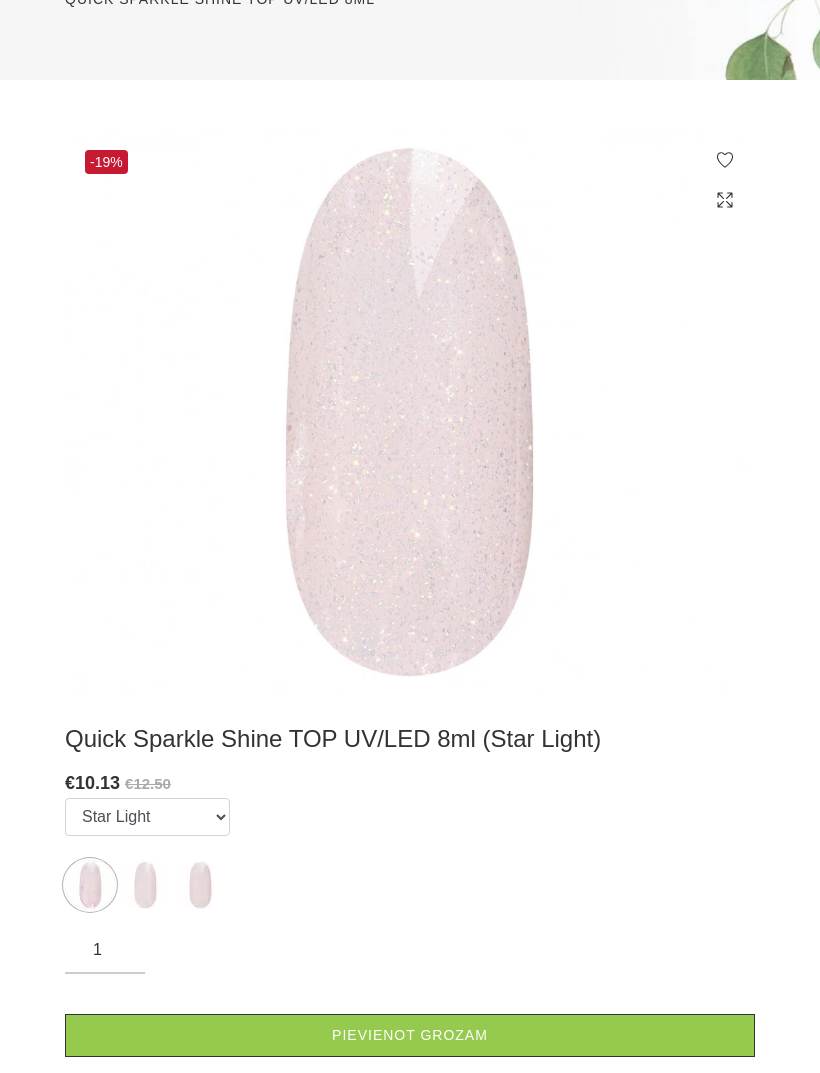 scroll, scrollTop: 386, scrollLeft: 0, axis: vertical 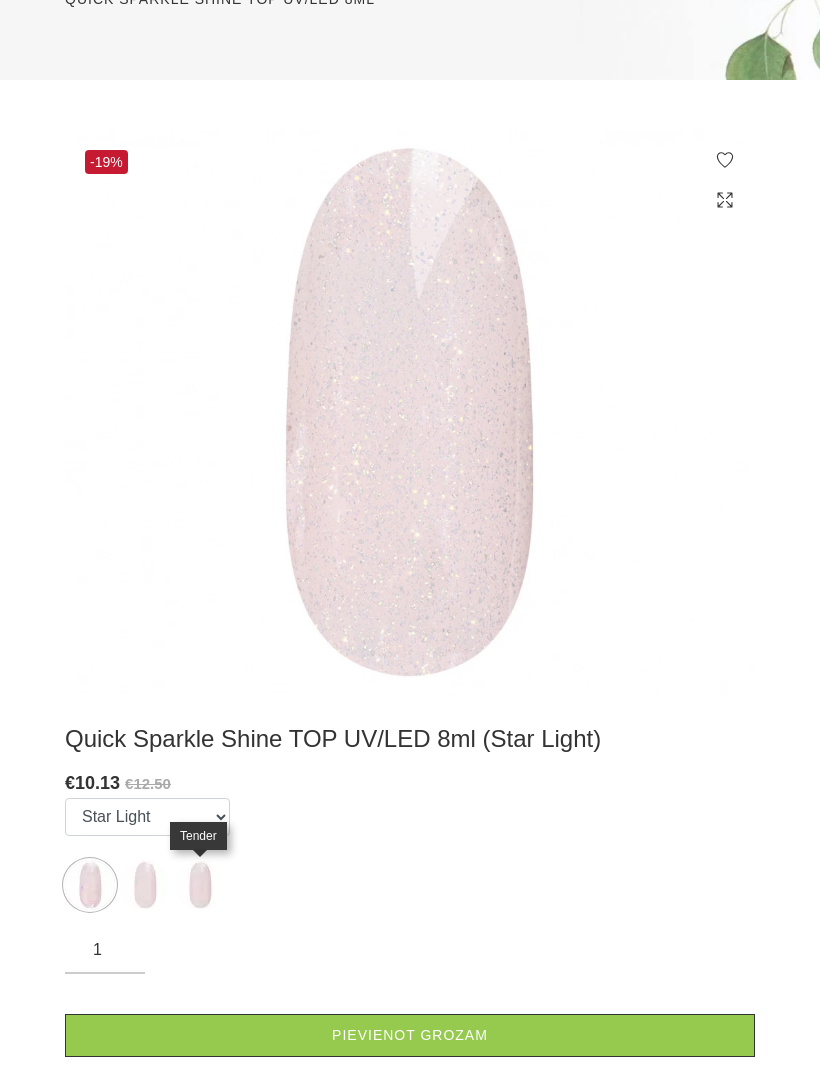 click at bounding box center [200, 885] 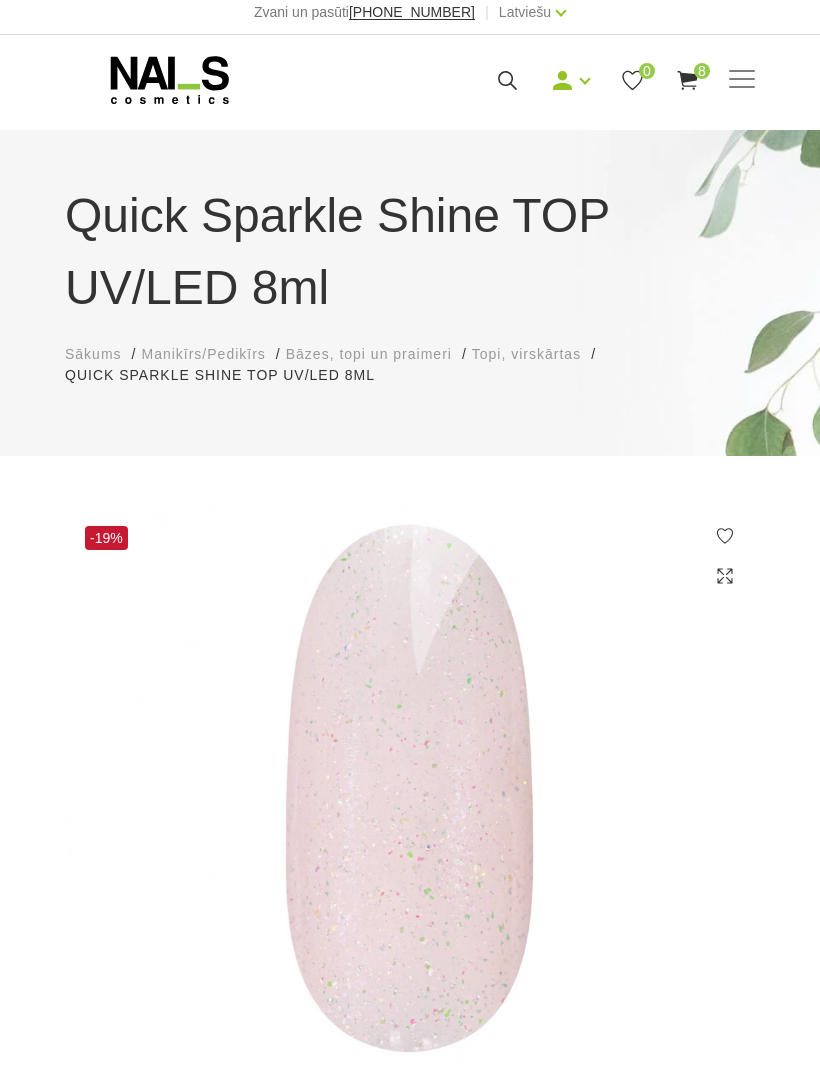 scroll, scrollTop: 0, scrollLeft: 0, axis: both 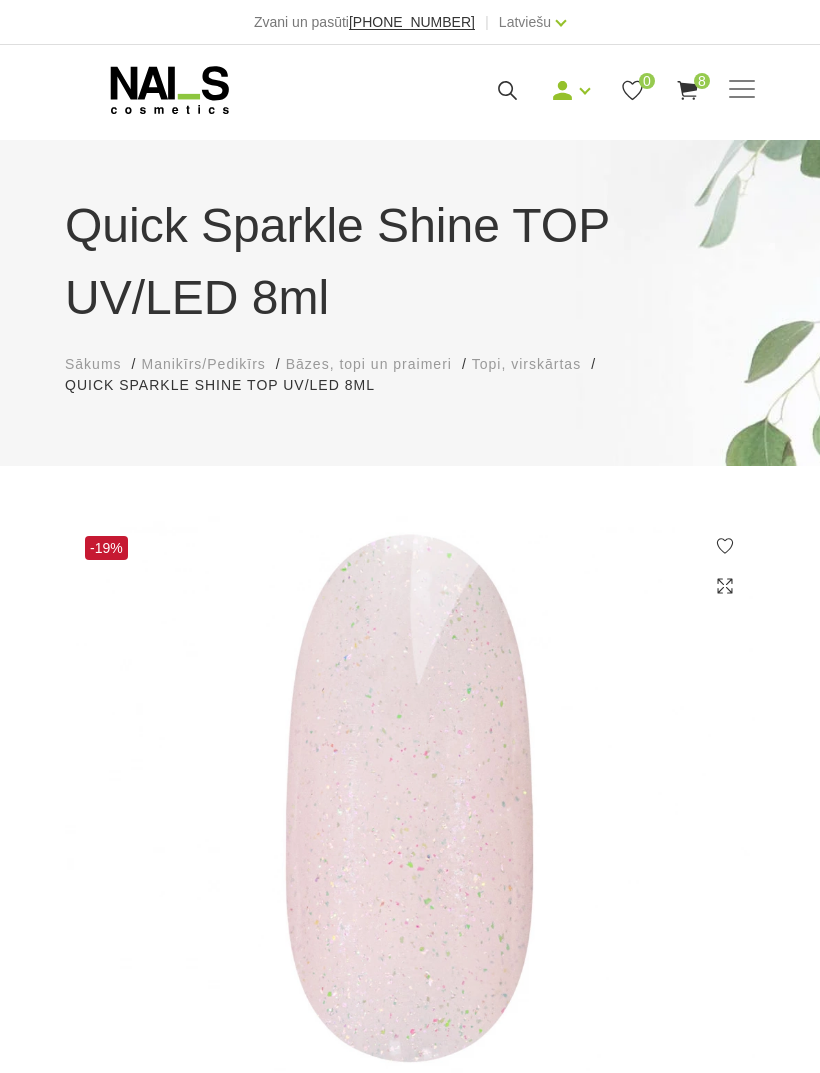 click on "8" at bounding box center (702, 81) 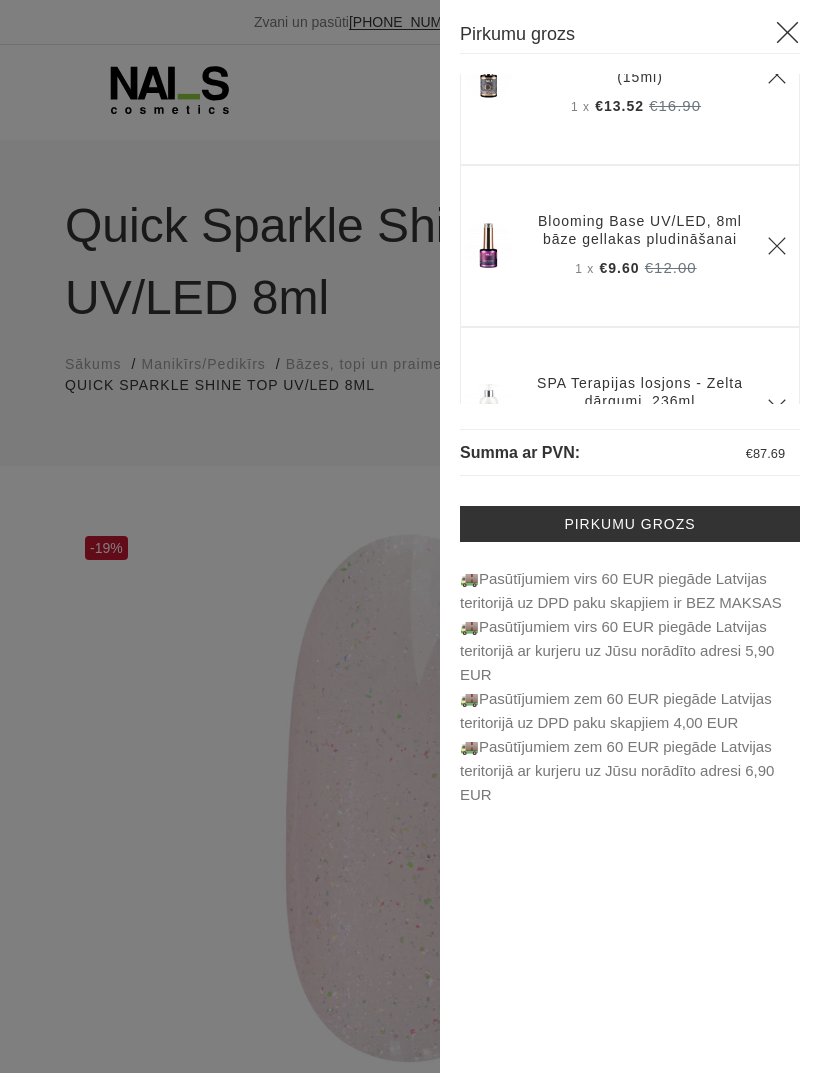 scroll, scrollTop: 250, scrollLeft: 0, axis: vertical 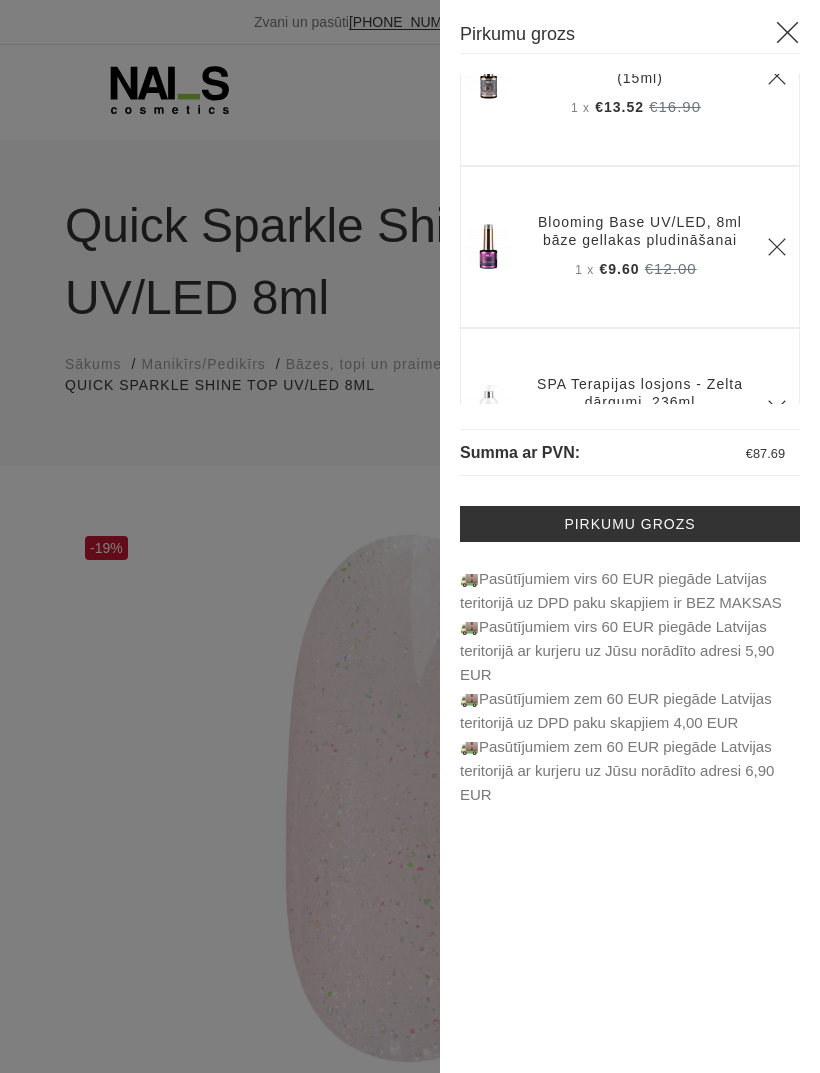 click on "Blooming Base UV/LED, 8ml bāze gellakas pludināšanai" at bounding box center [640, 231] 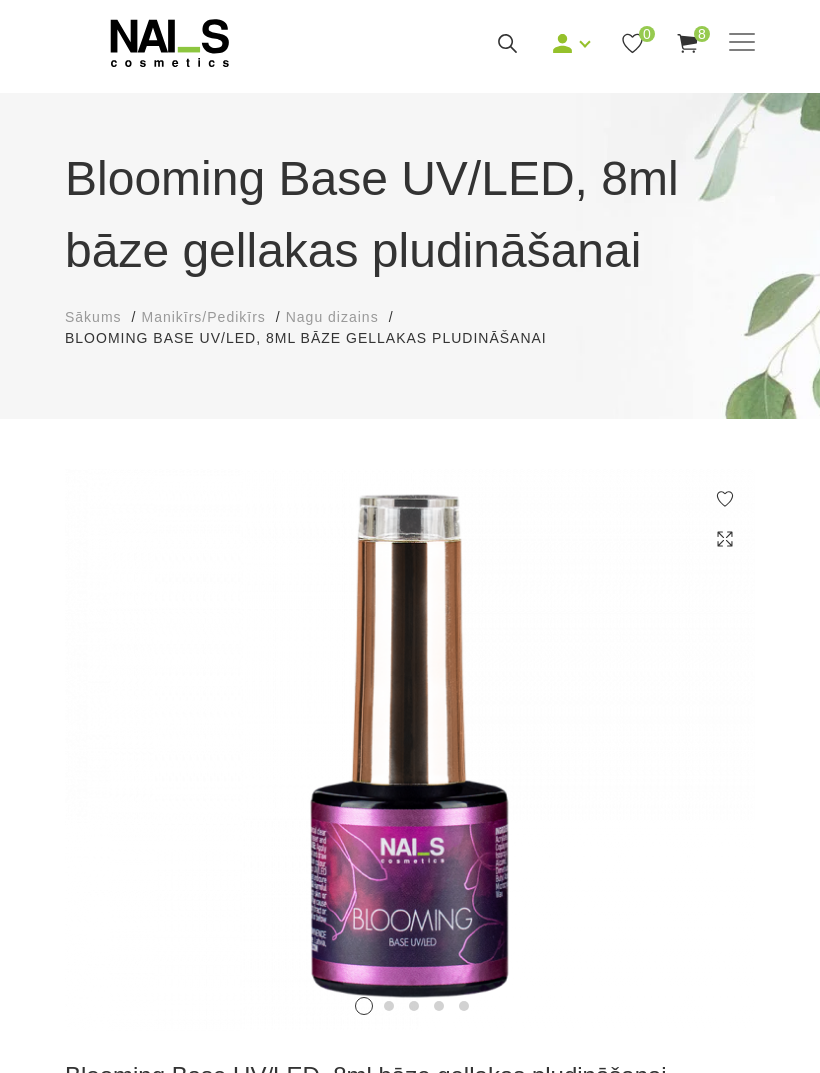 scroll, scrollTop: 0, scrollLeft: 0, axis: both 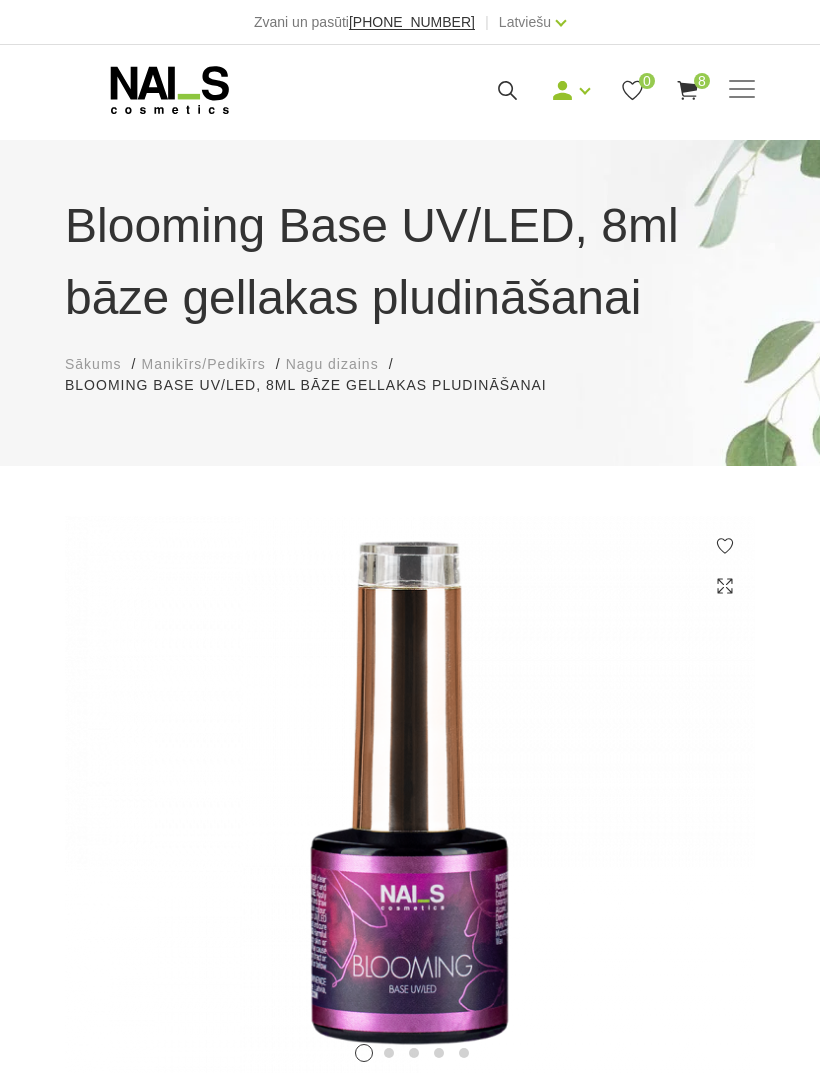 click 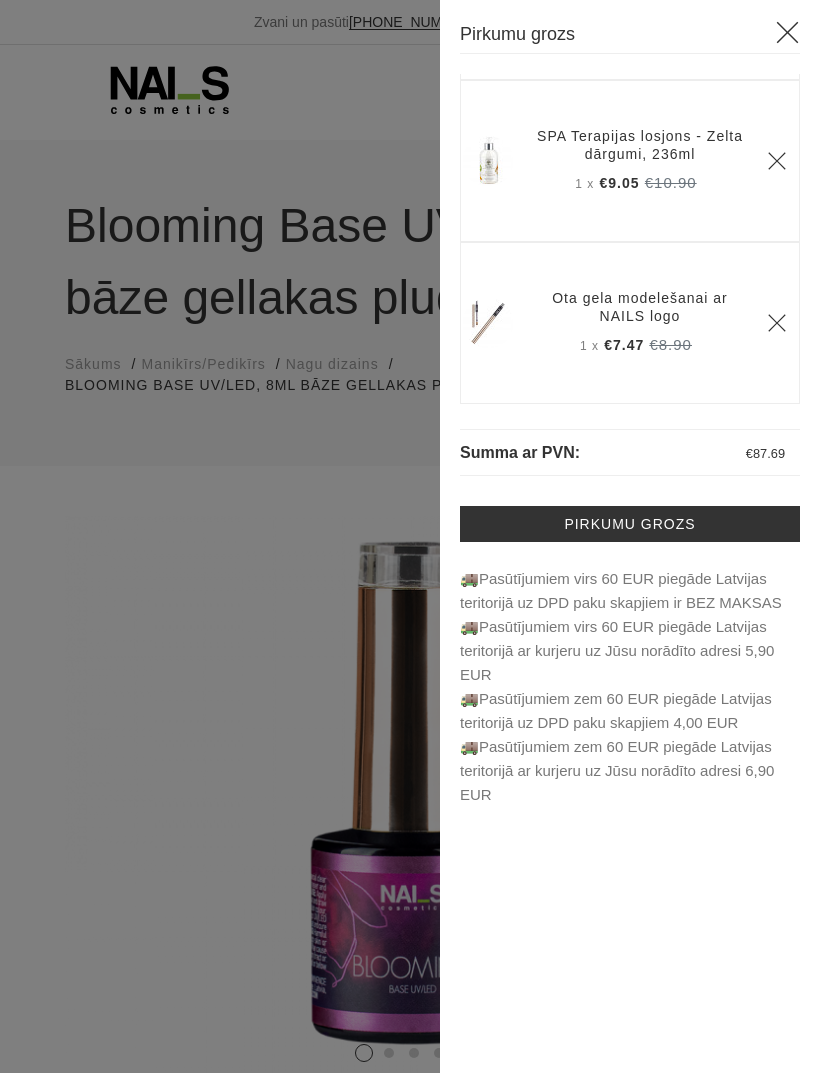 scroll, scrollTop: 504, scrollLeft: 0, axis: vertical 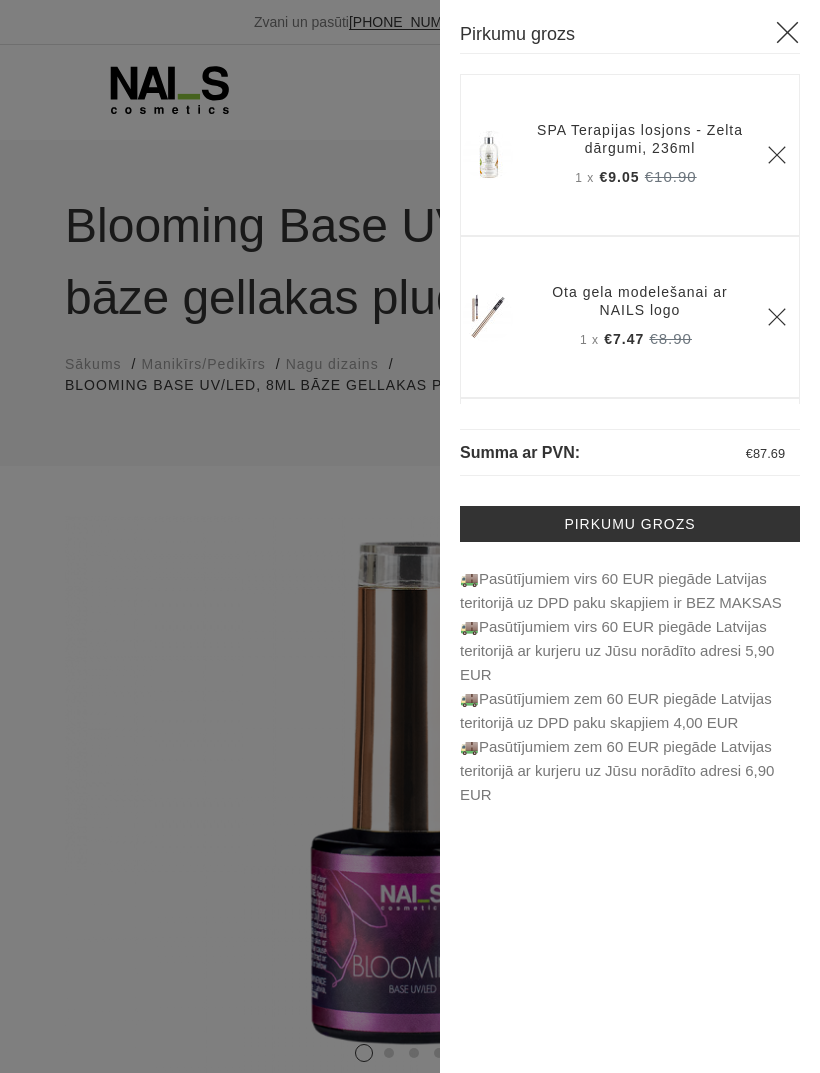 click 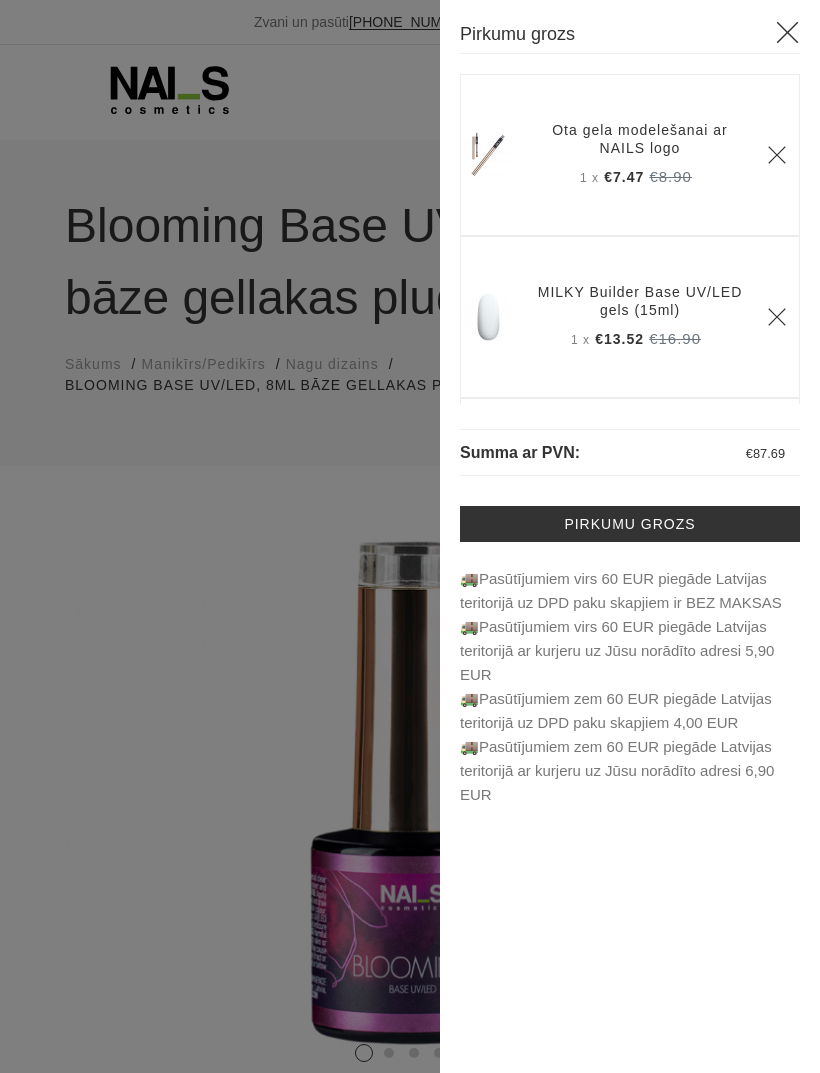 click on "Pirkumu grozs" at bounding box center (630, 524) 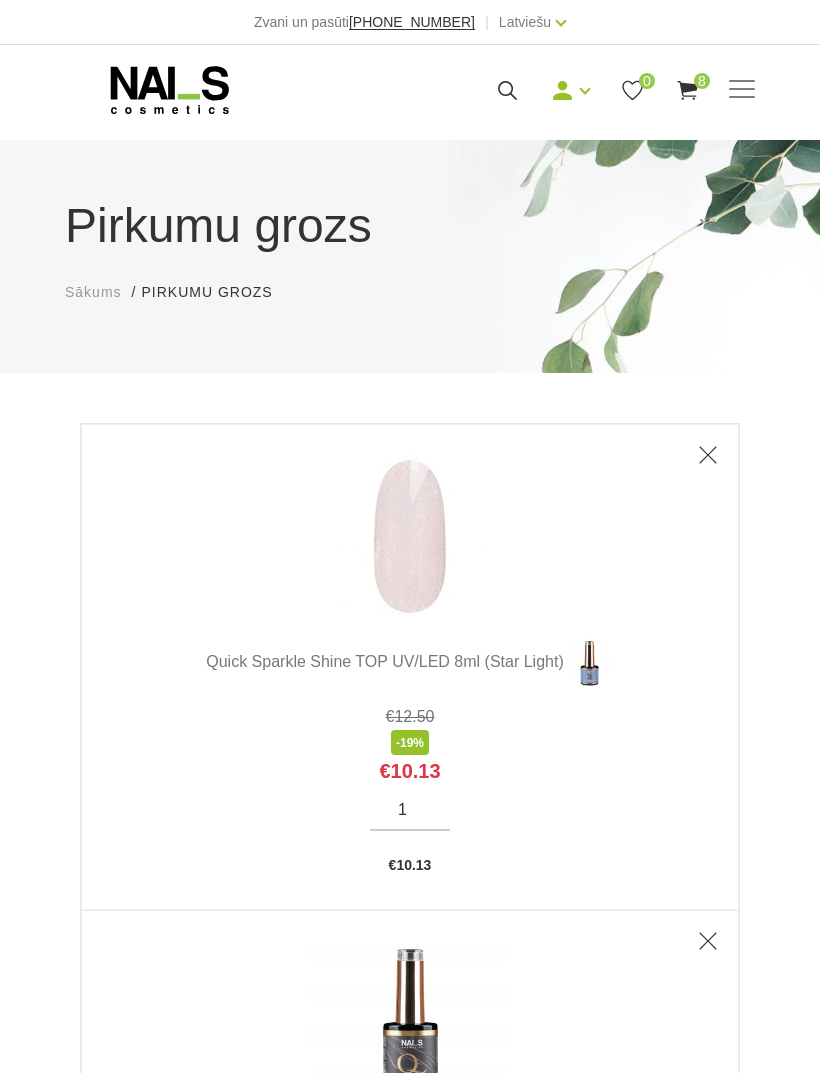 scroll, scrollTop: 0, scrollLeft: 0, axis: both 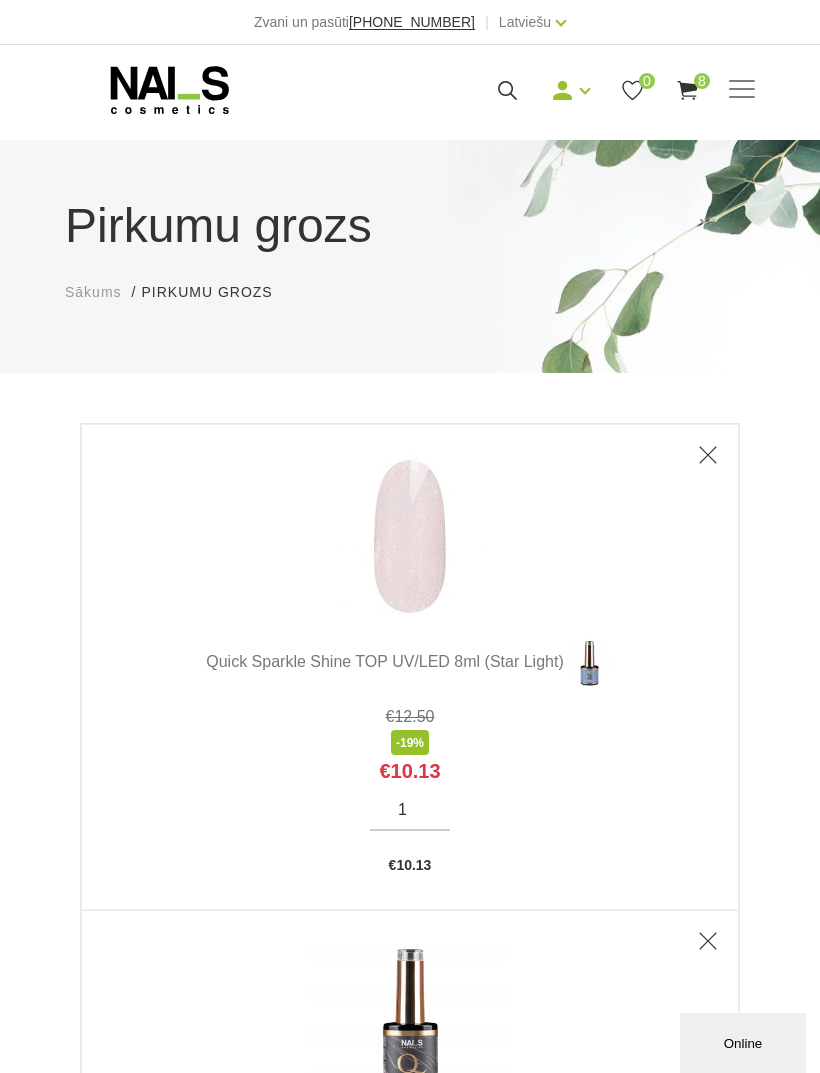 click at bounding box center (742, 89) 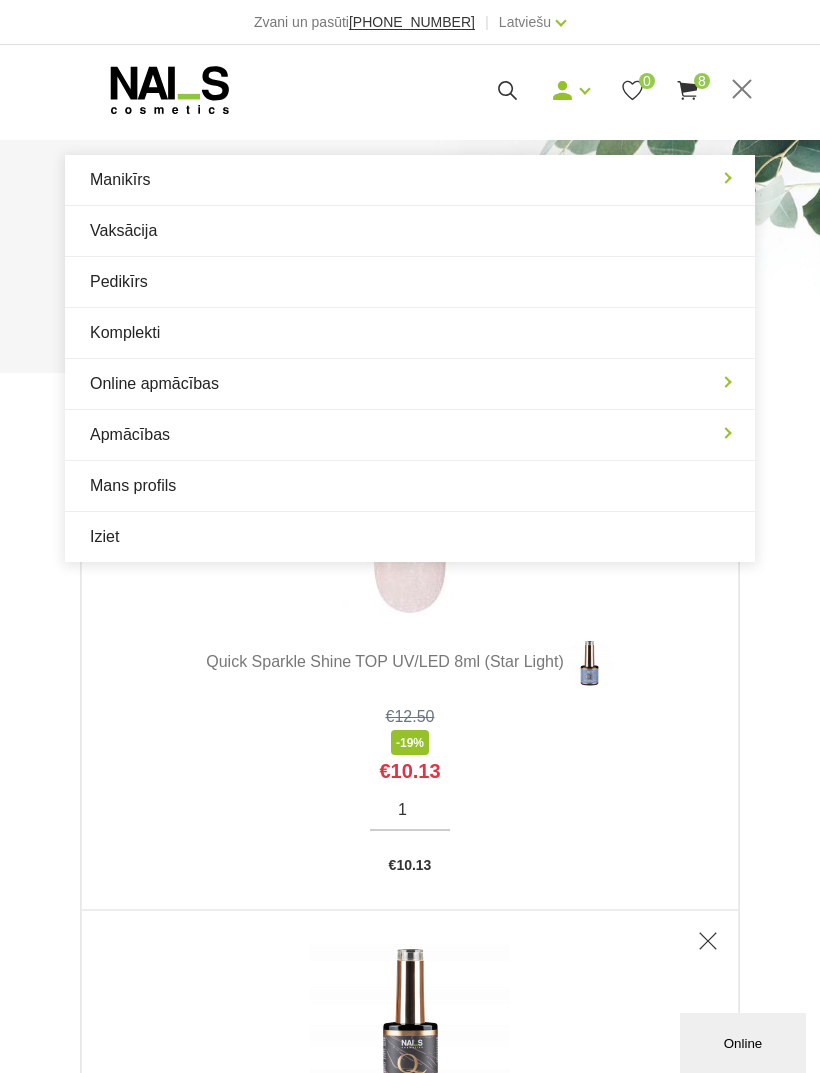 click on "Manikīrs" at bounding box center [410, 180] 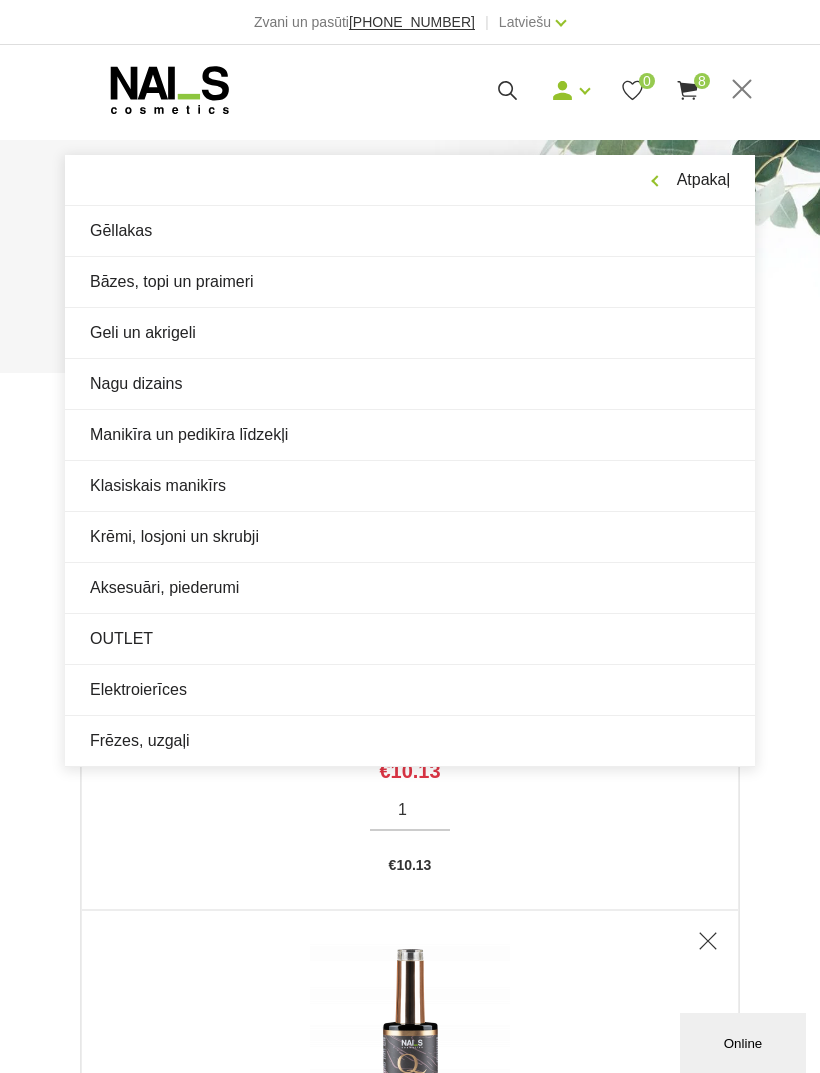 click on "Geli un akrigeli" at bounding box center [410, 333] 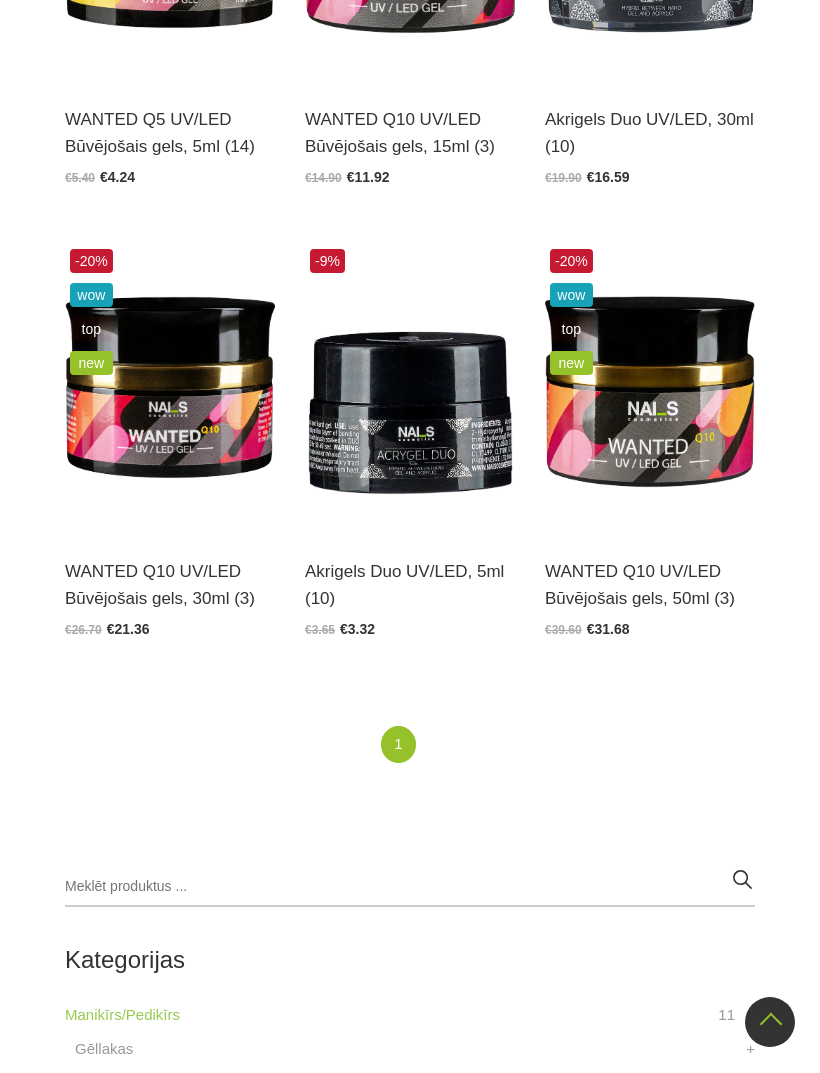 scroll, scrollTop: 1280, scrollLeft: 0, axis: vertical 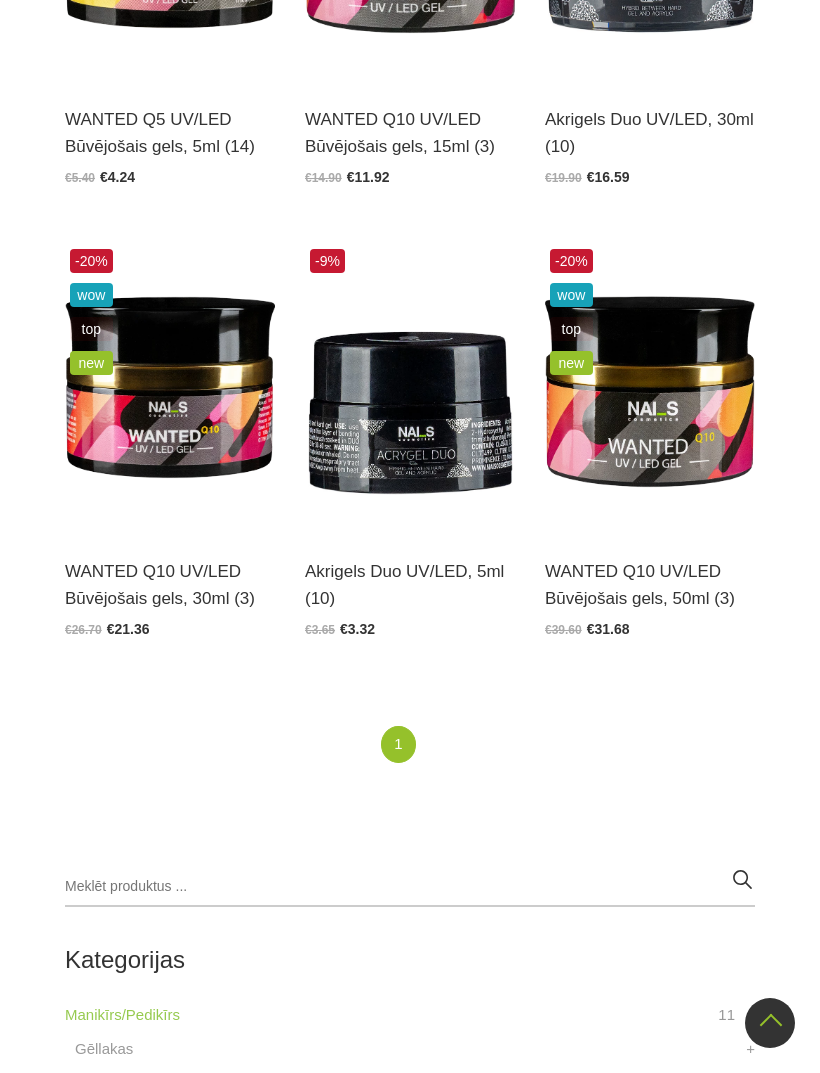 click on "Atvērt un izvēlēties" at bounding box center [379, 589] 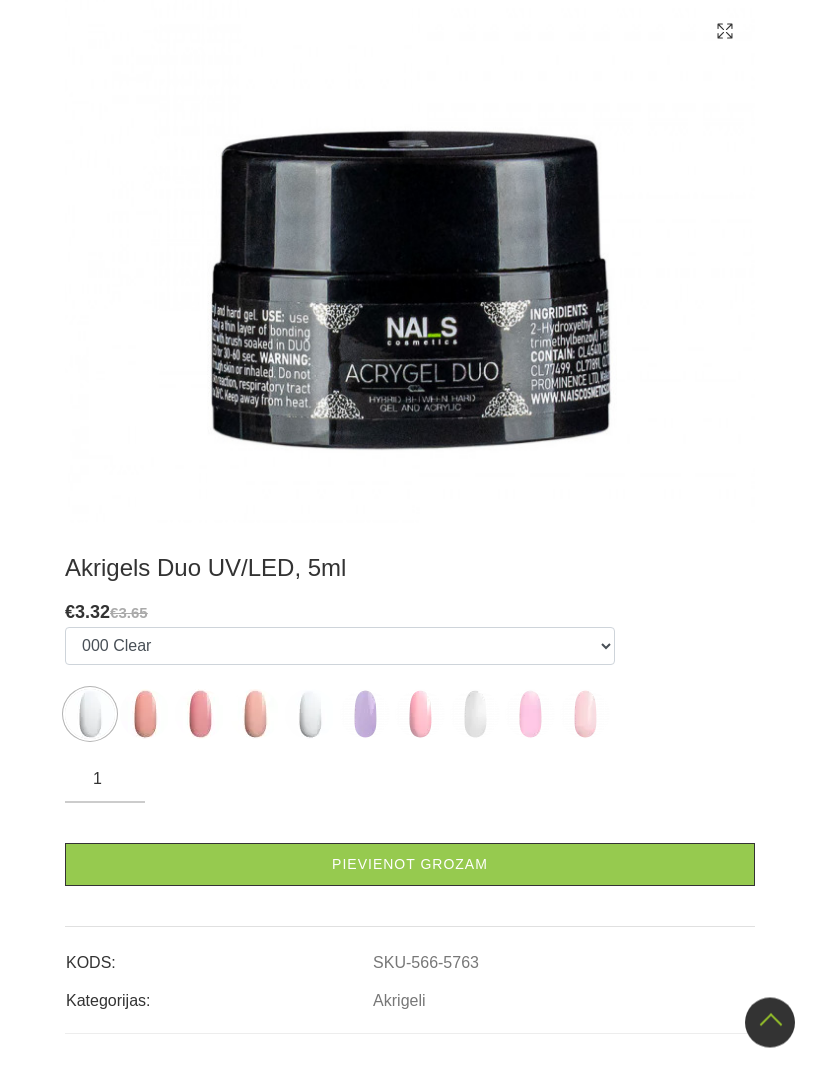 scroll, scrollTop: 462, scrollLeft: 0, axis: vertical 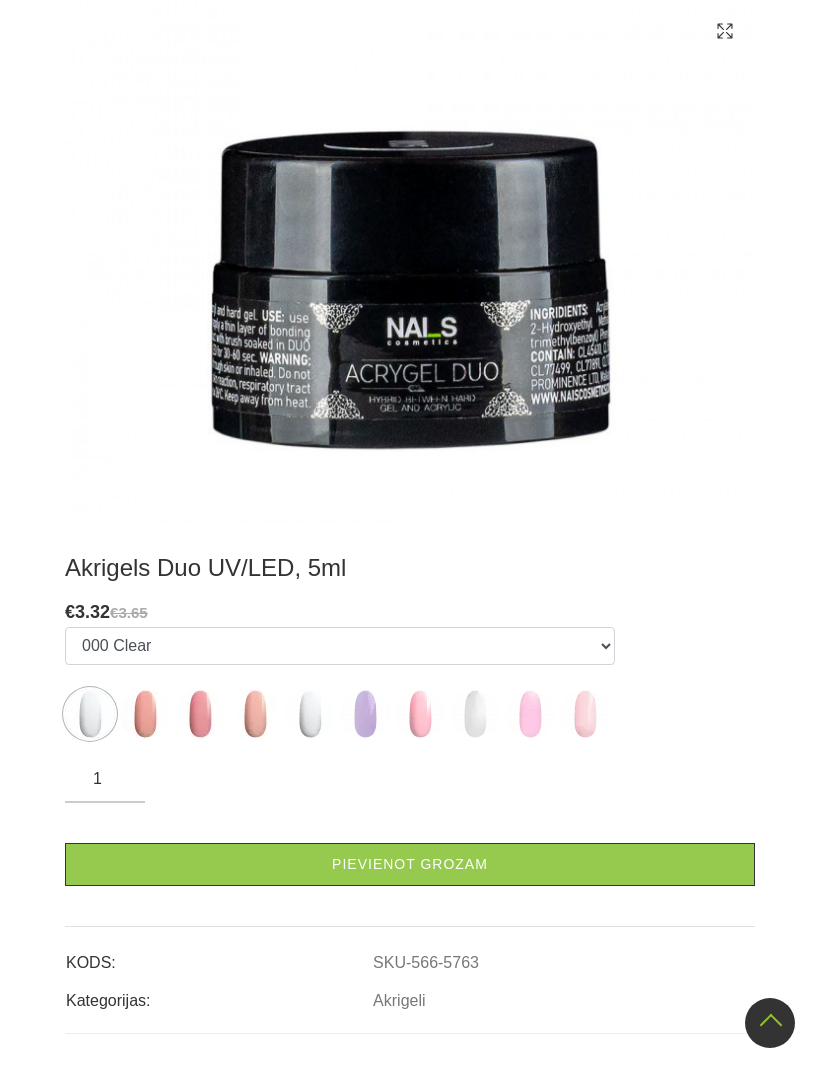 click at bounding box center [420, 714] 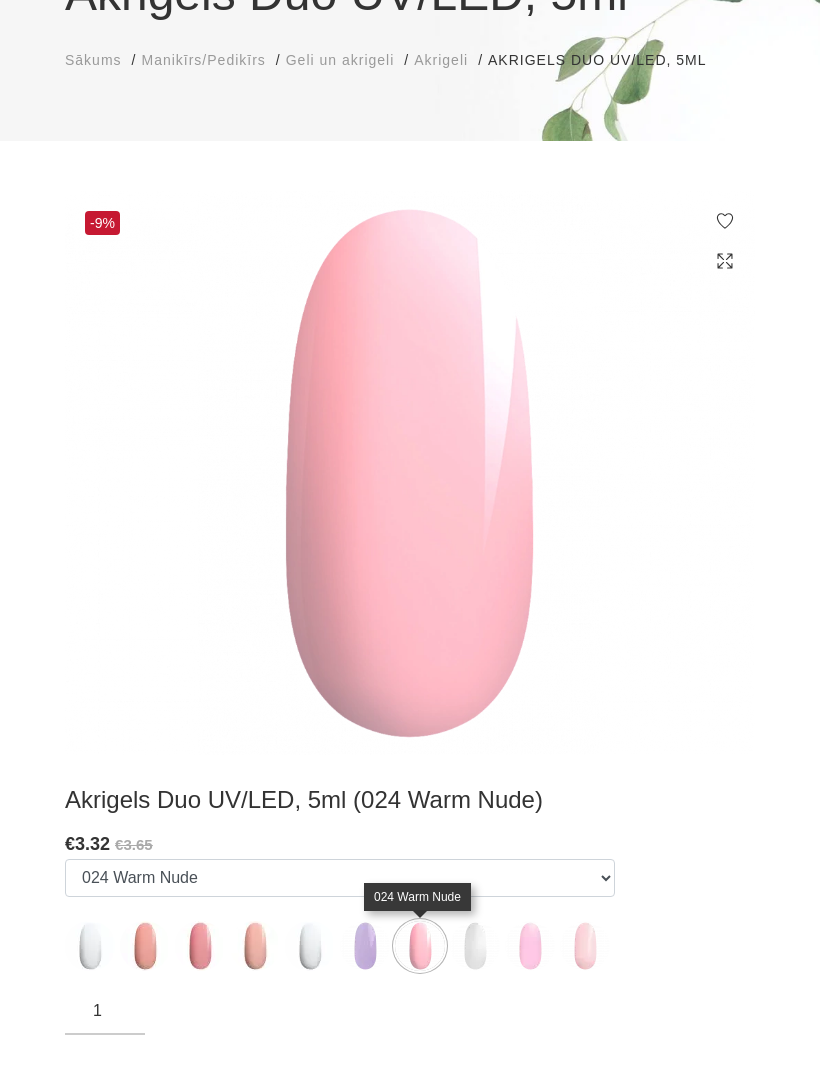 scroll, scrollTop: 236, scrollLeft: 0, axis: vertical 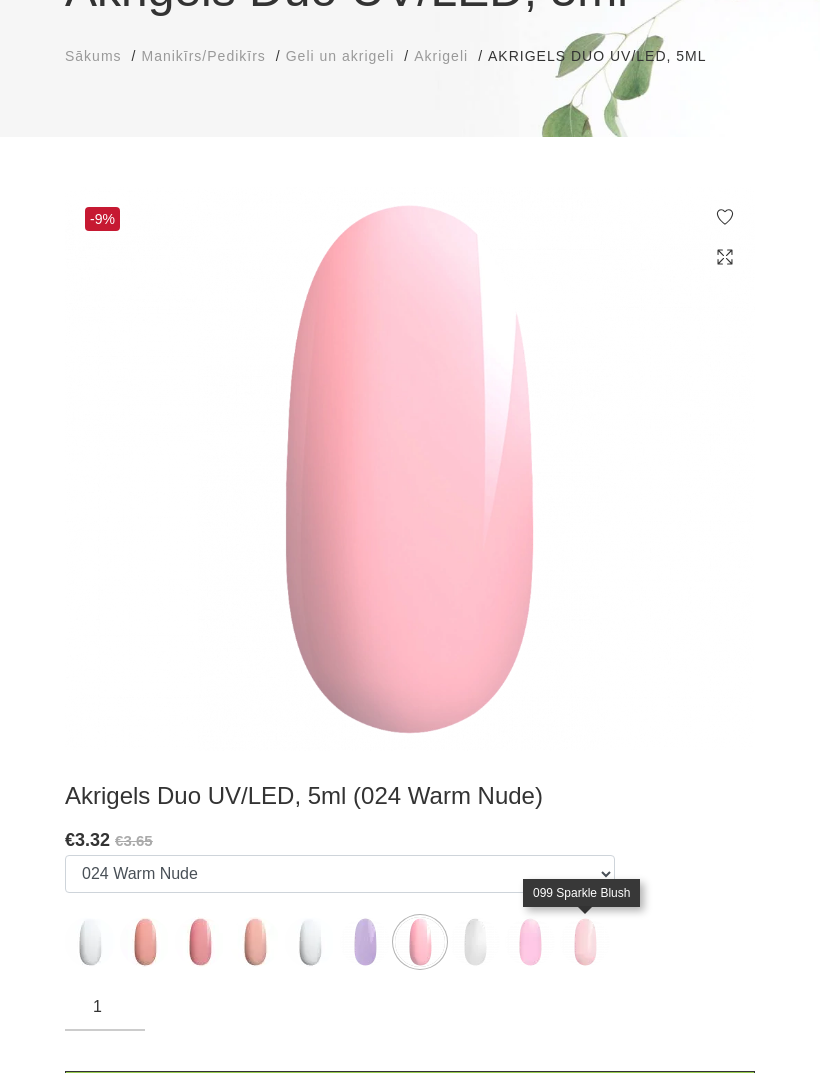 click at bounding box center (585, 942) 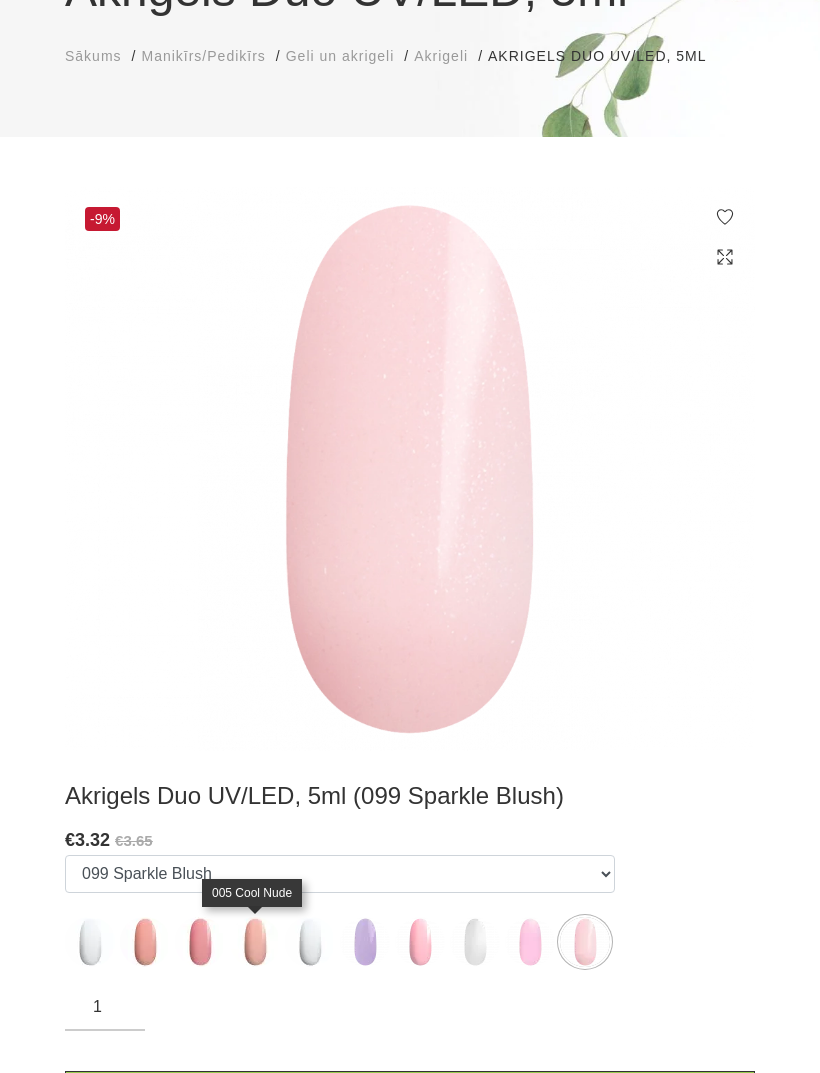 click at bounding box center [255, 942] 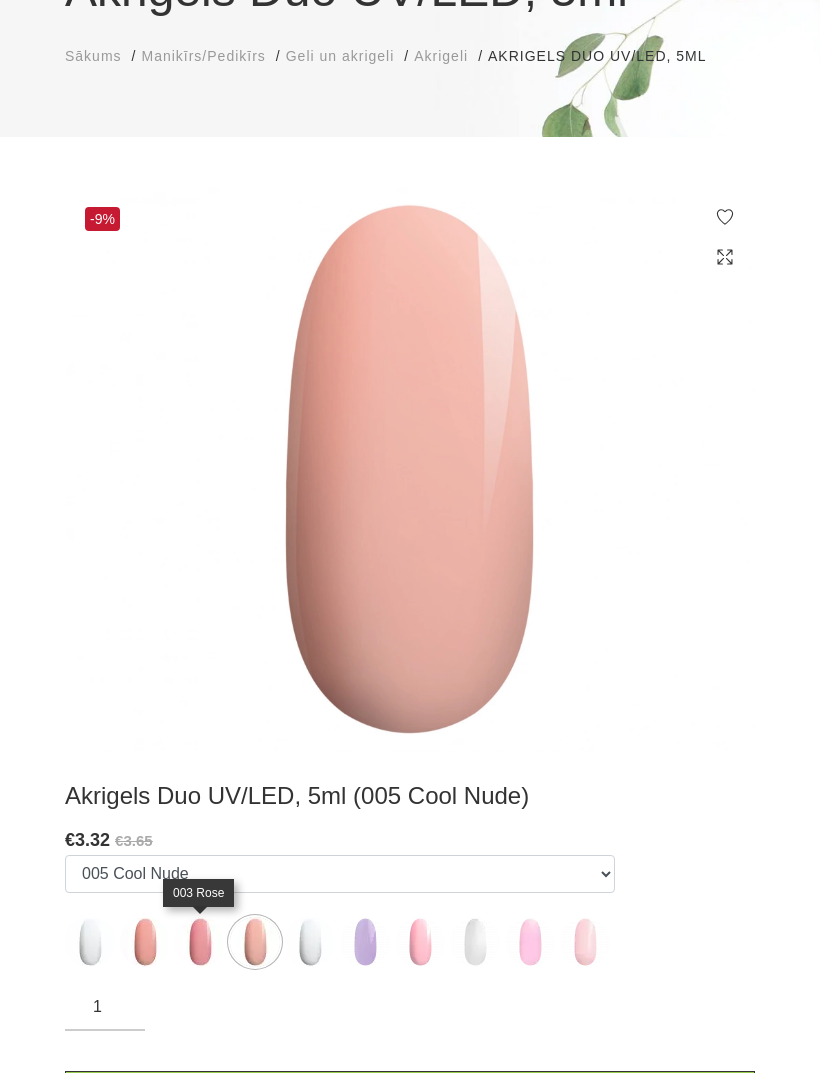 click at bounding box center [200, 942] 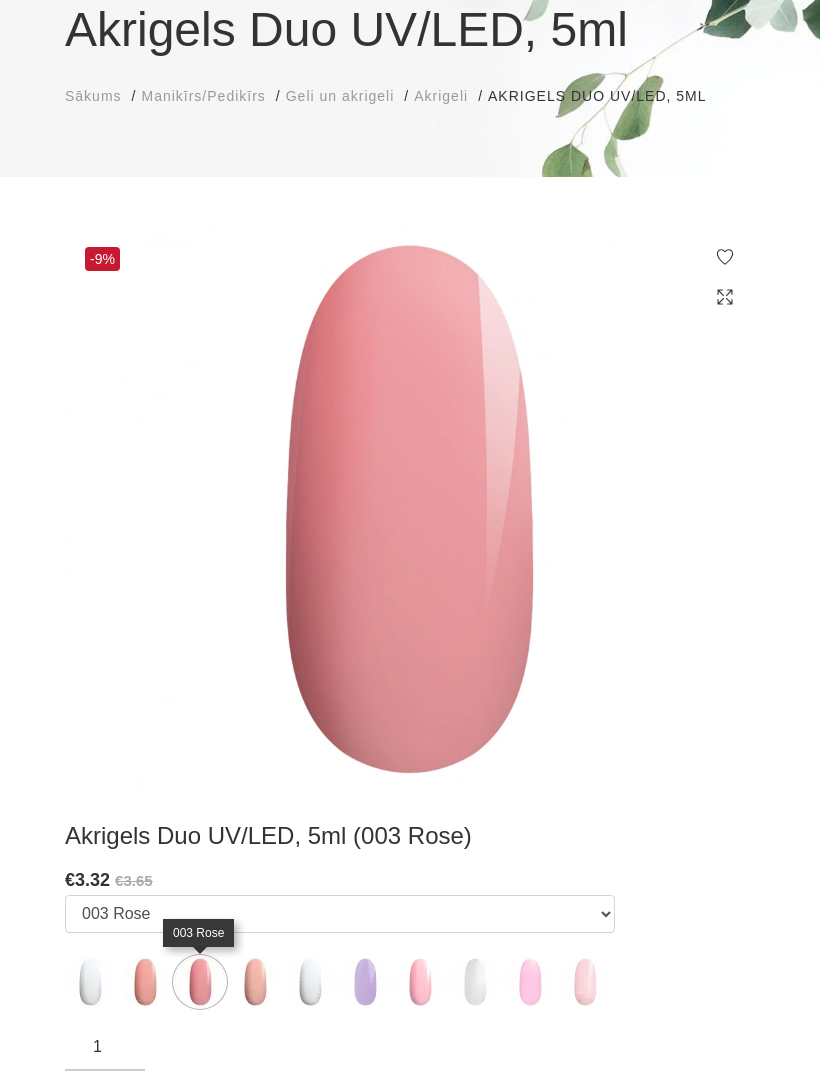 scroll, scrollTop: 0, scrollLeft: 0, axis: both 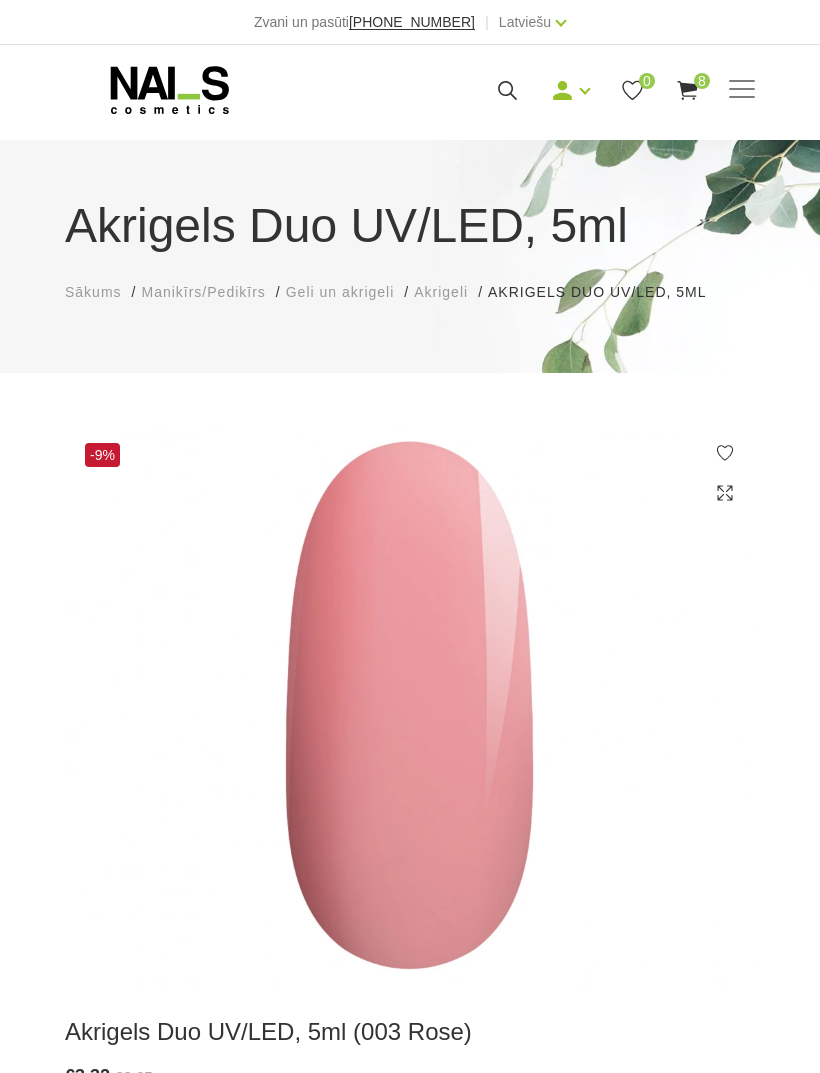click at bounding box center [742, 89] 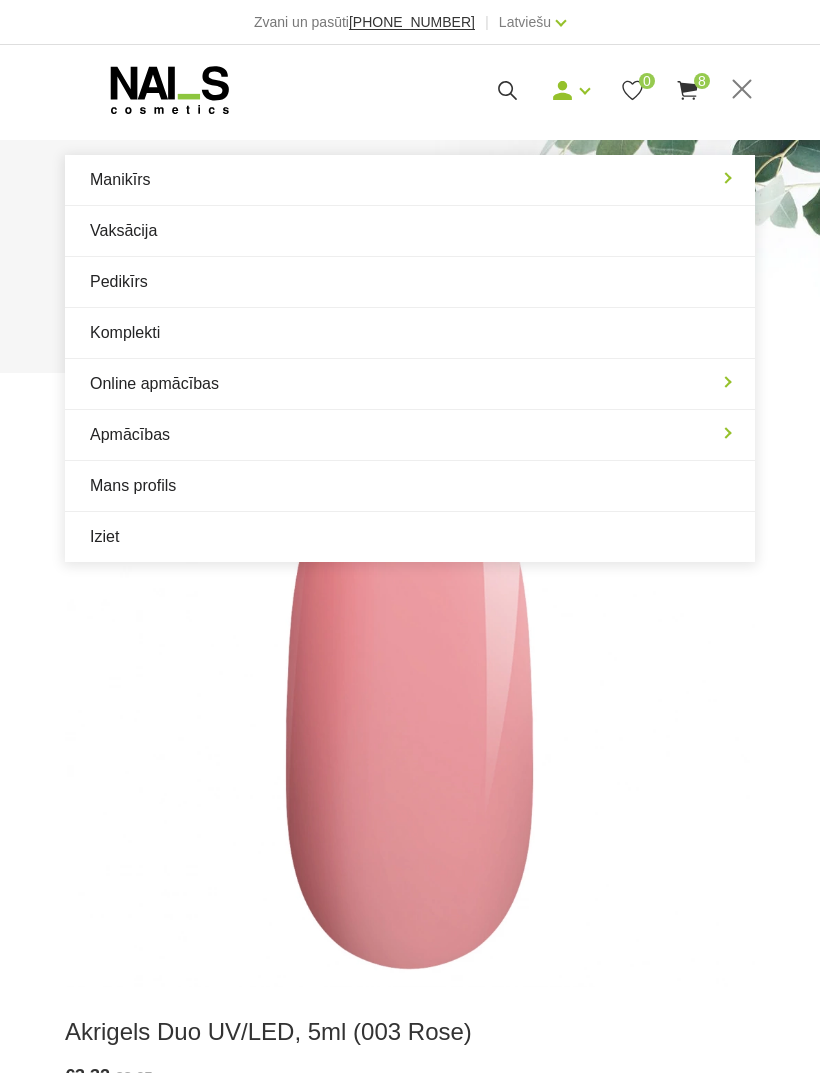 click on "Manikīrs" at bounding box center [410, 180] 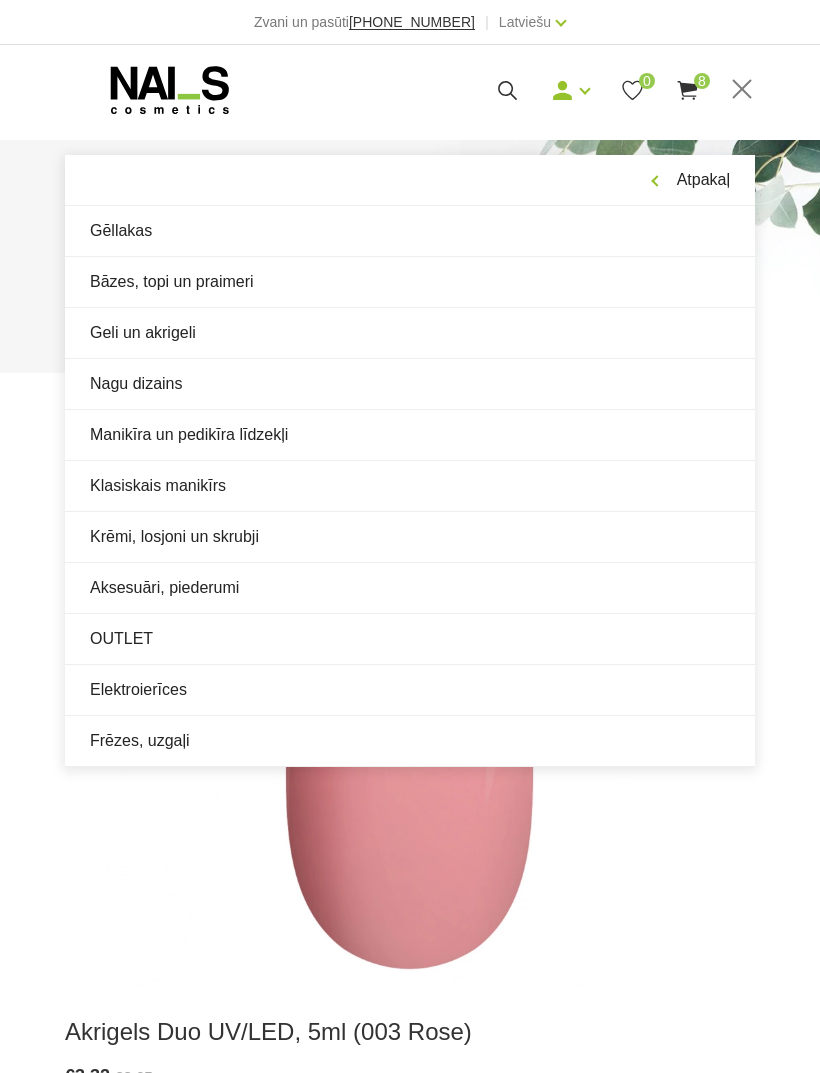 click on "Nagu dizains" at bounding box center (410, 384) 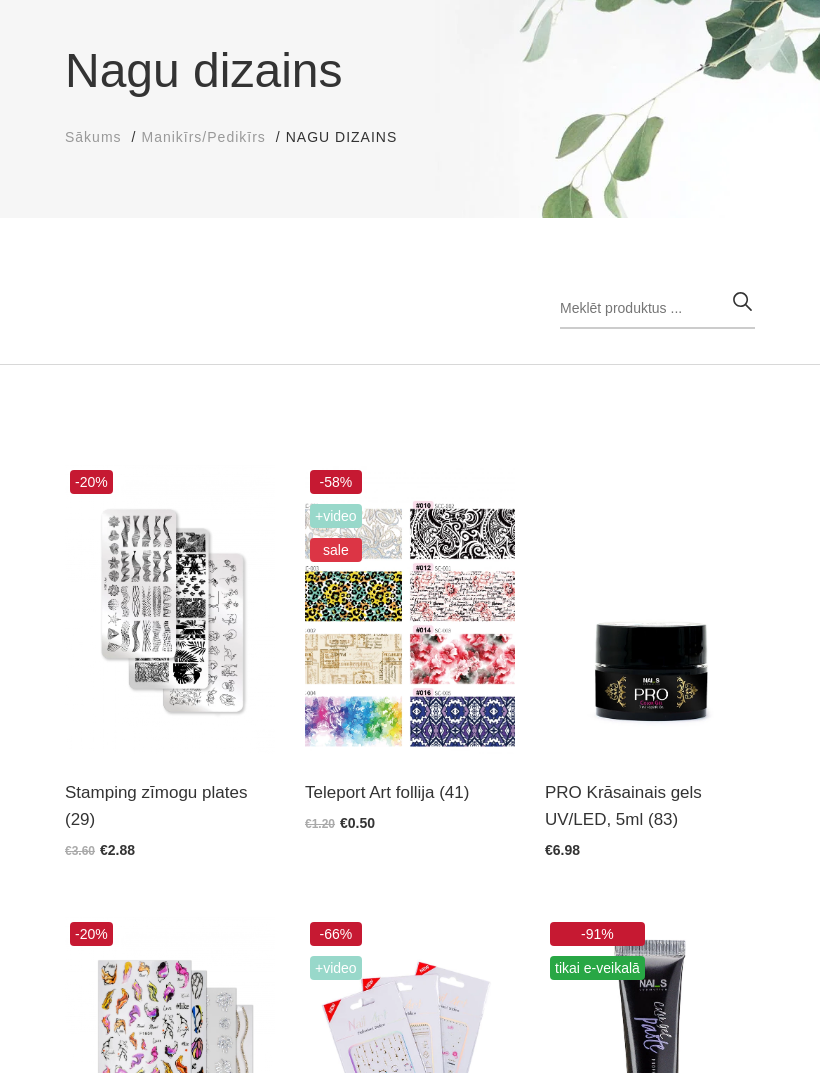 scroll, scrollTop: 171, scrollLeft: 0, axis: vertical 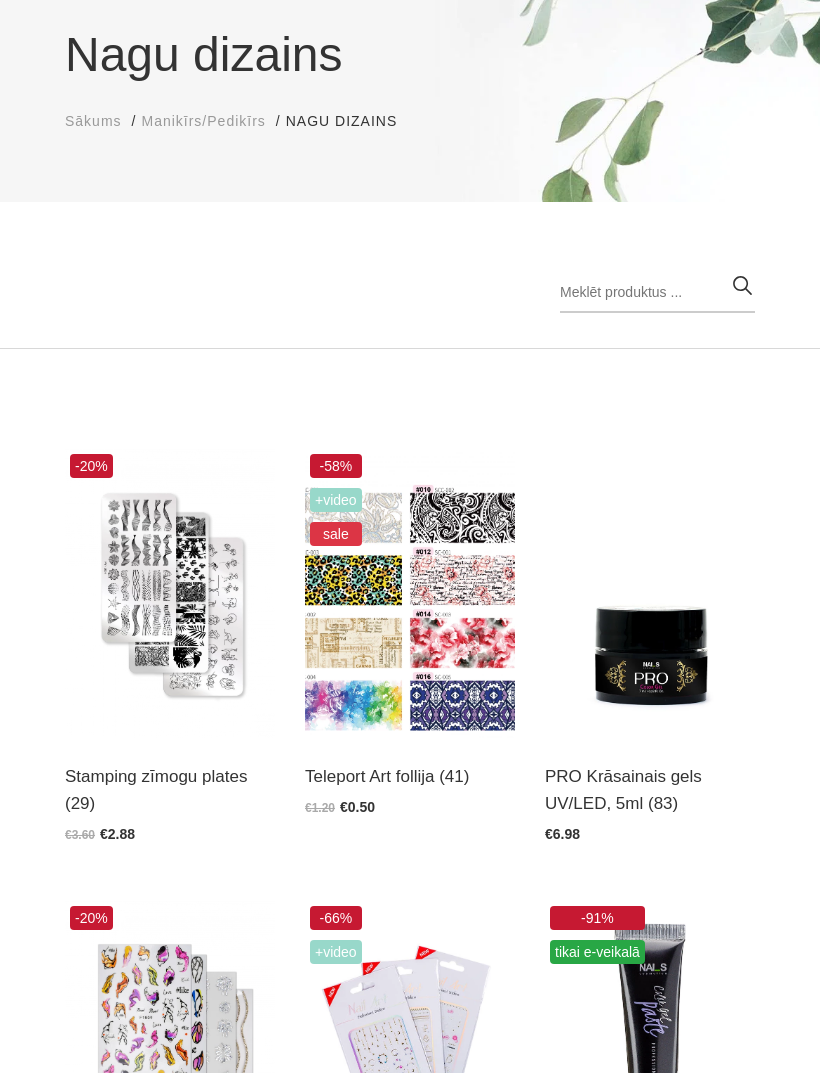 click at bounding box center [170, 593] 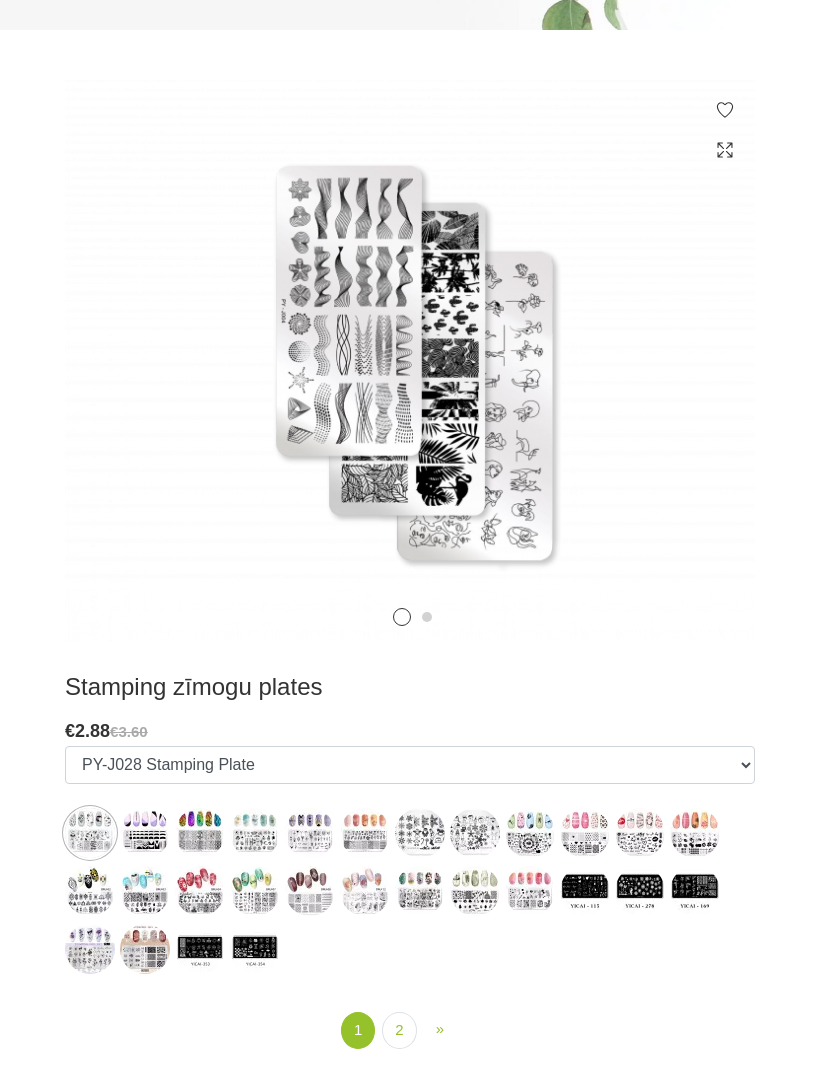 scroll, scrollTop: 343, scrollLeft: 0, axis: vertical 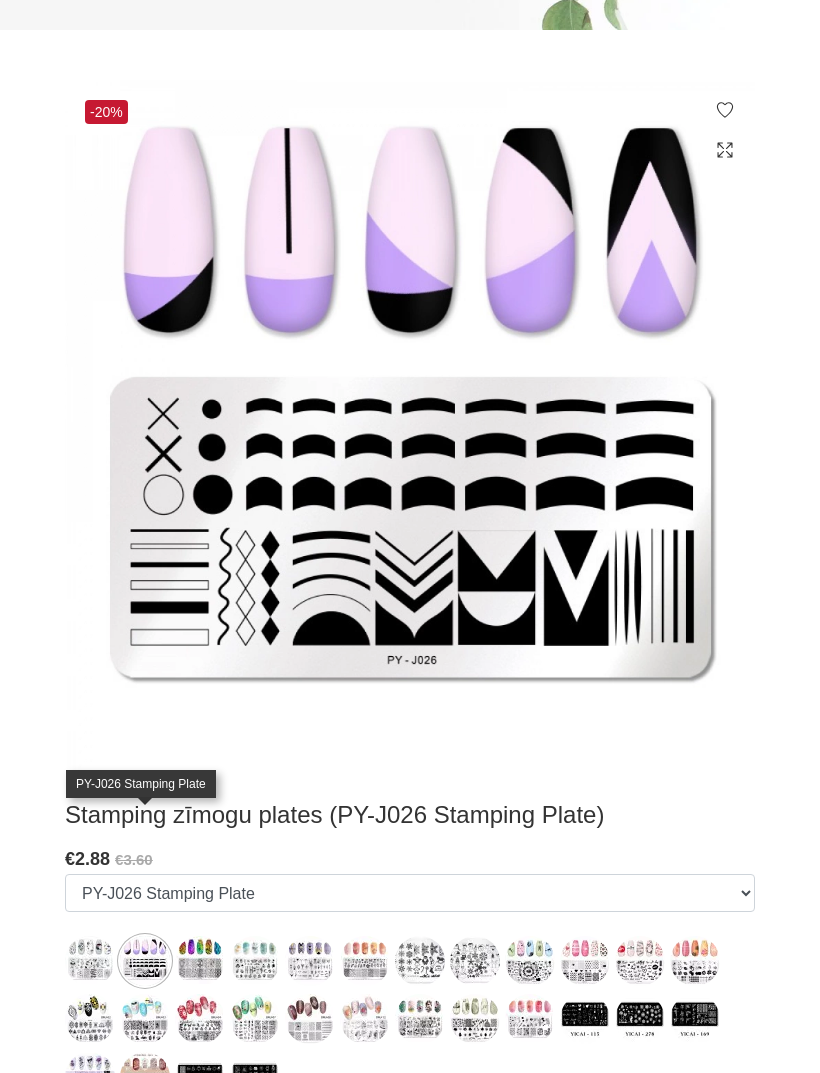 click at bounding box center [200, 961] 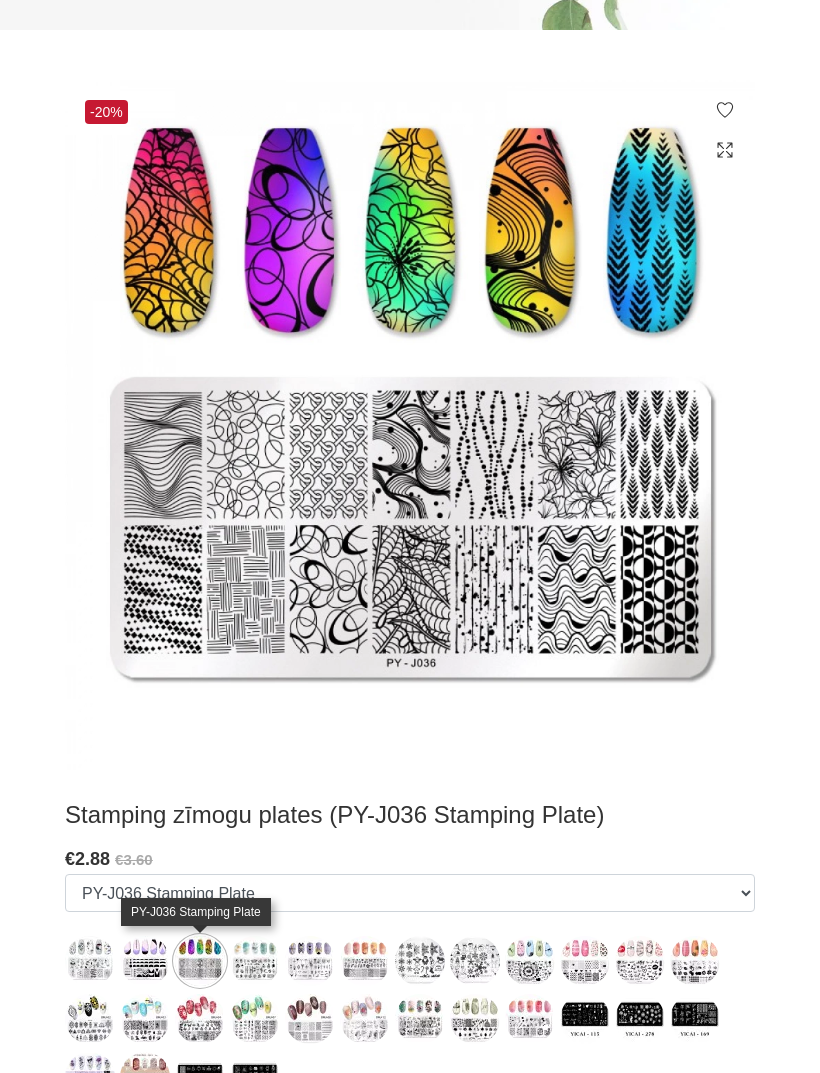 click at bounding box center (255, 961) 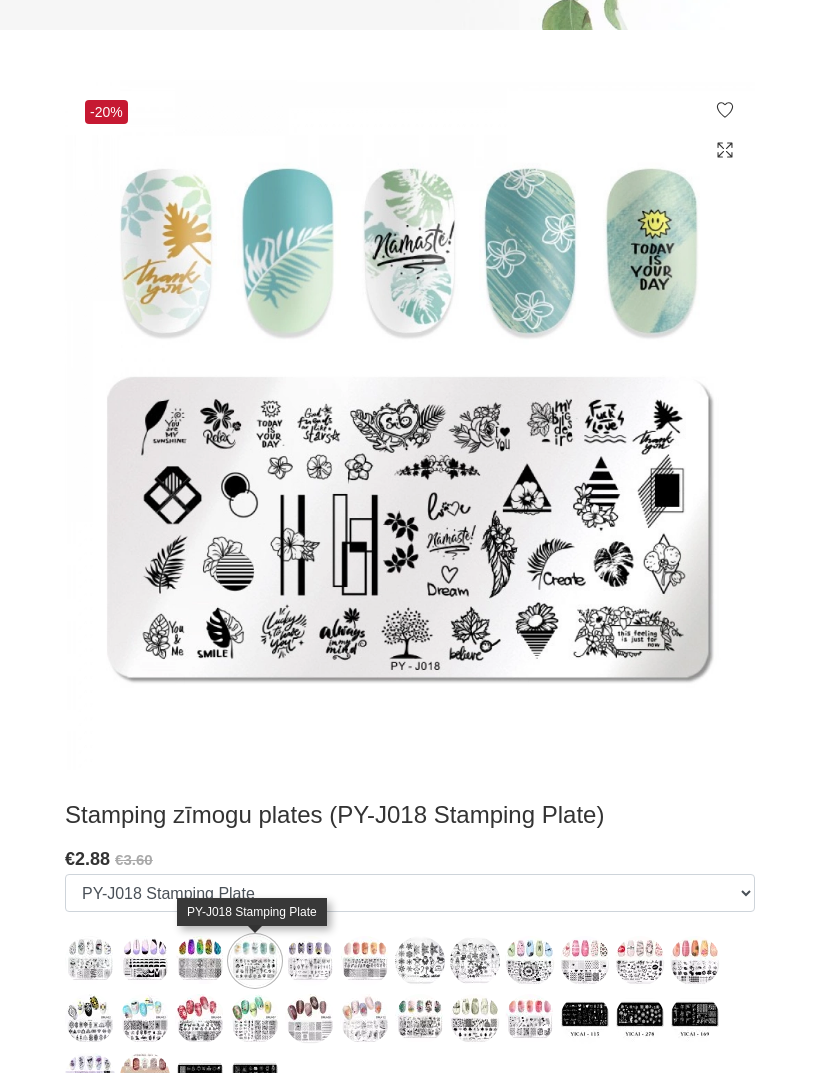 click at bounding box center [310, 961] 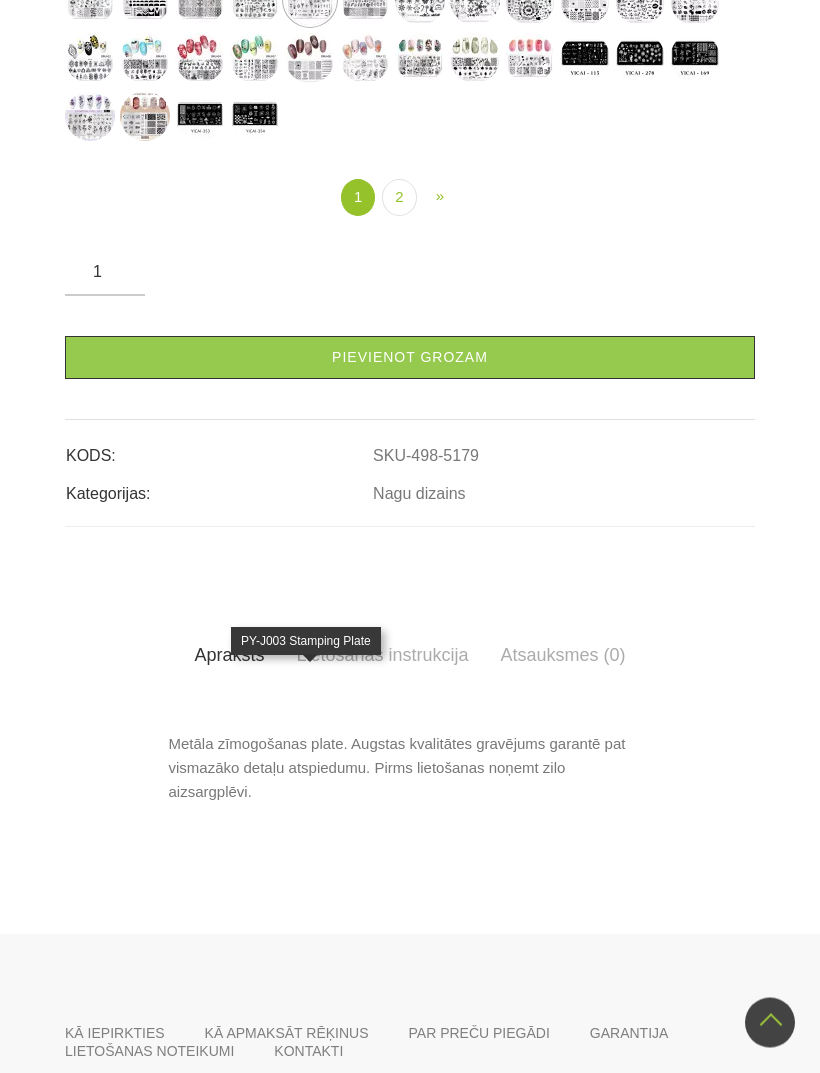 scroll, scrollTop: 615, scrollLeft: 0, axis: vertical 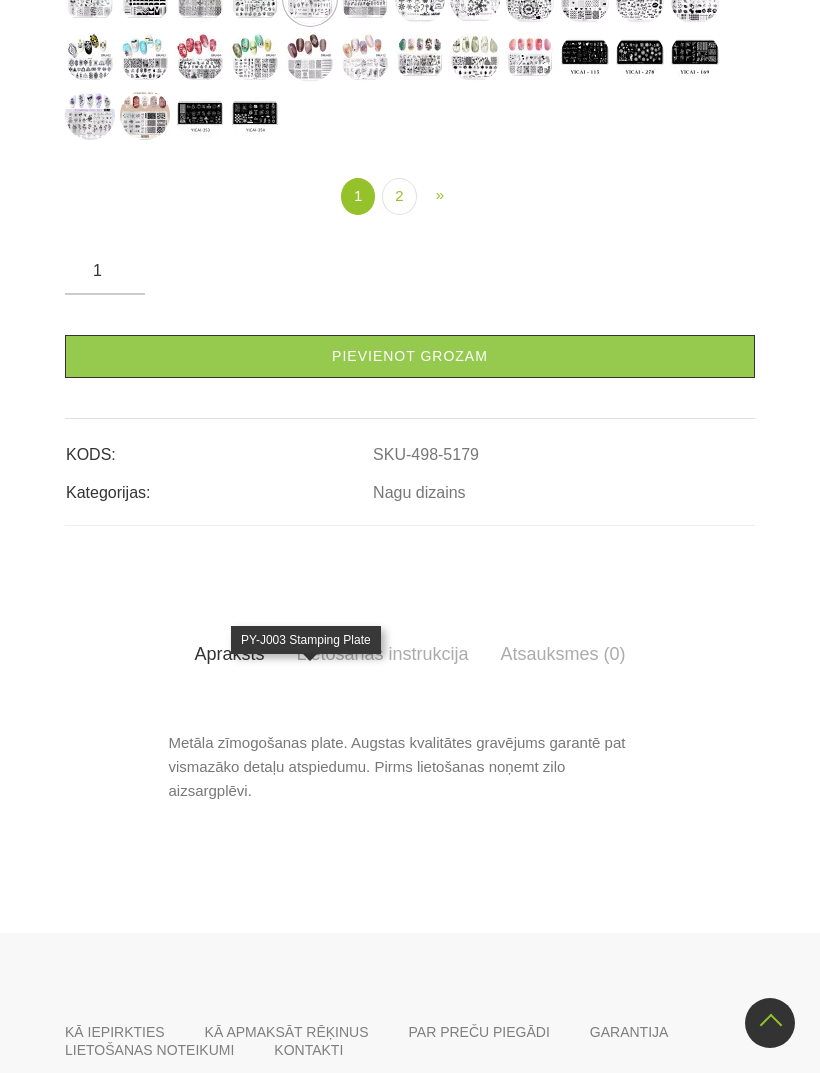click on "Pievienot grozam" at bounding box center [410, 356] 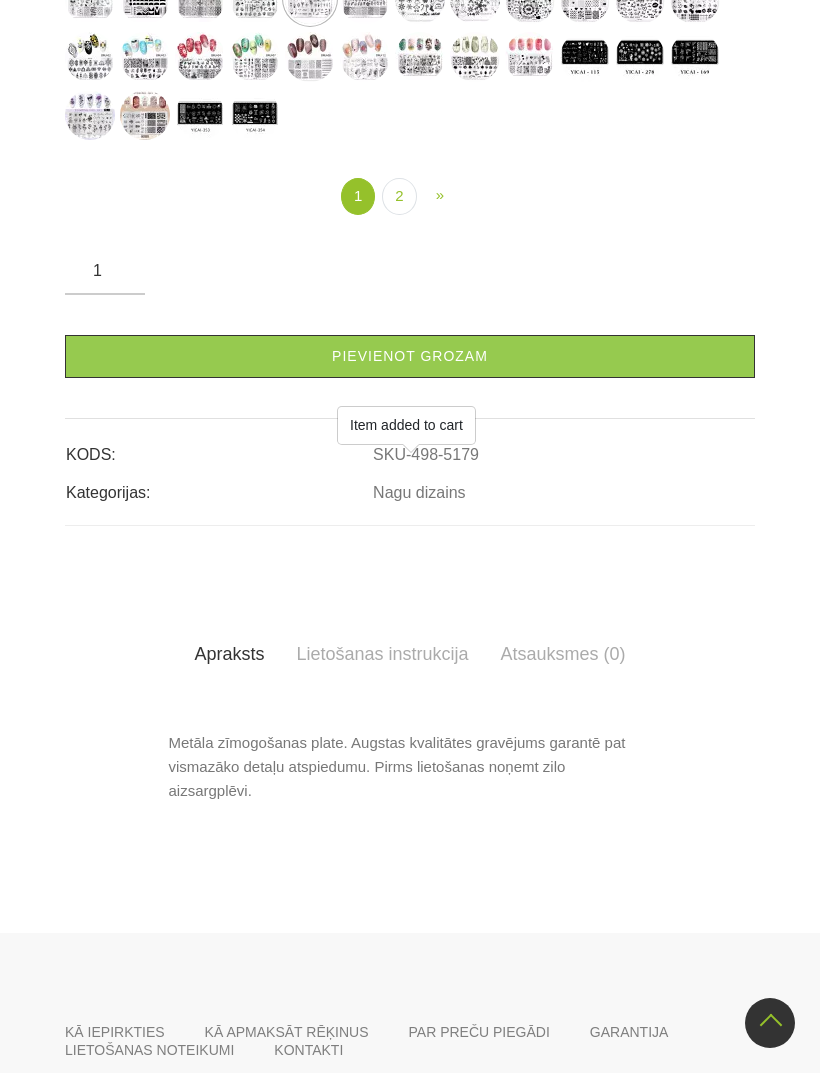 click at bounding box center (365, -1) 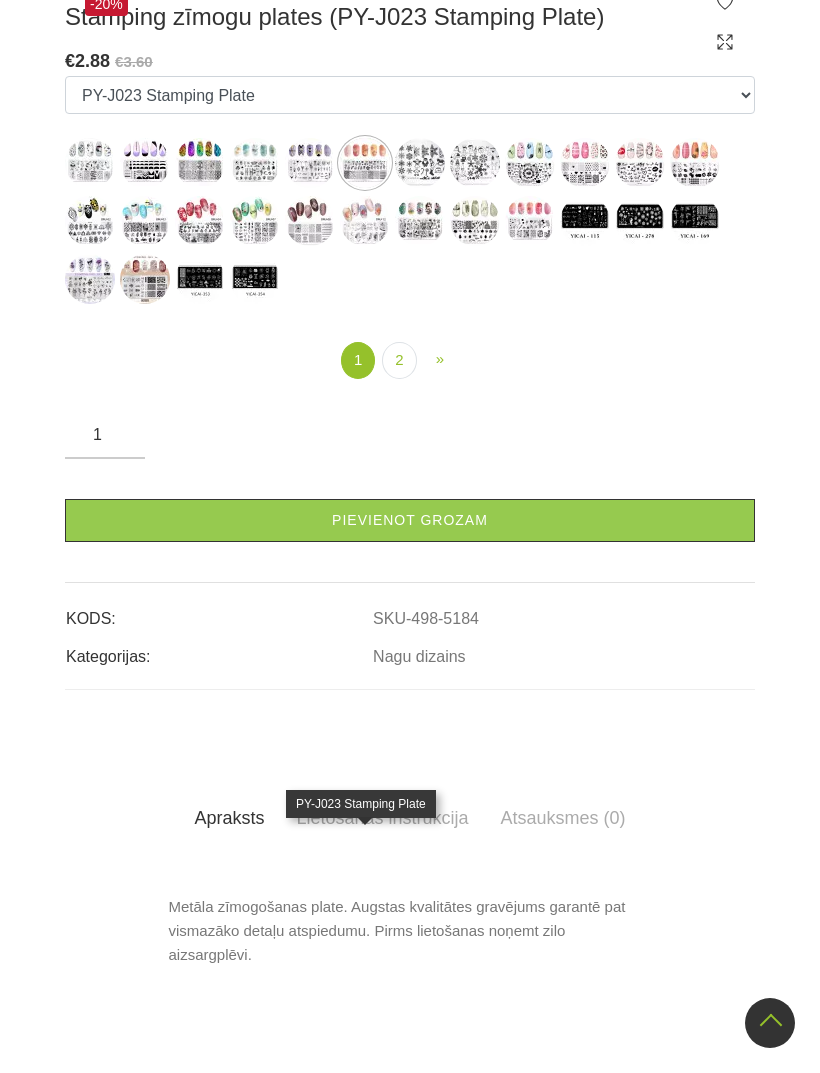 scroll, scrollTop: 450, scrollLeft: 0, axis: vertical 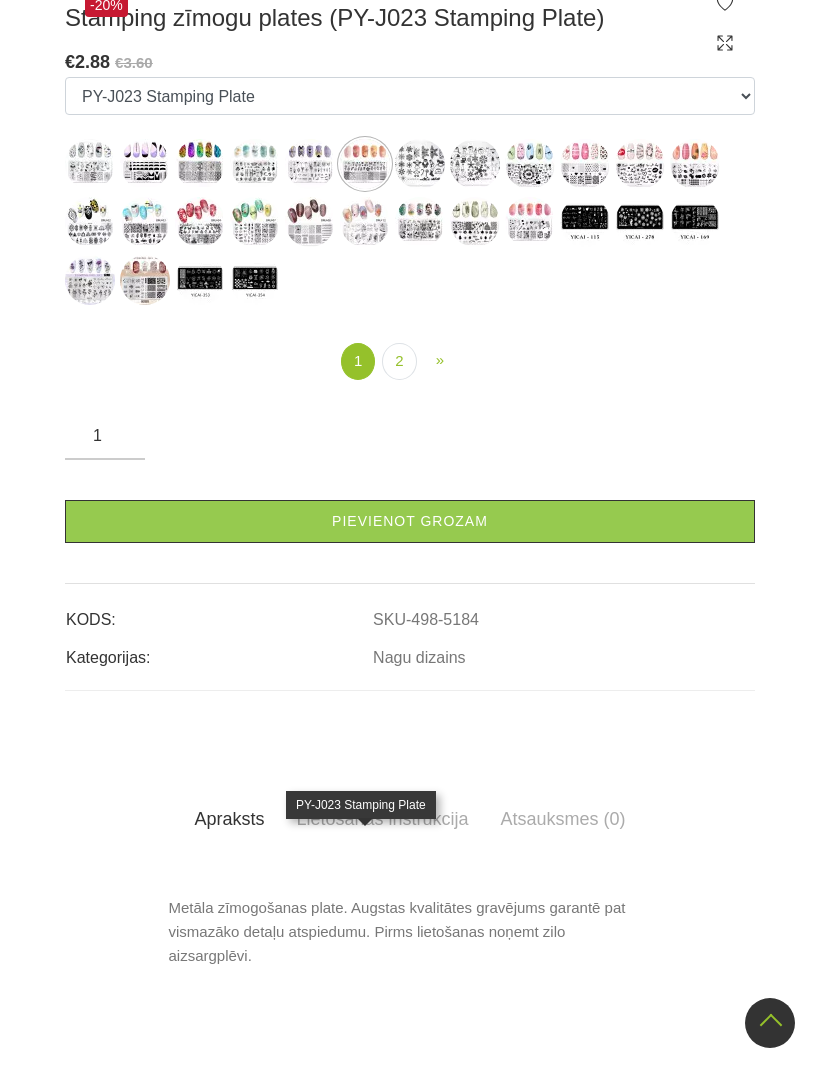 click at bounding box center [420, 164] 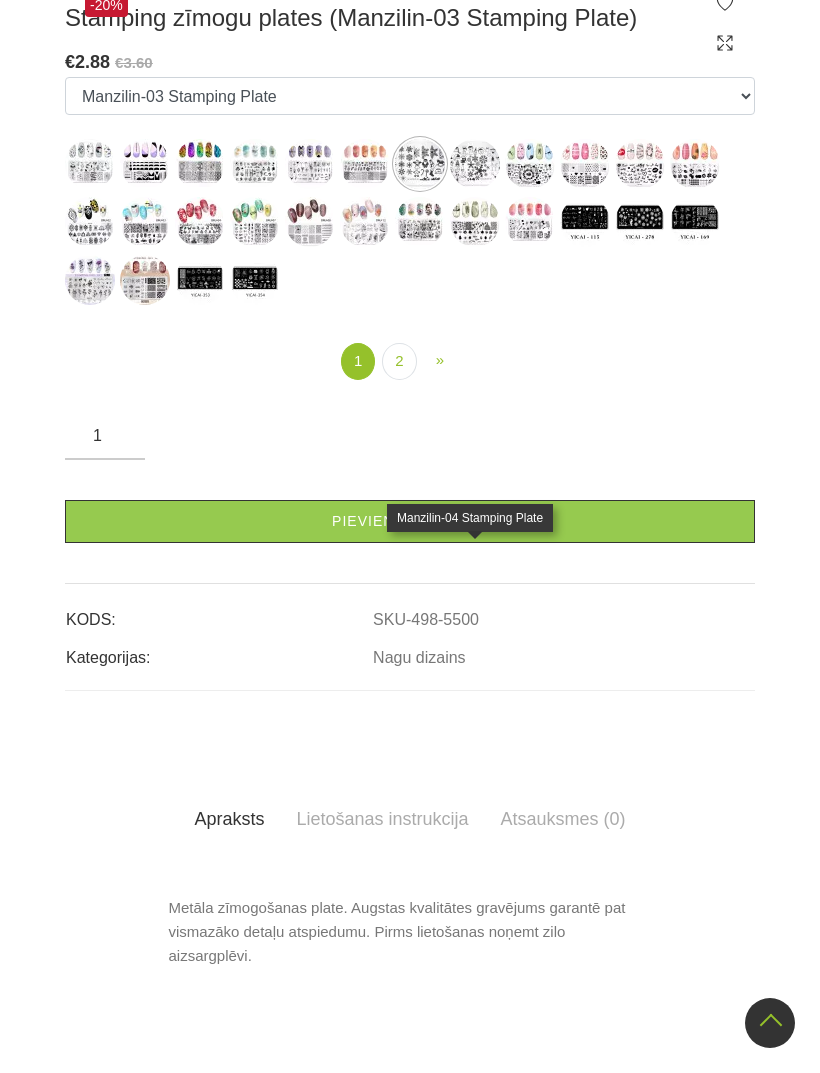 click at bounding box center (475, 164) 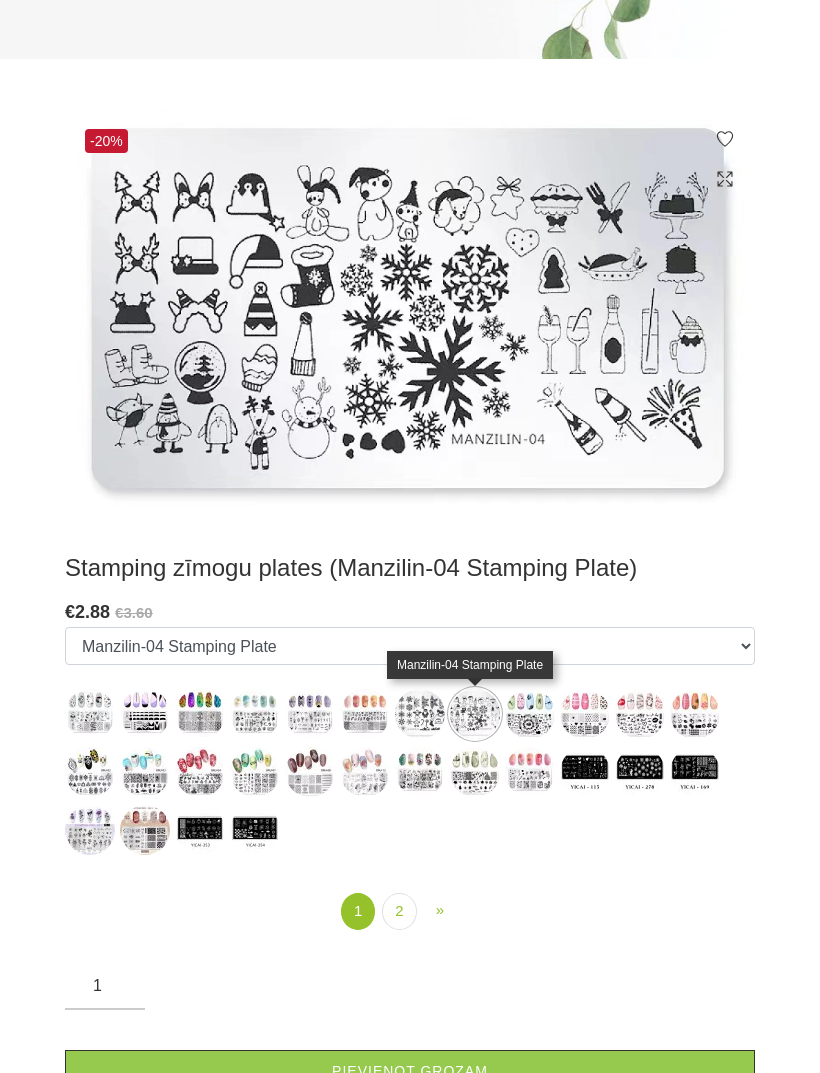 scroll, scrollTop: 312, scrollLeft: 0, axis: vertical 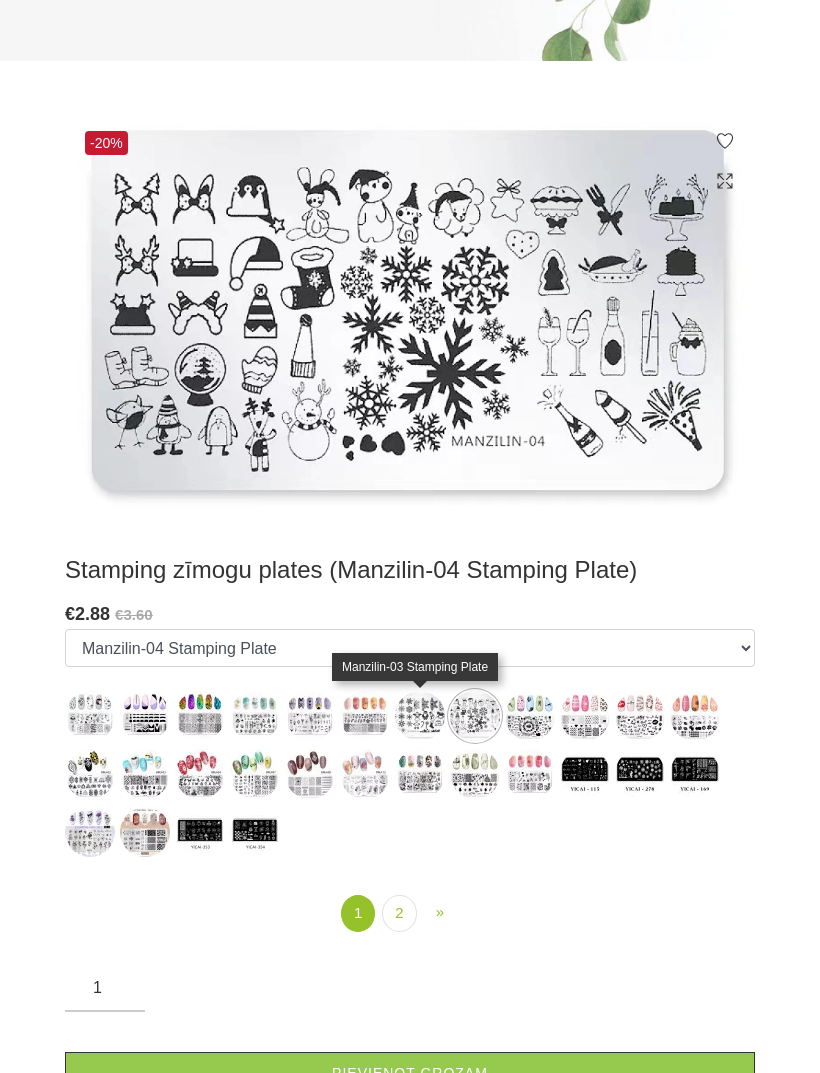 click at bounding box center [420, 716] 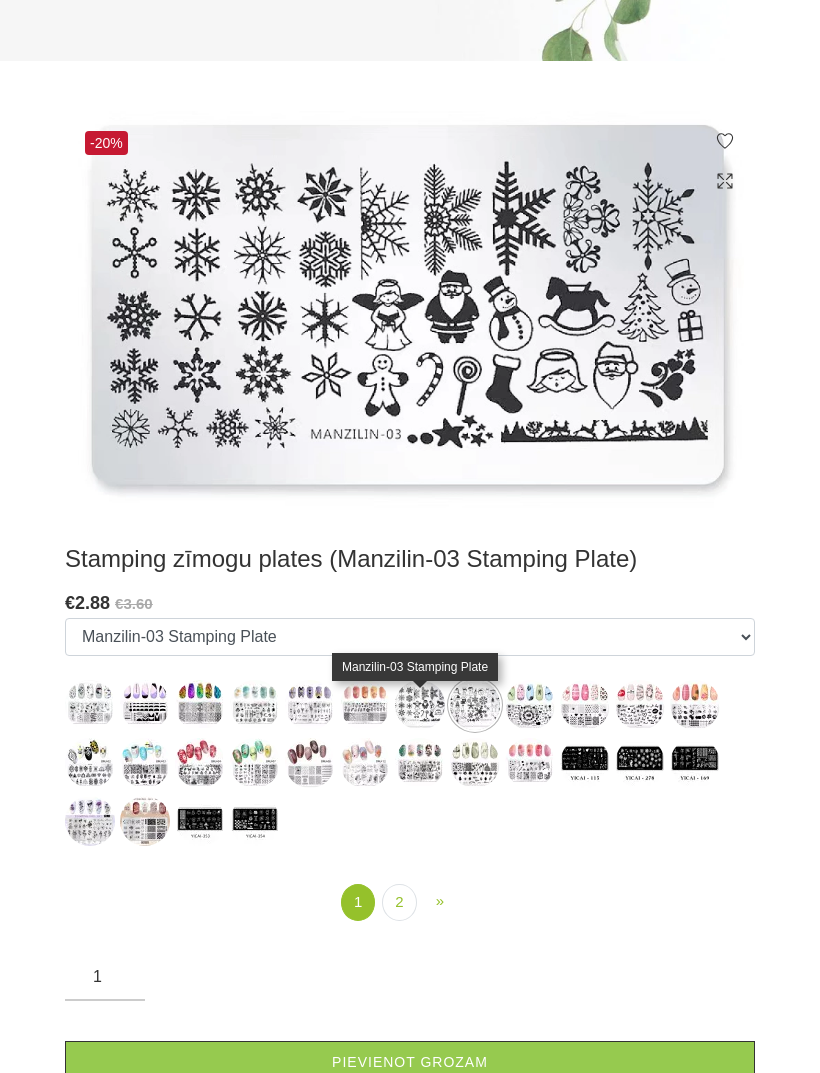 click at bounding box center (530, 705) 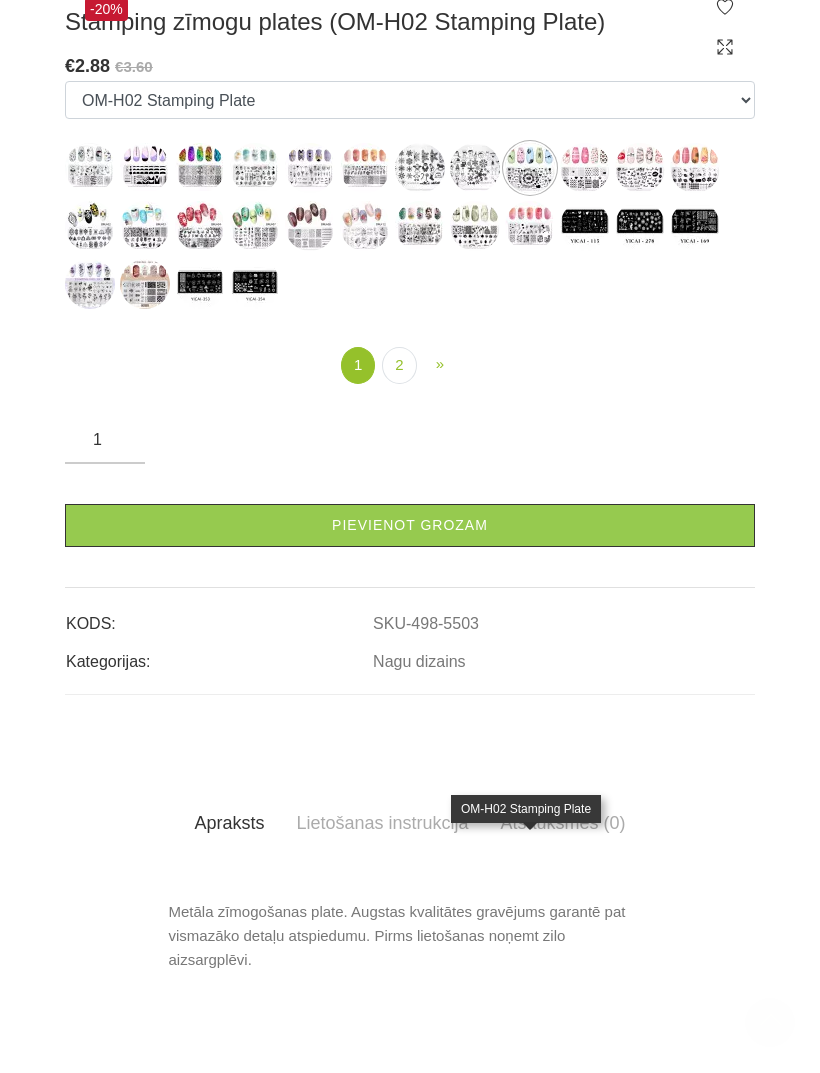 scroll, scrollTop: 446, scrollLeft: 0, axis: vertical 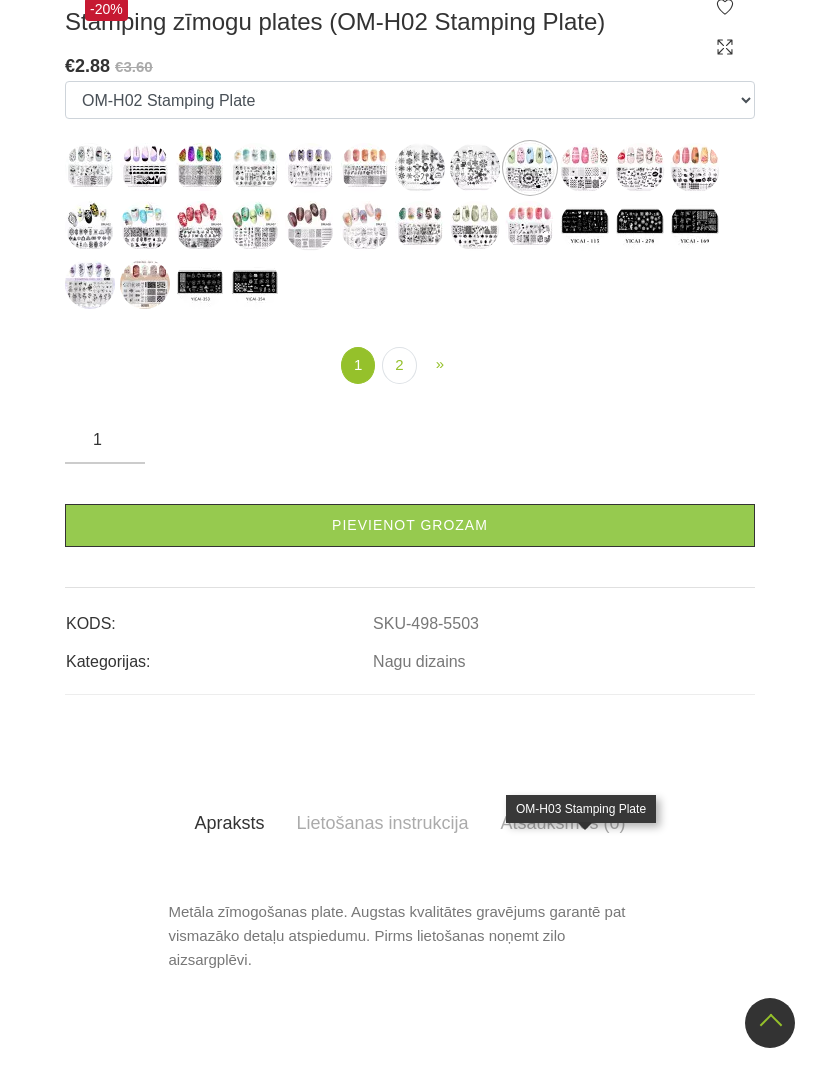 click at bounding box center [585, 168] 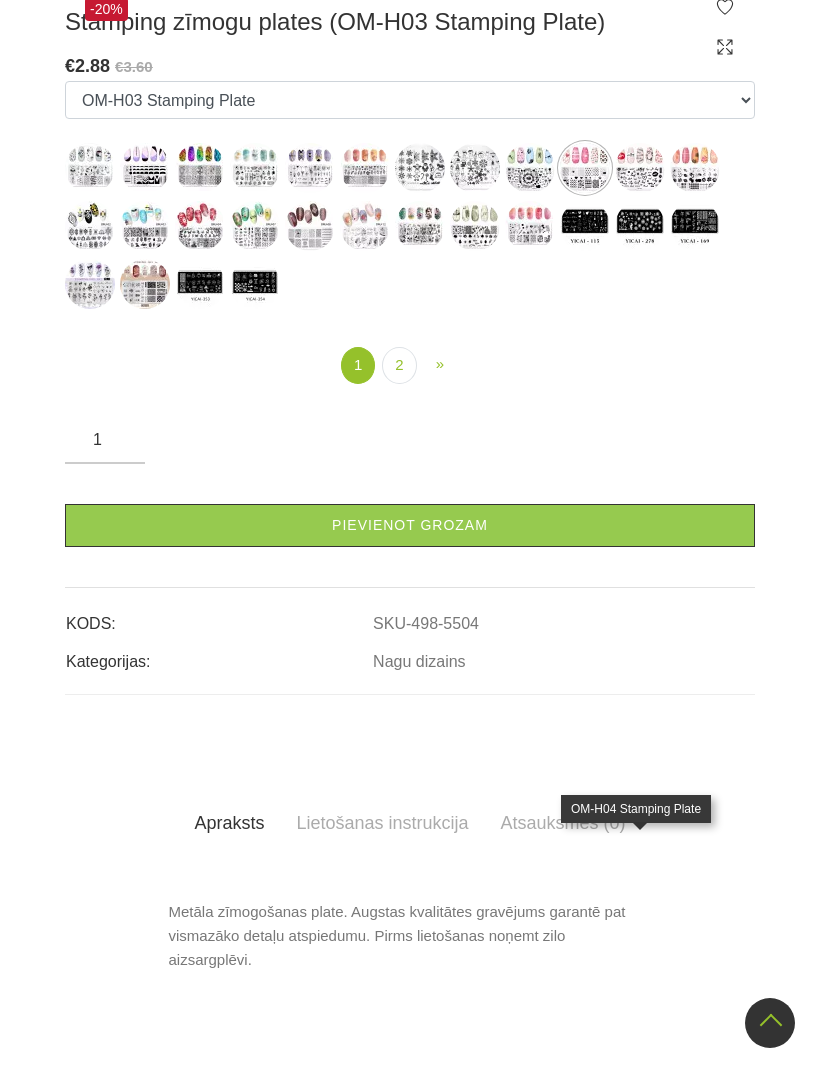 click at bounding box center [640, 168] 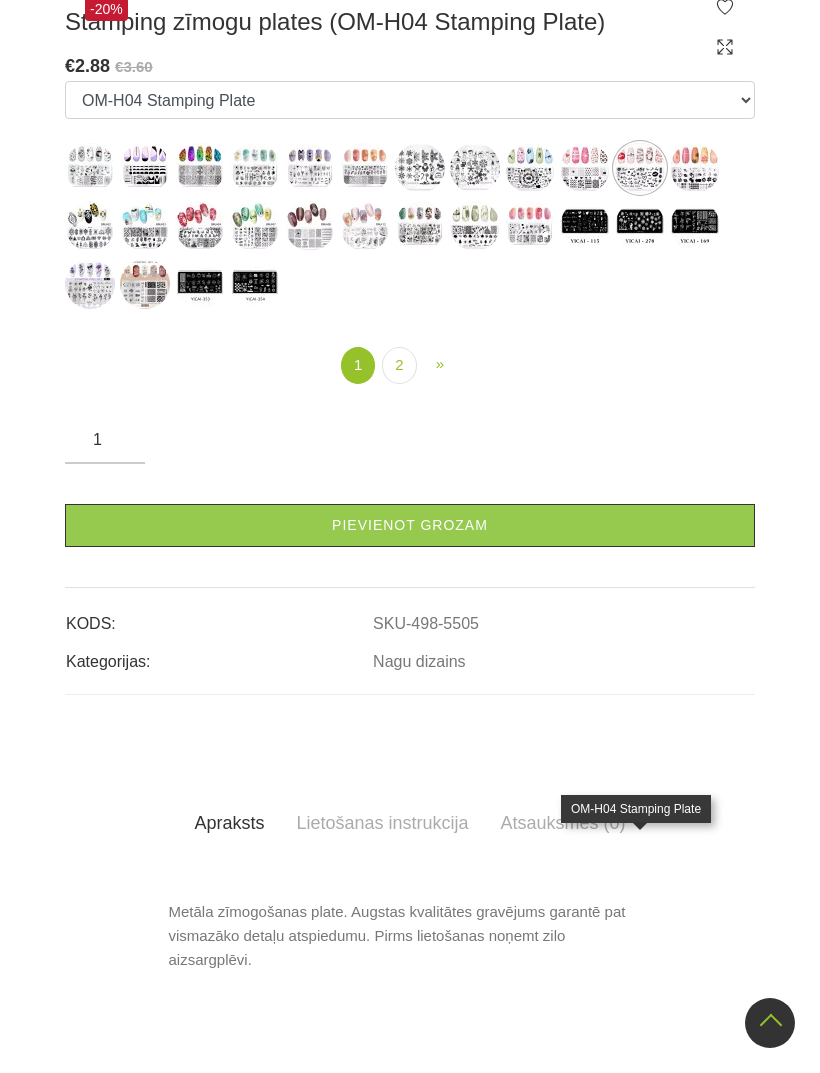 click at bounding box center (695, 168) 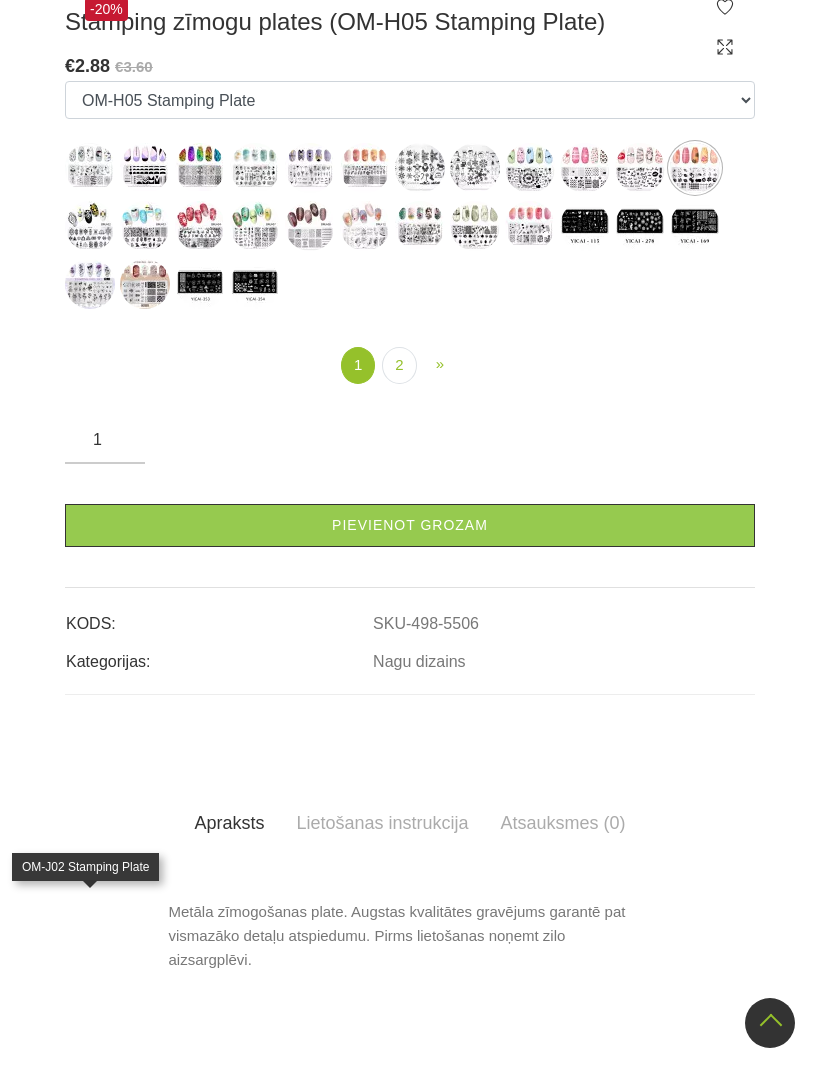 click at bounding box center (90, 226) 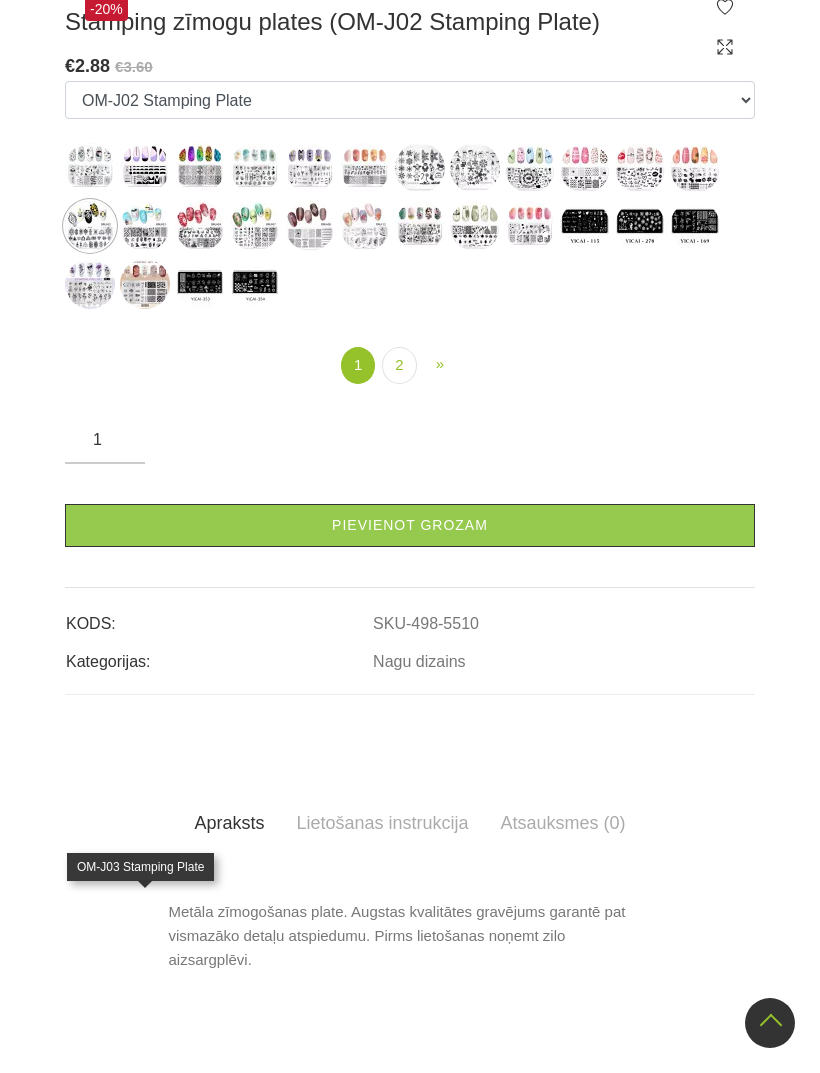 click at bounding box center (145, 226) 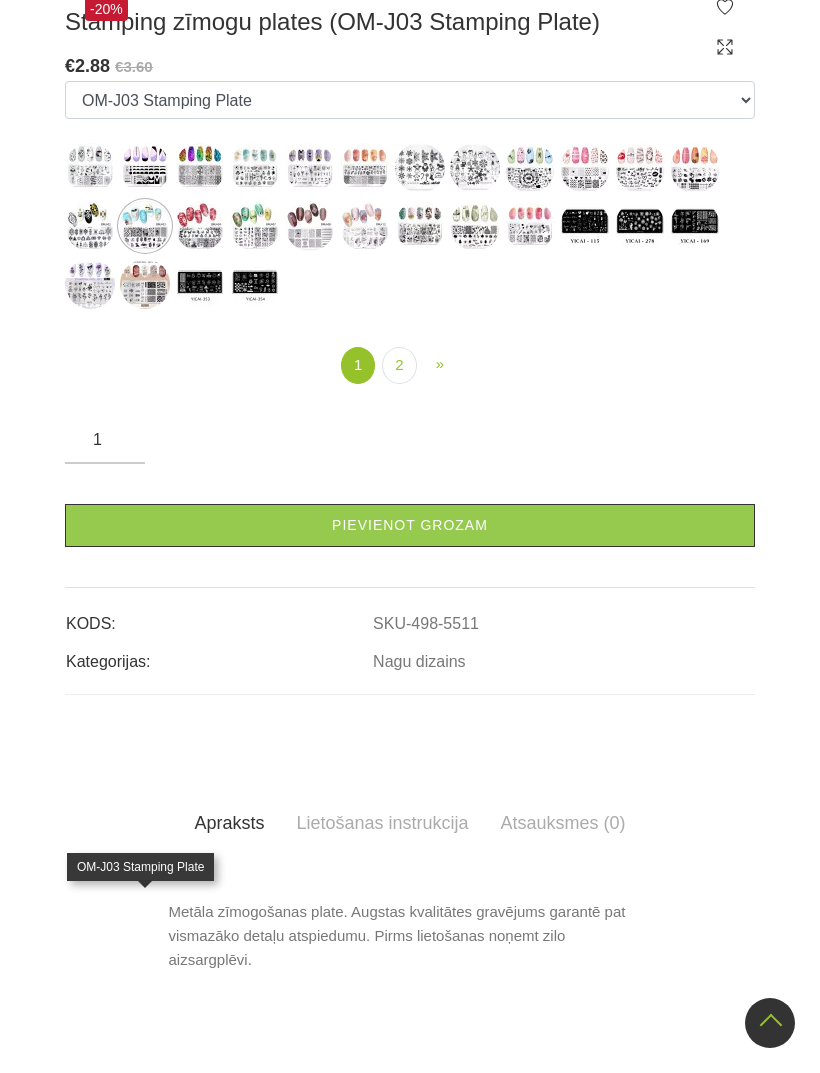 click at bounding box center (200, 226) 